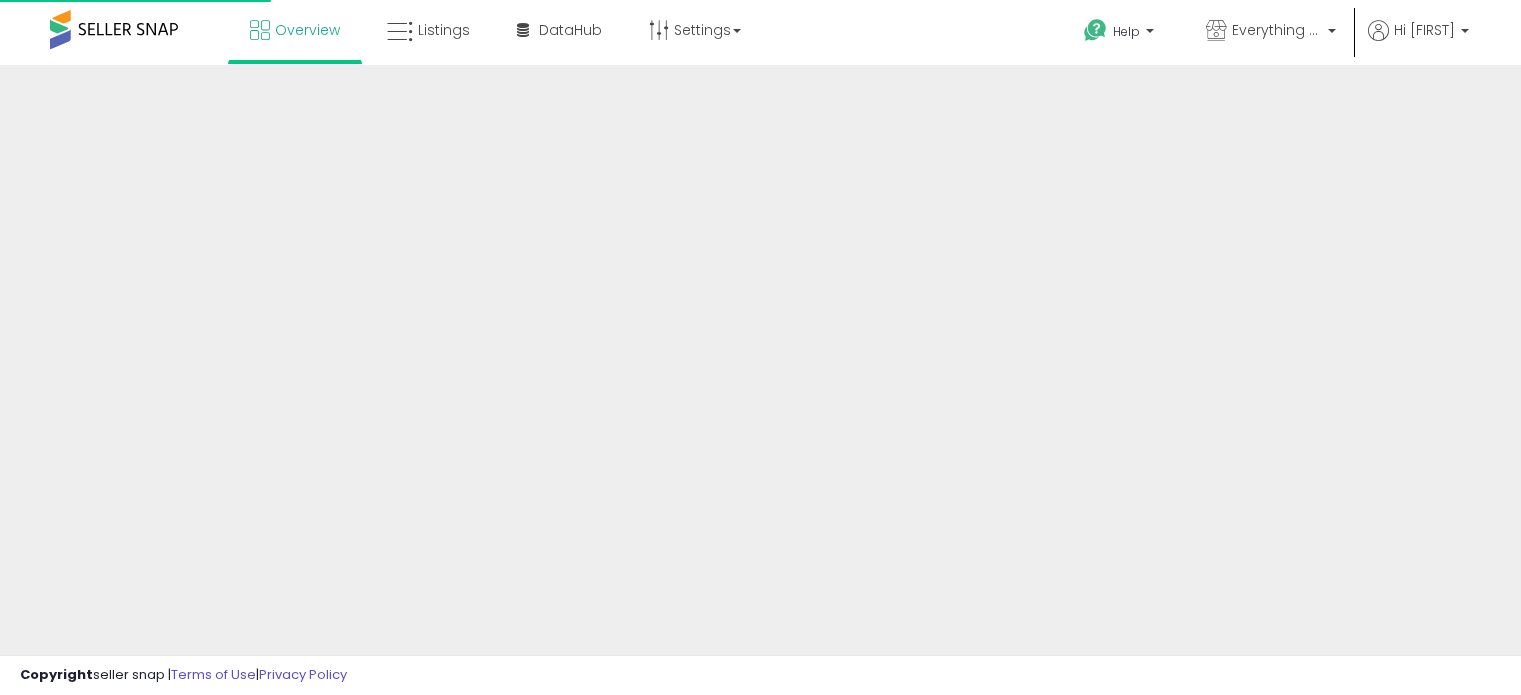 scroll, scrollTop: 0, scrollLeft: 0, axis: both 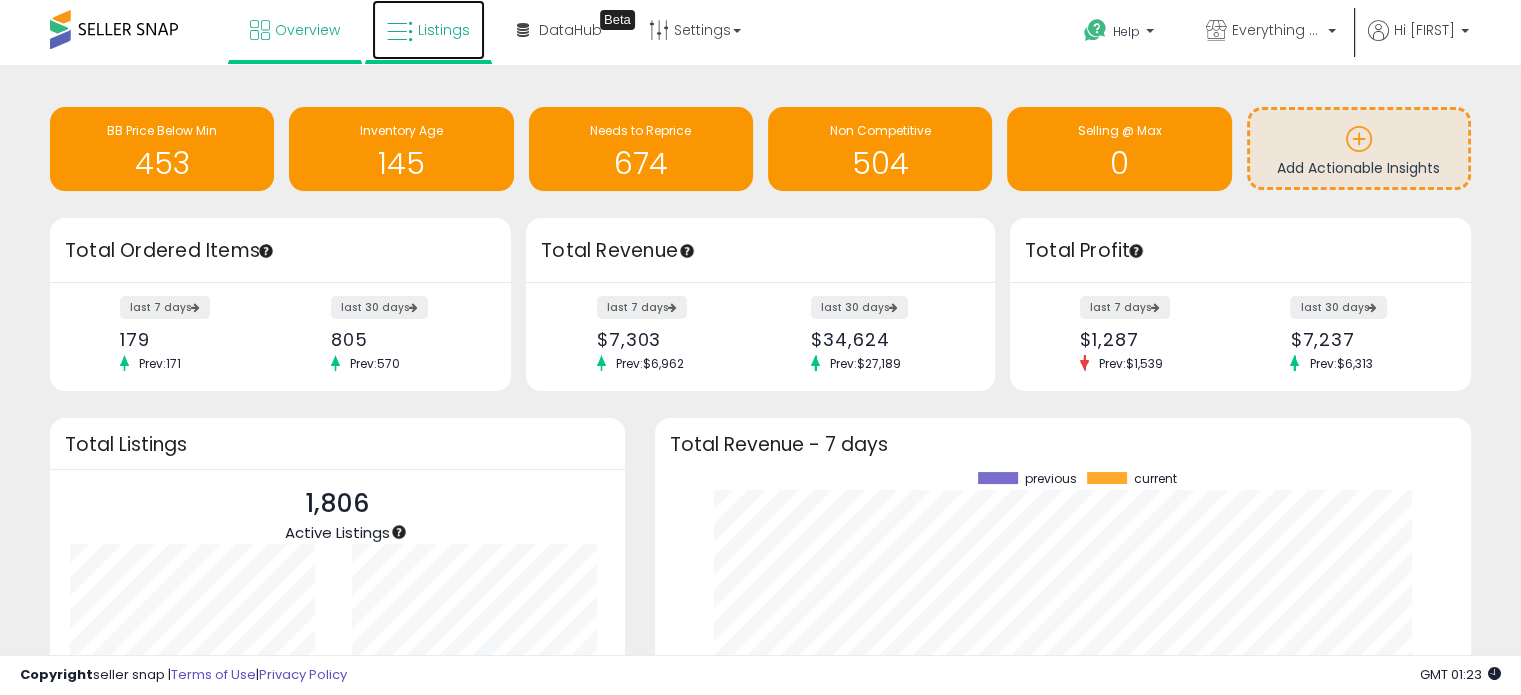 click on "Listings" at bounding box center (428, 30) 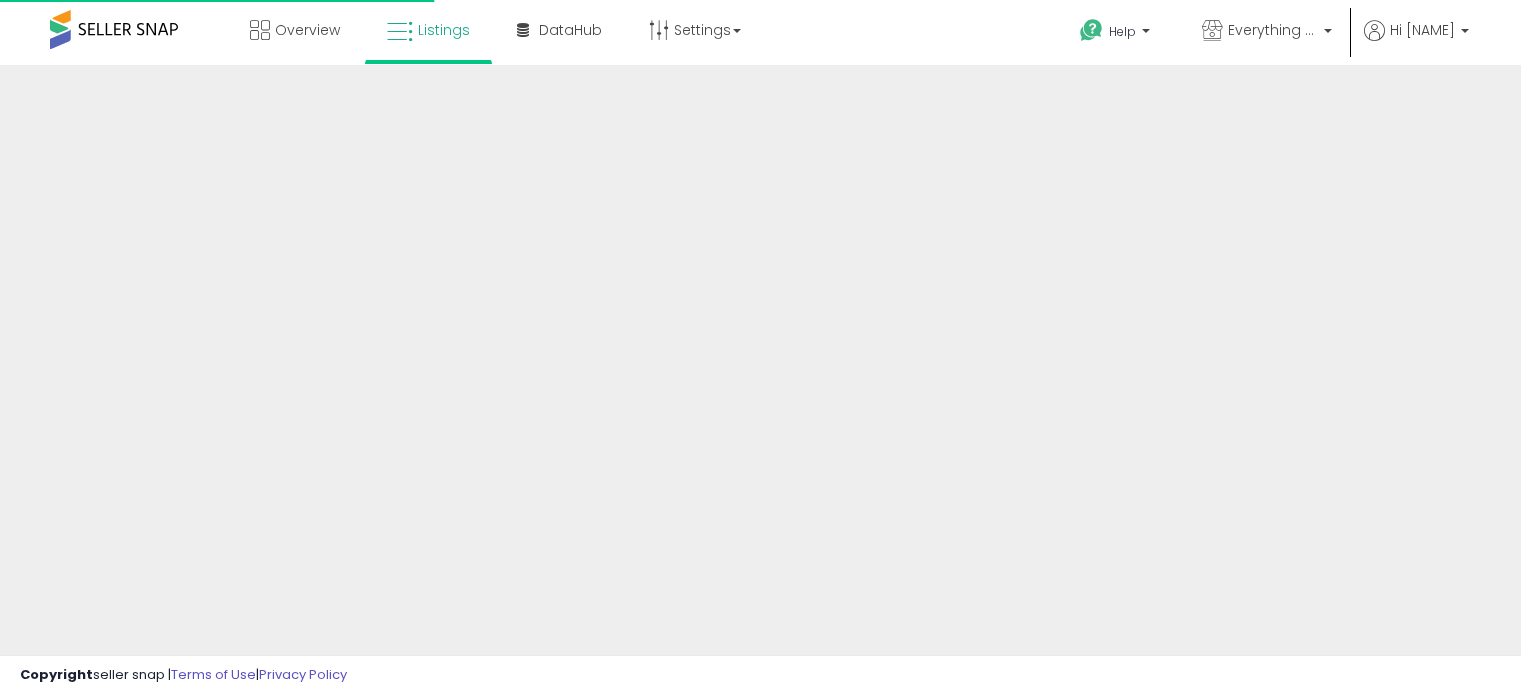 scroll, scrollTop: 0, scrollLeft: 0, axis: both 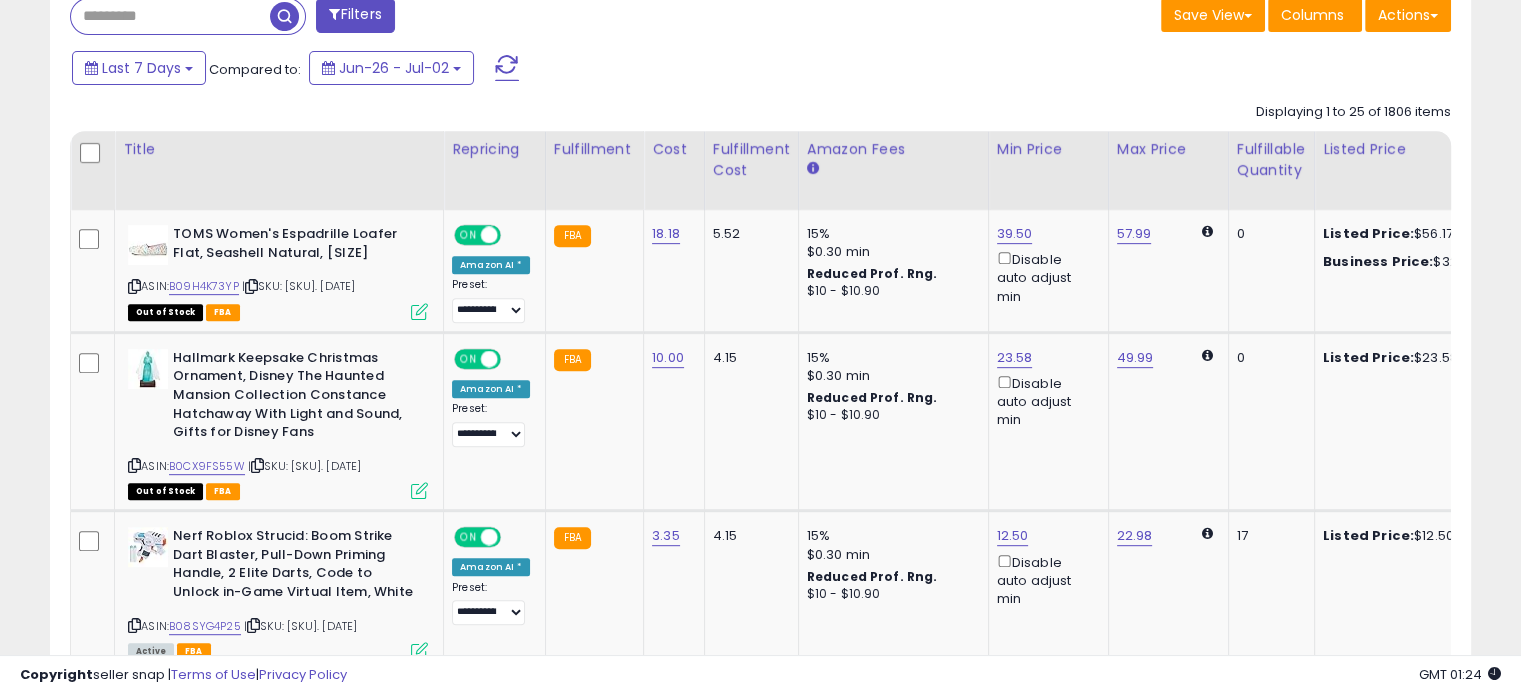 click on "Filters" at bounding box center [355, 15] 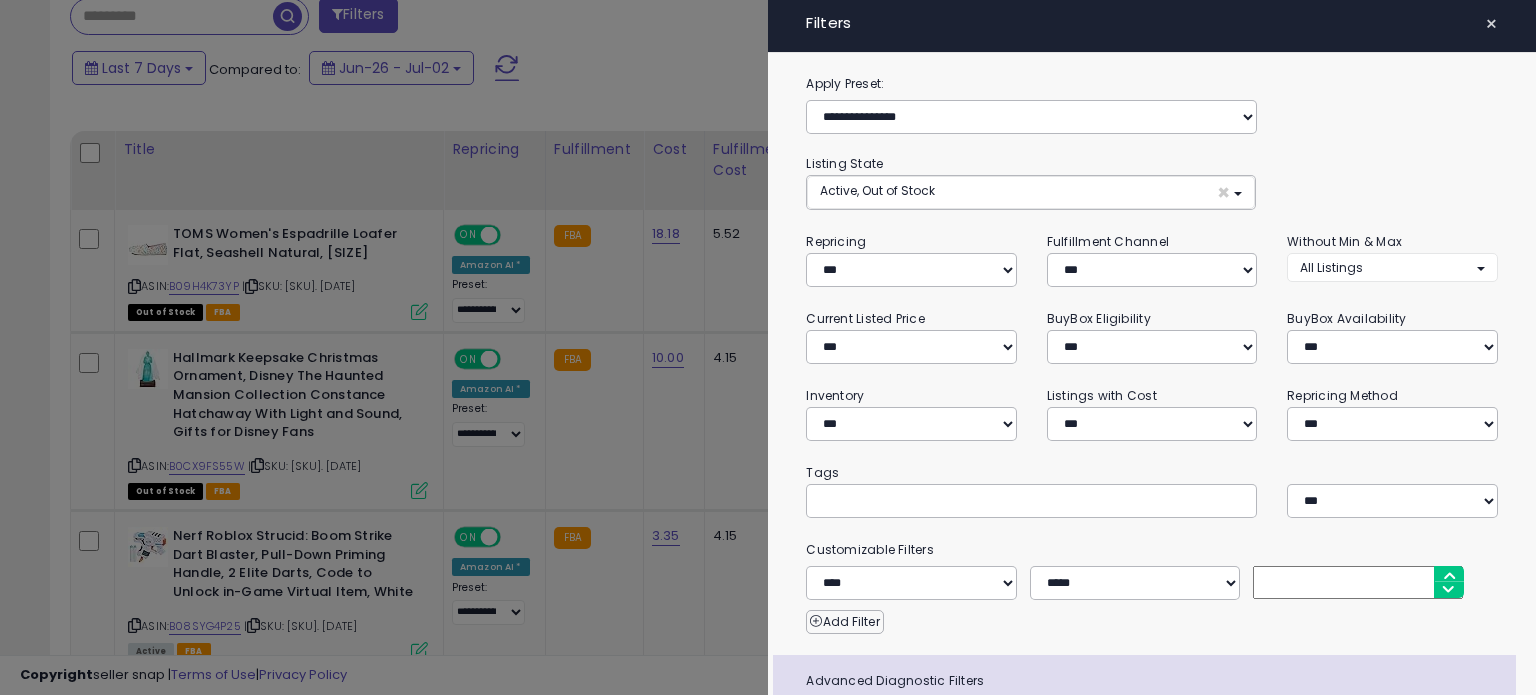 scroll, scrollTop: 999589, scrollLeft: 999168, axis: both 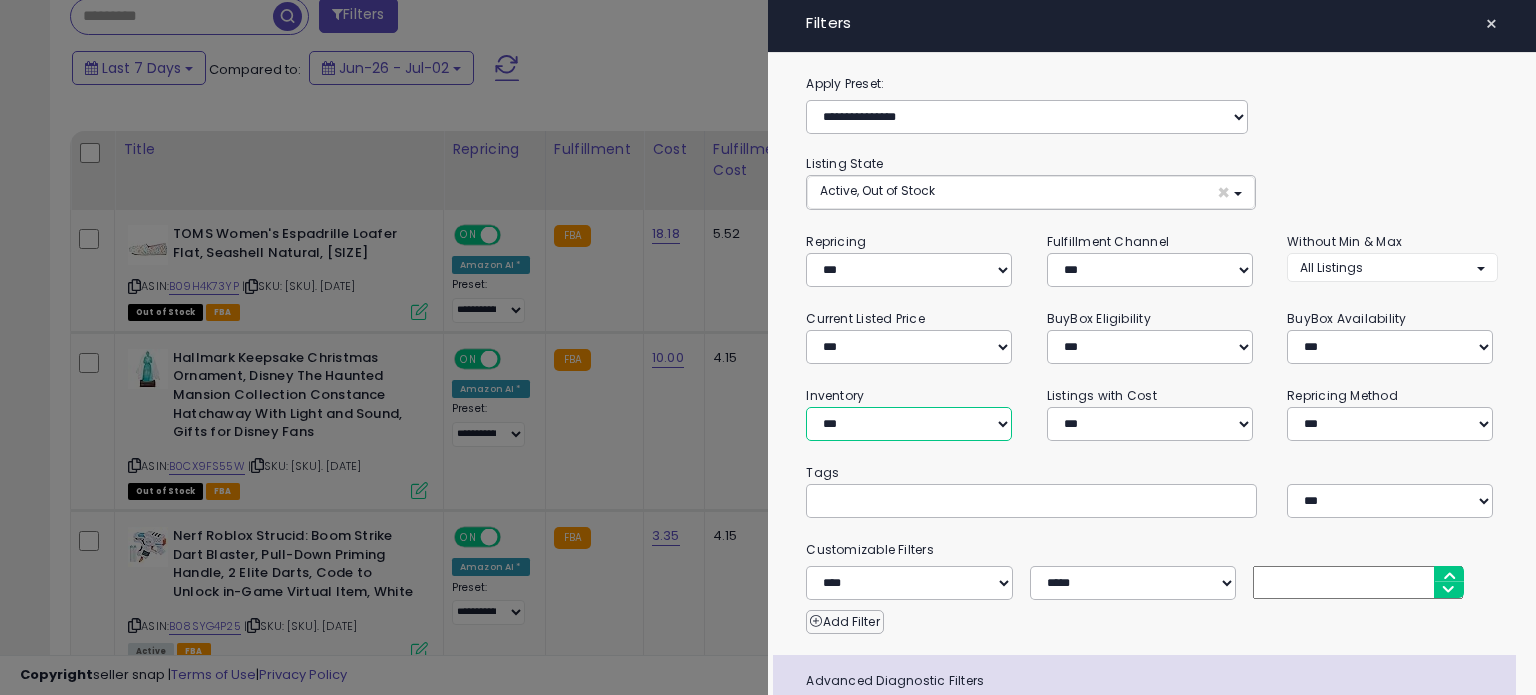 click on "**********" at bounding box center (909, 424) 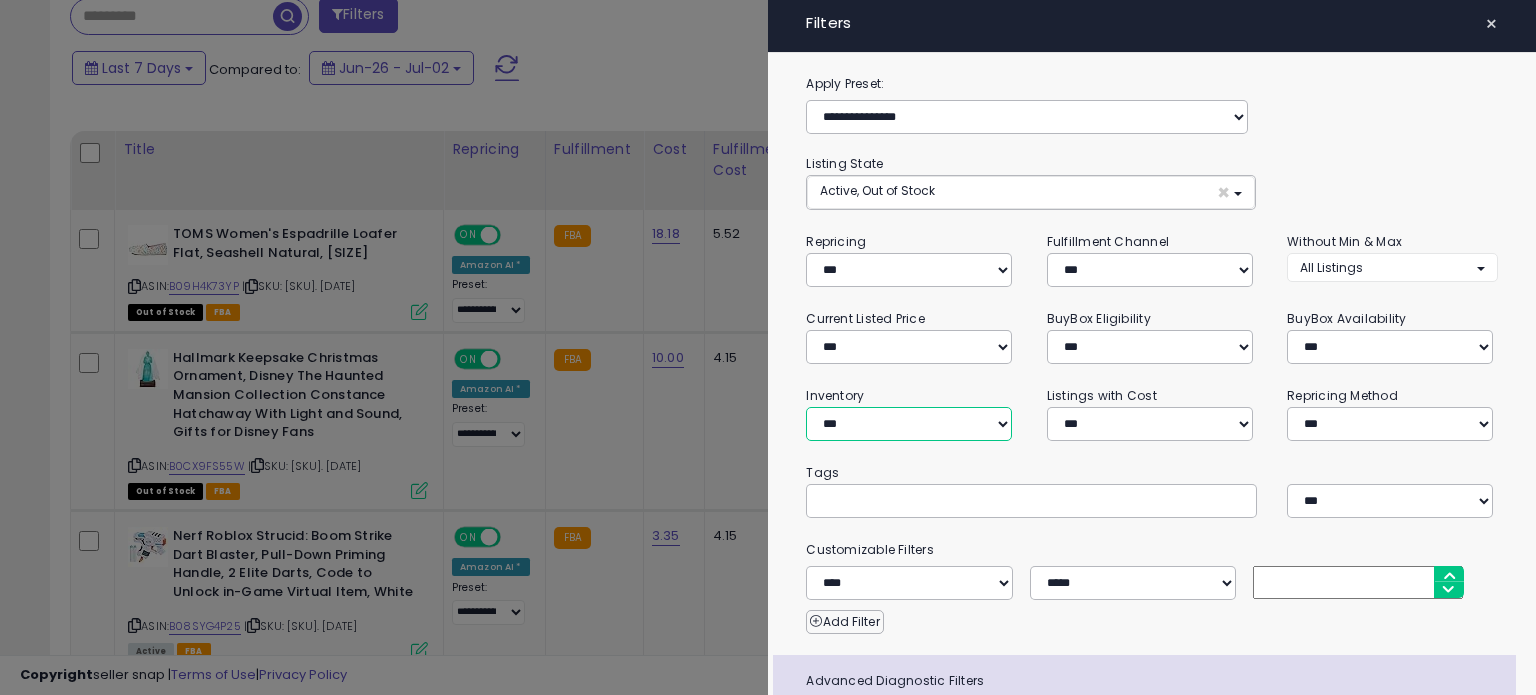 select on "********" 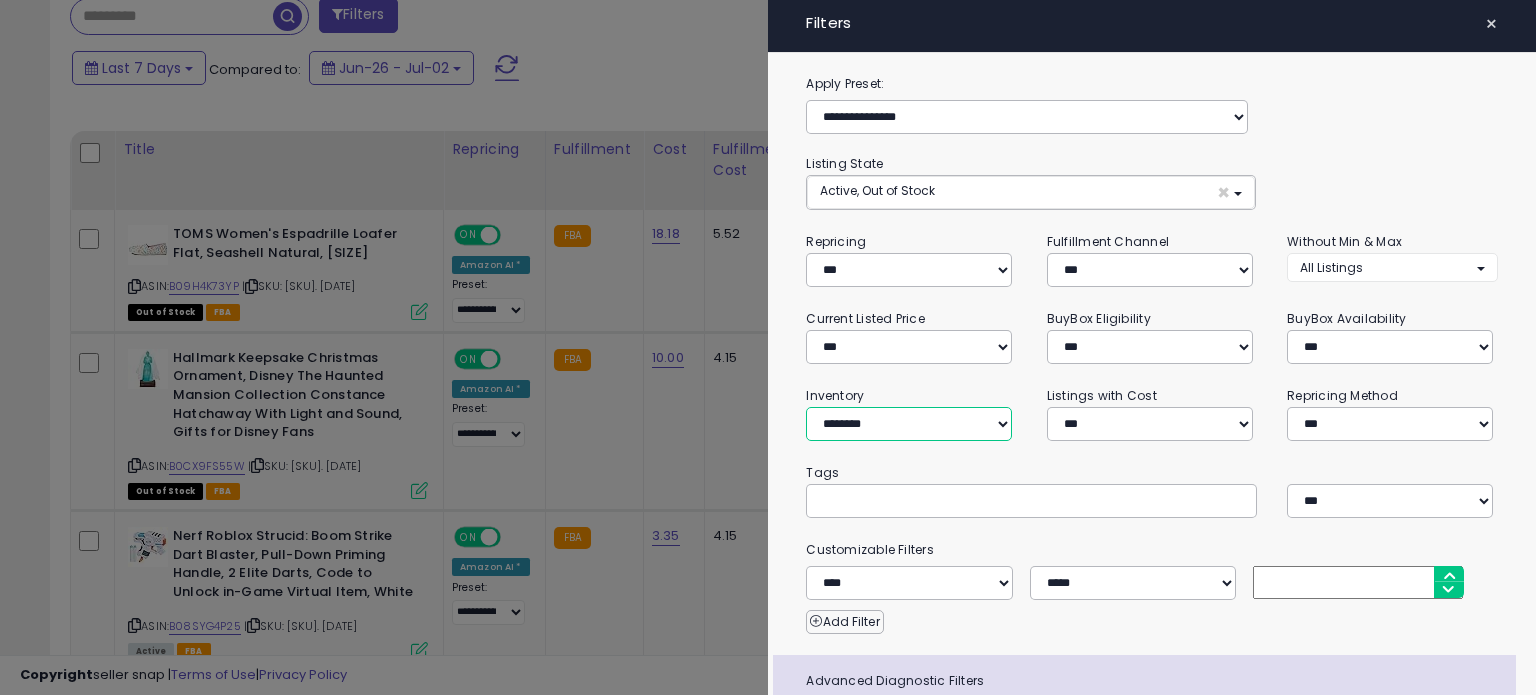 click on "**********" at bounding box center (909, 424) 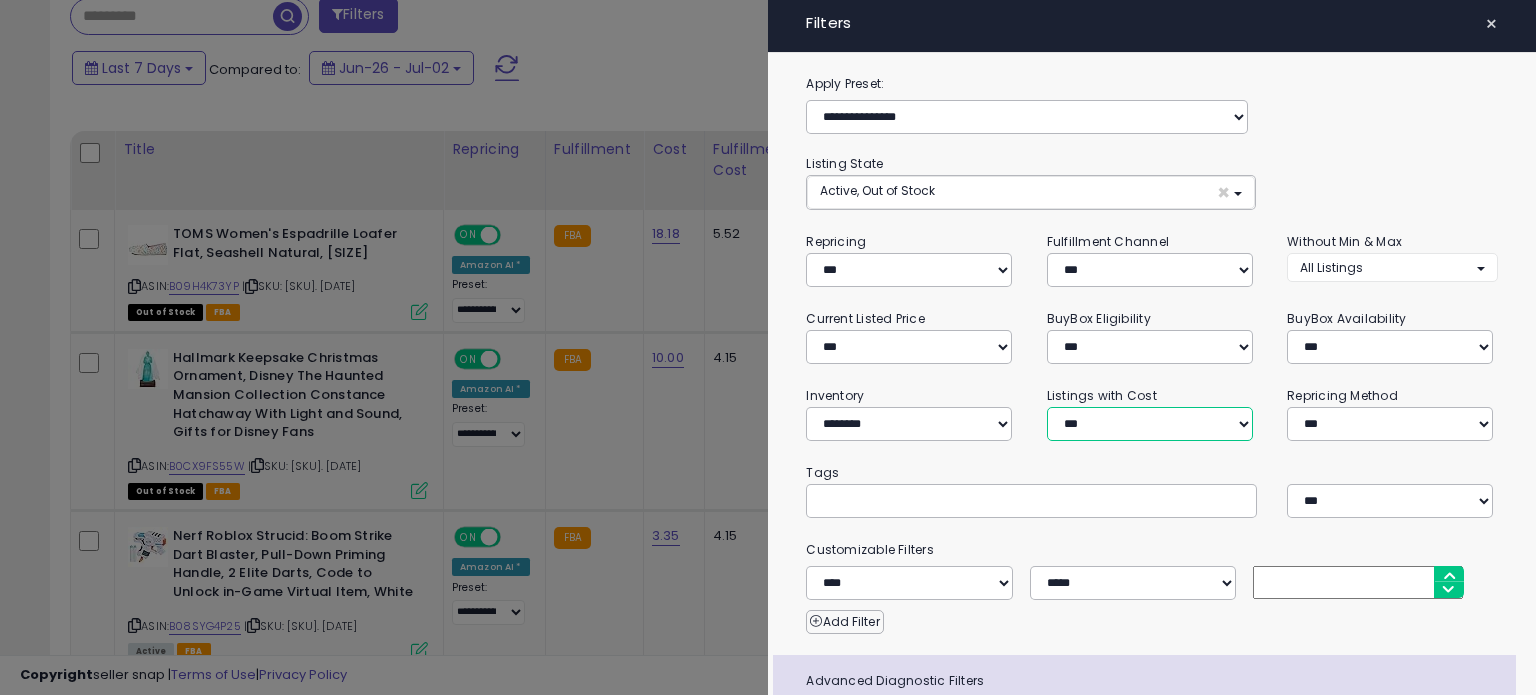 click on "**********" at bounding box center [1150, 424] 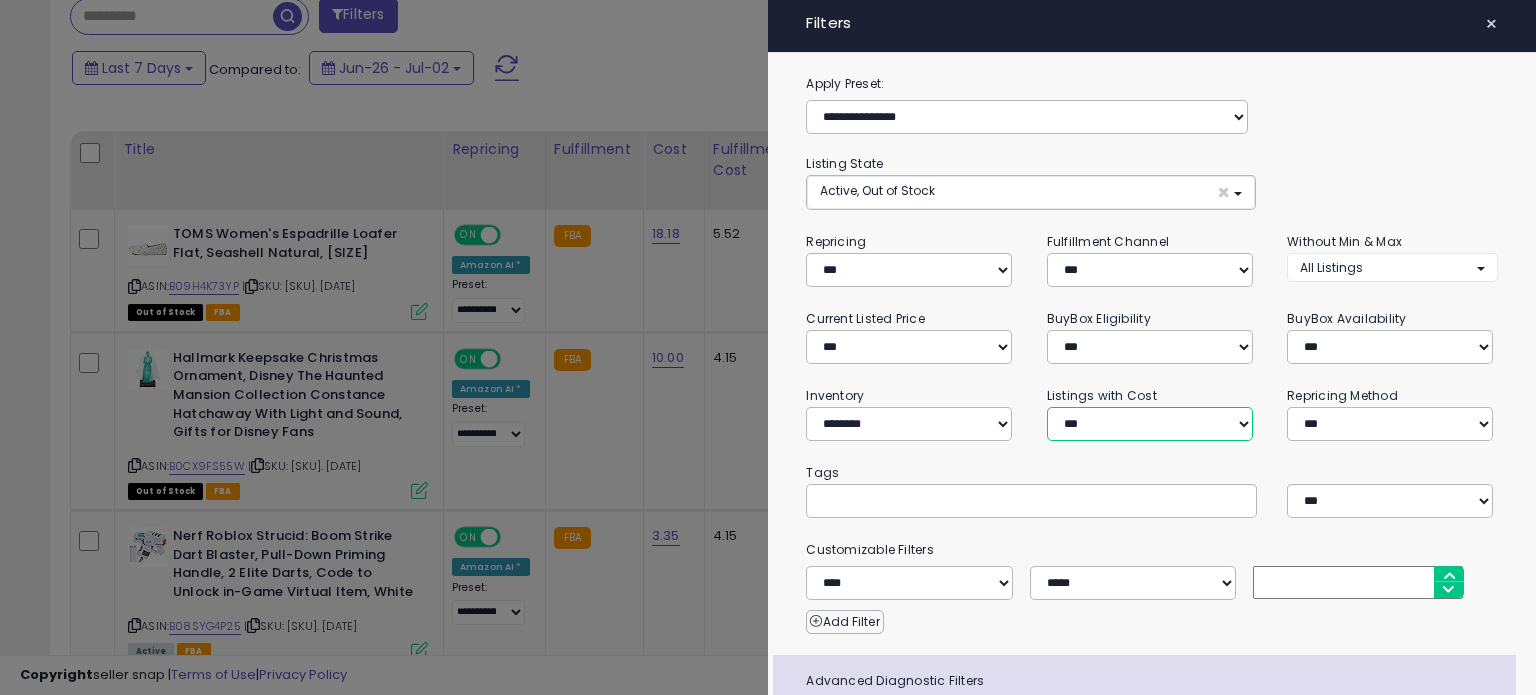 select on "**********" 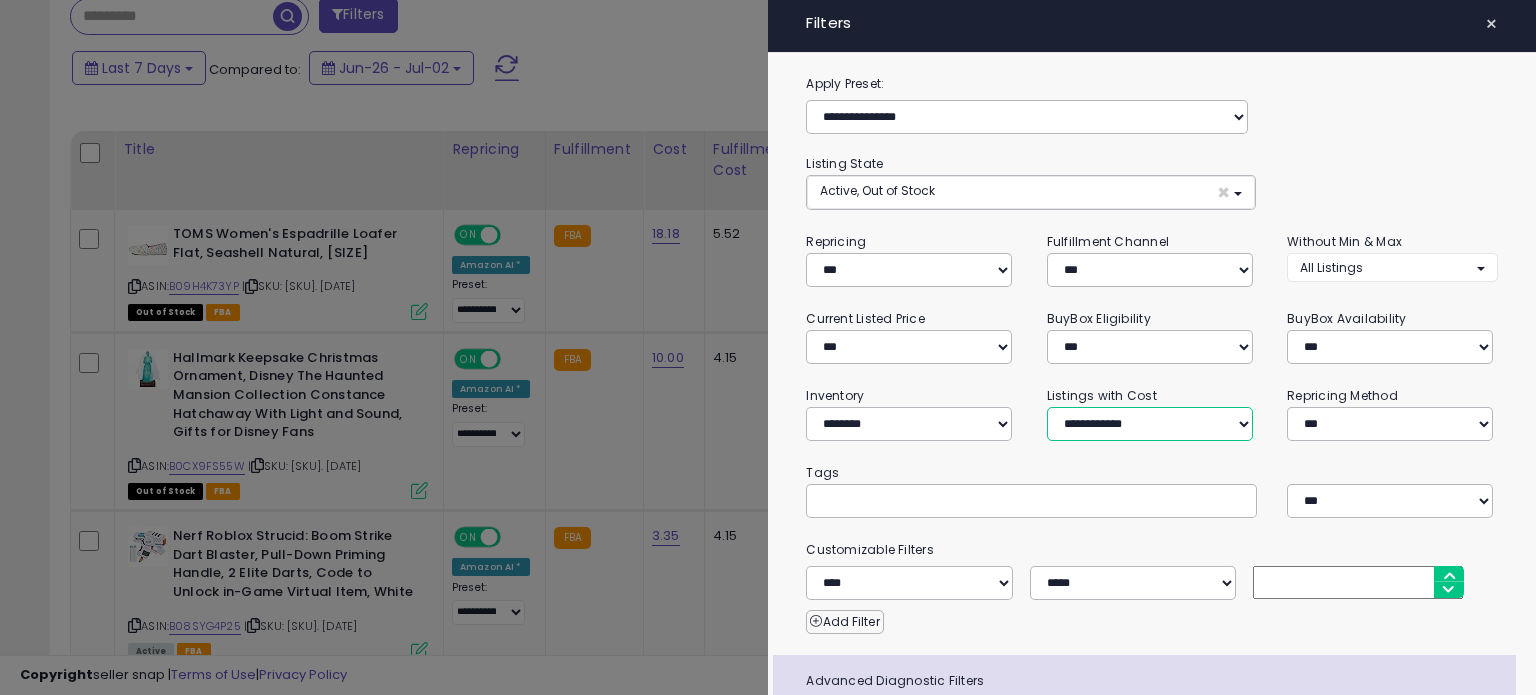 click on "**********" at bounding box center [1150, 424] 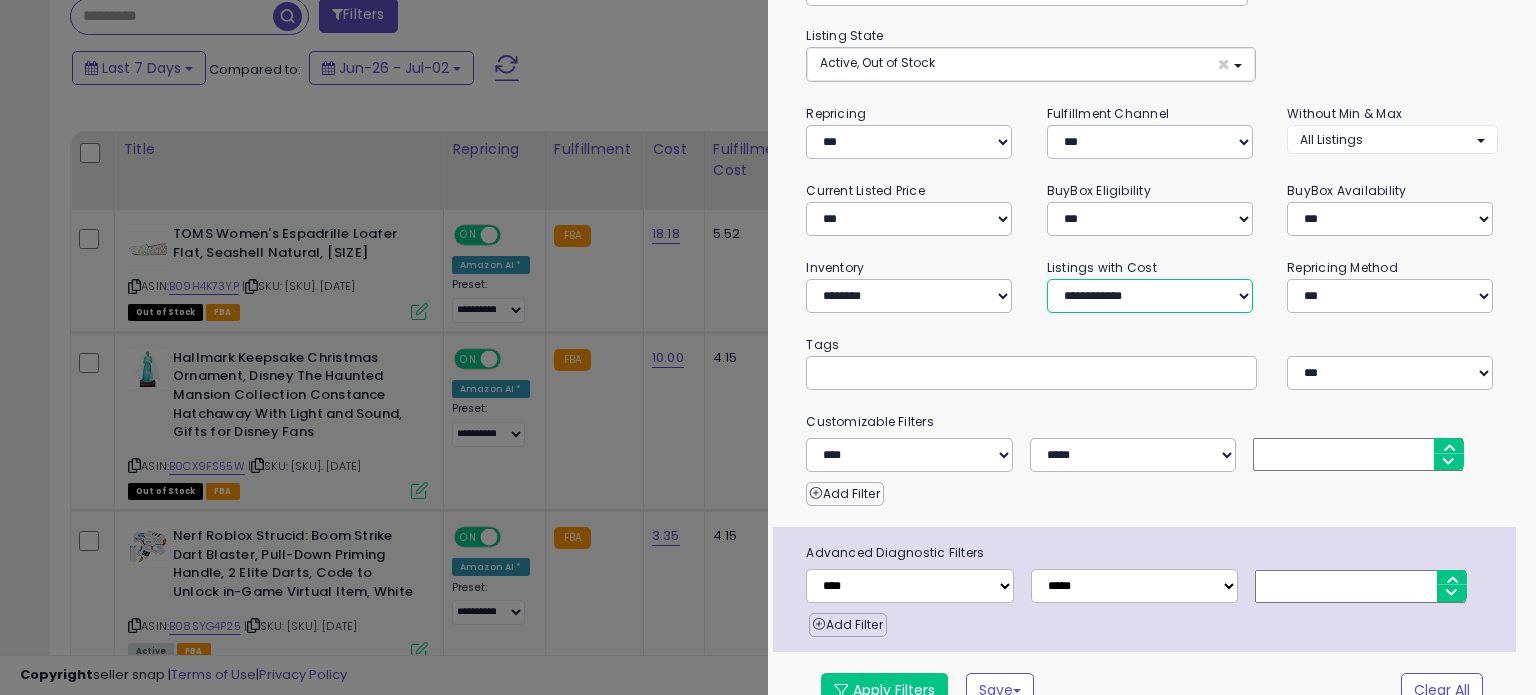 scroll, scrollTop: 154, scrollLeft: 0, axis: vertical 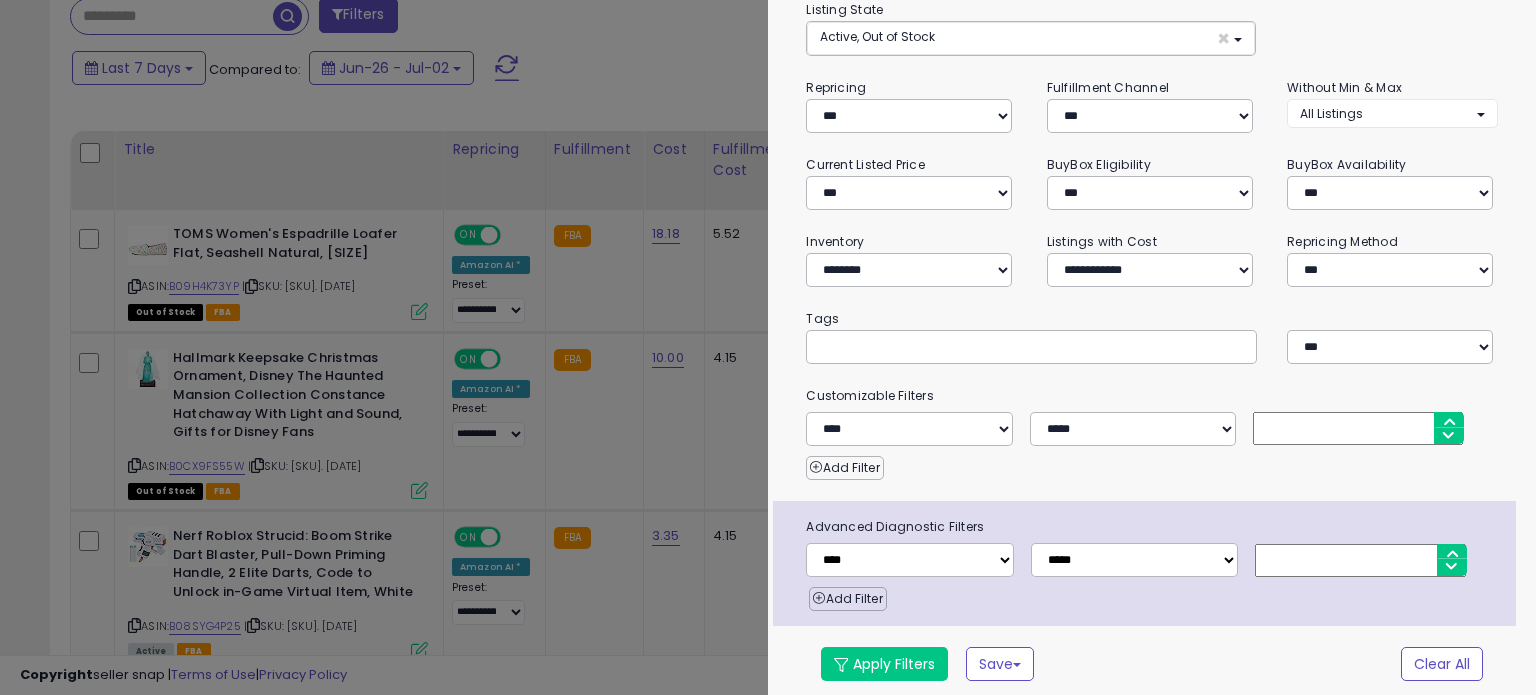 click on "**********" at bounding box center [1152, 310] 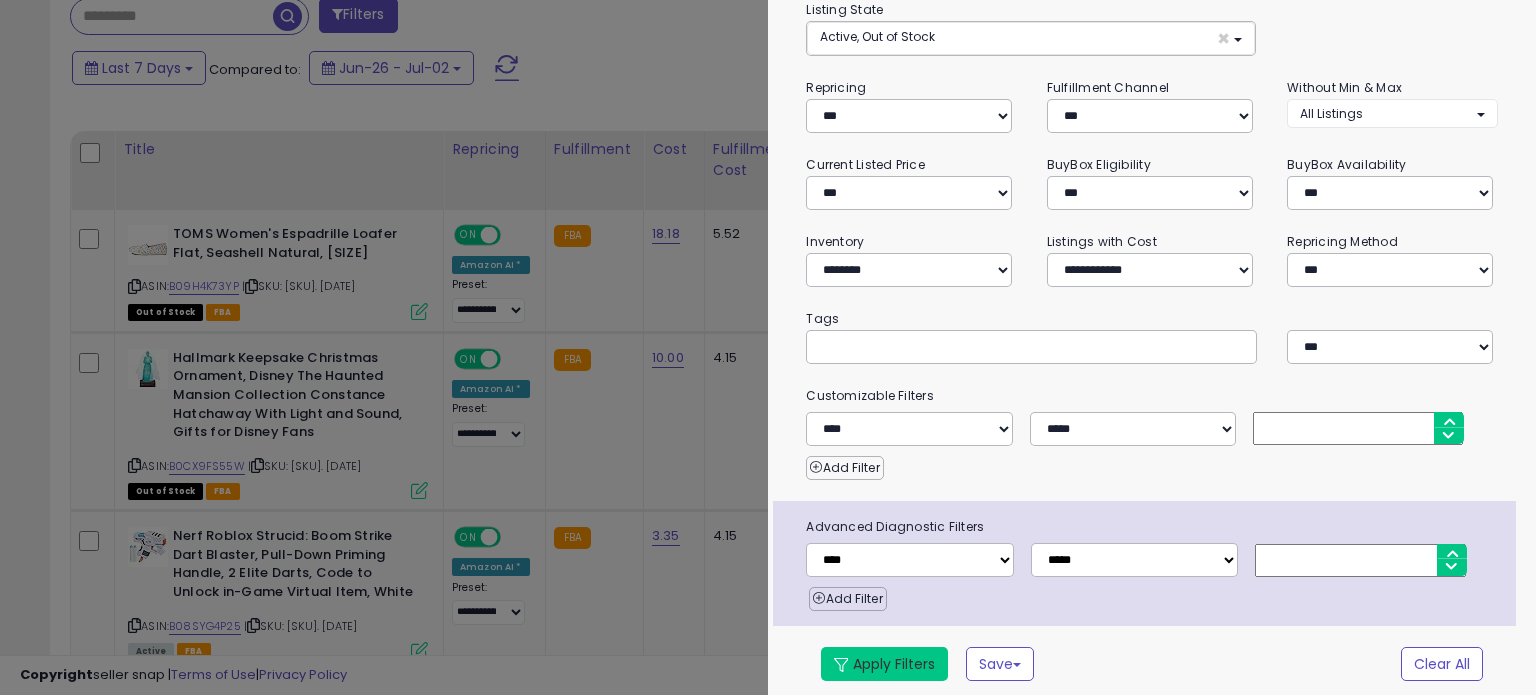 click on "Apply Filters" at bounding box center (884, 664) 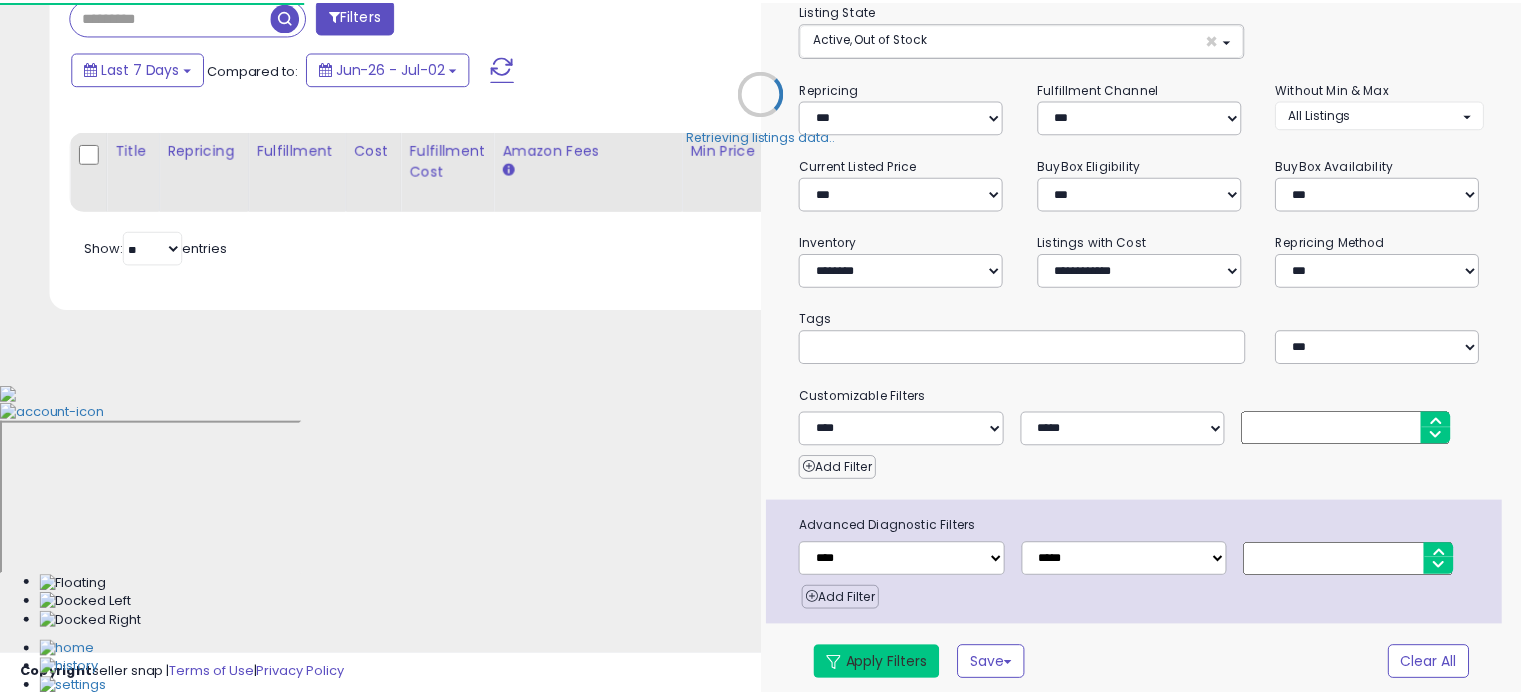 scroll, scrollTop: 544, scrollLeft: 0, axis: vertical 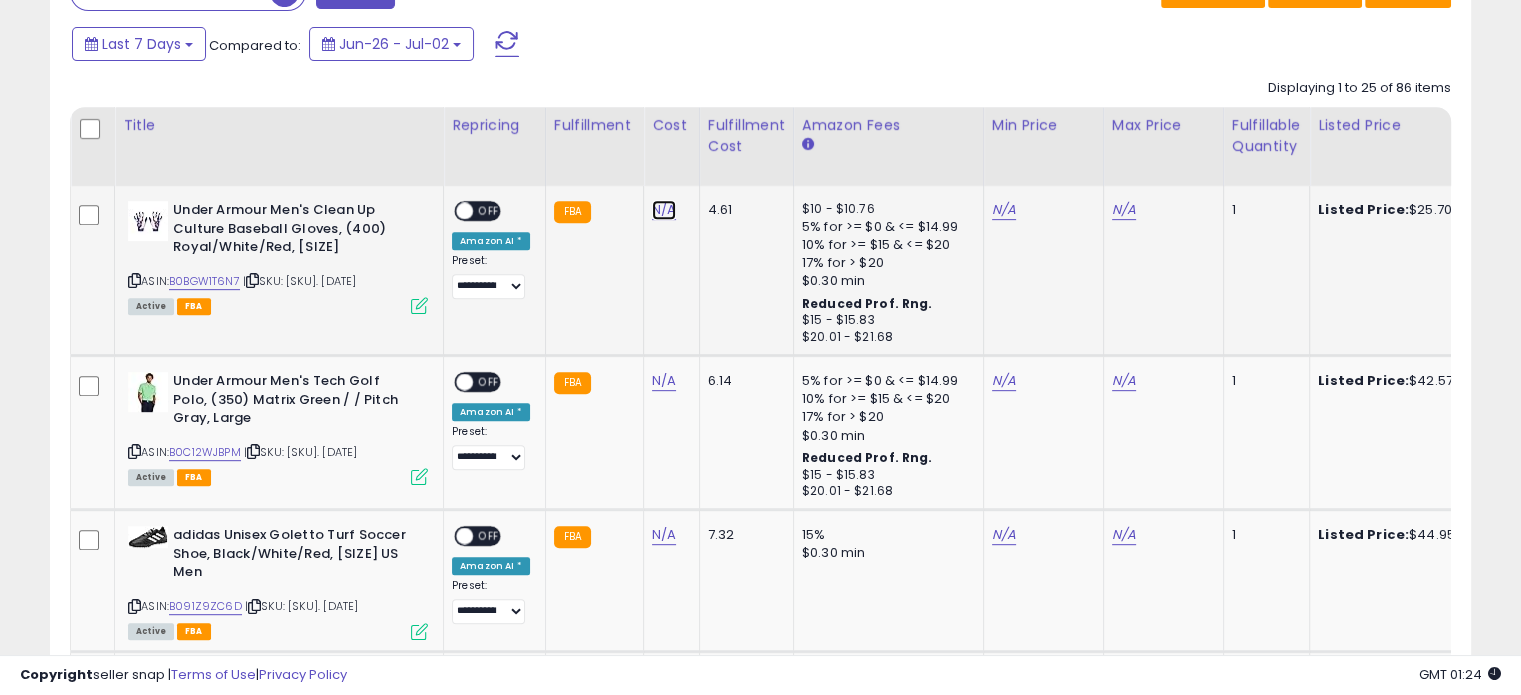 click on "N/A" at bounding box center (664, 210) 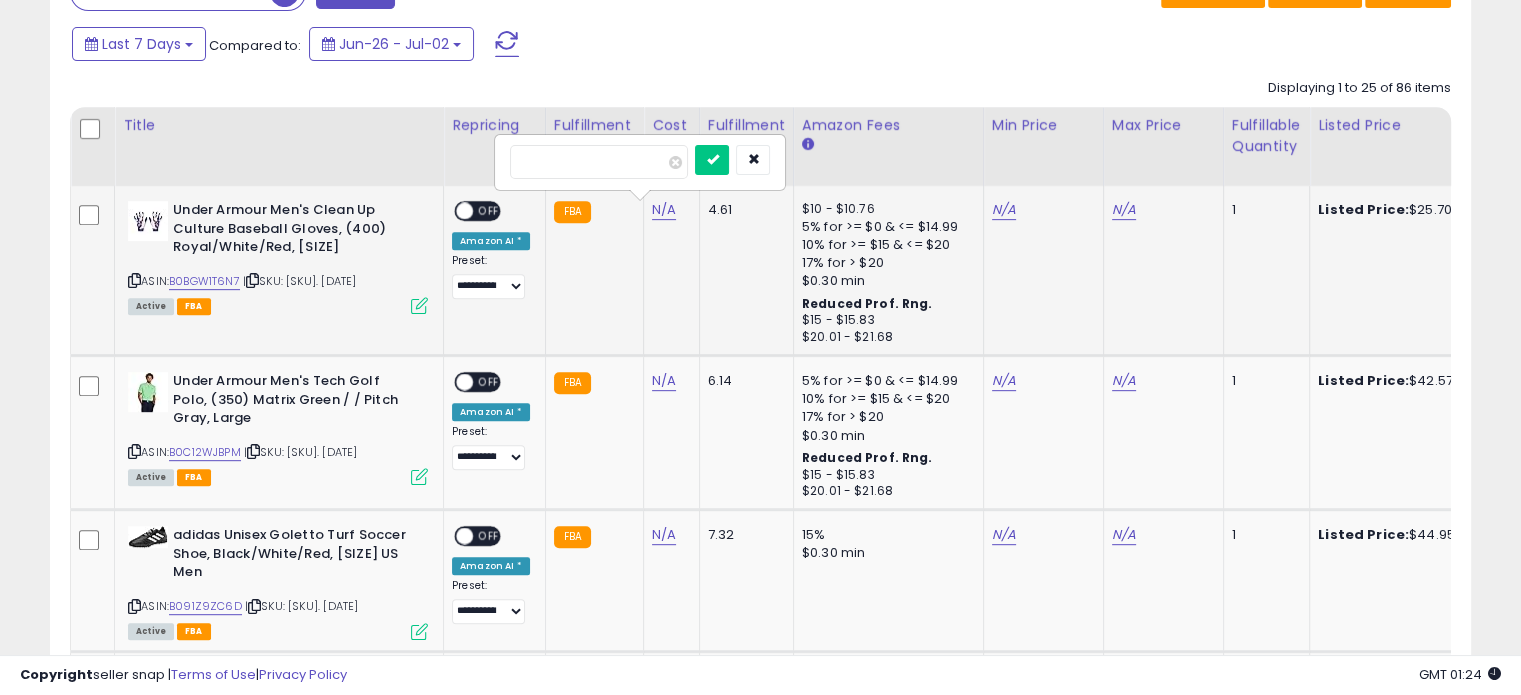 type on "****" 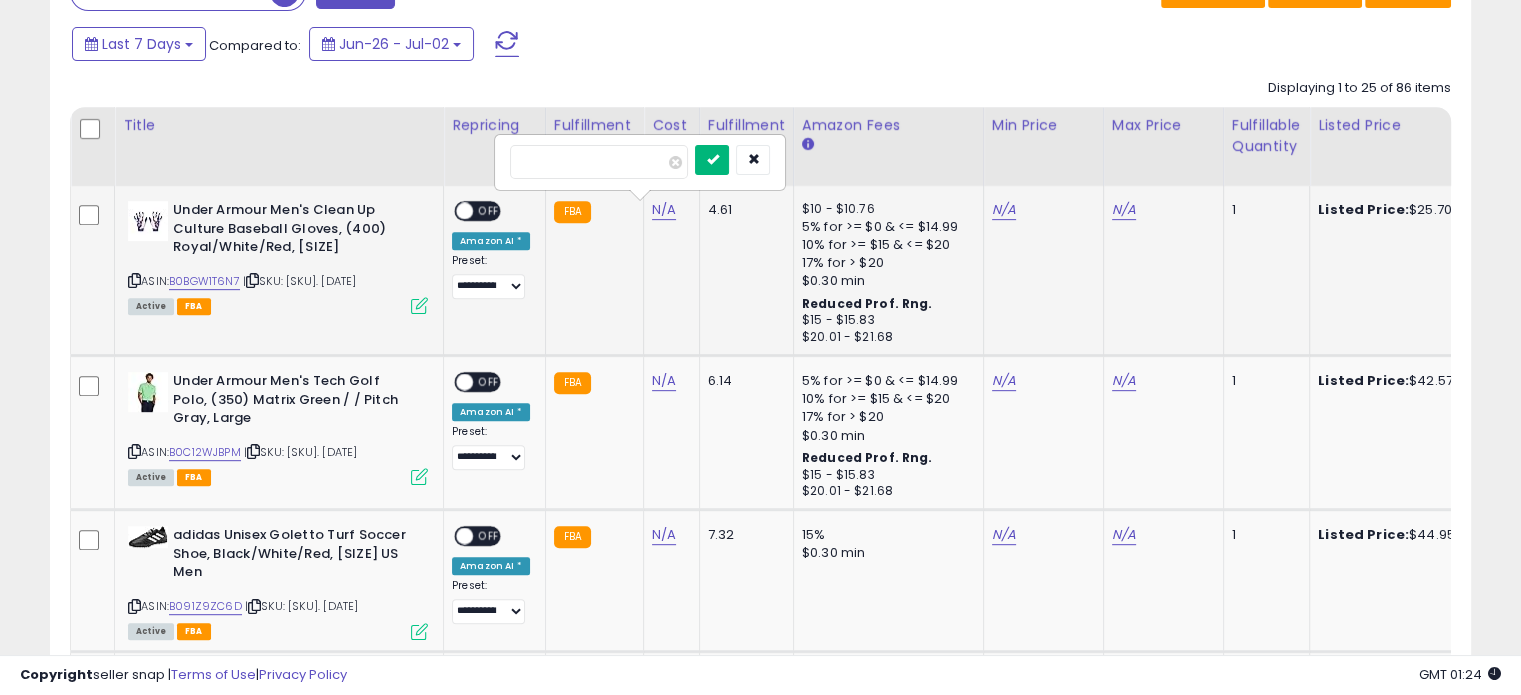 type 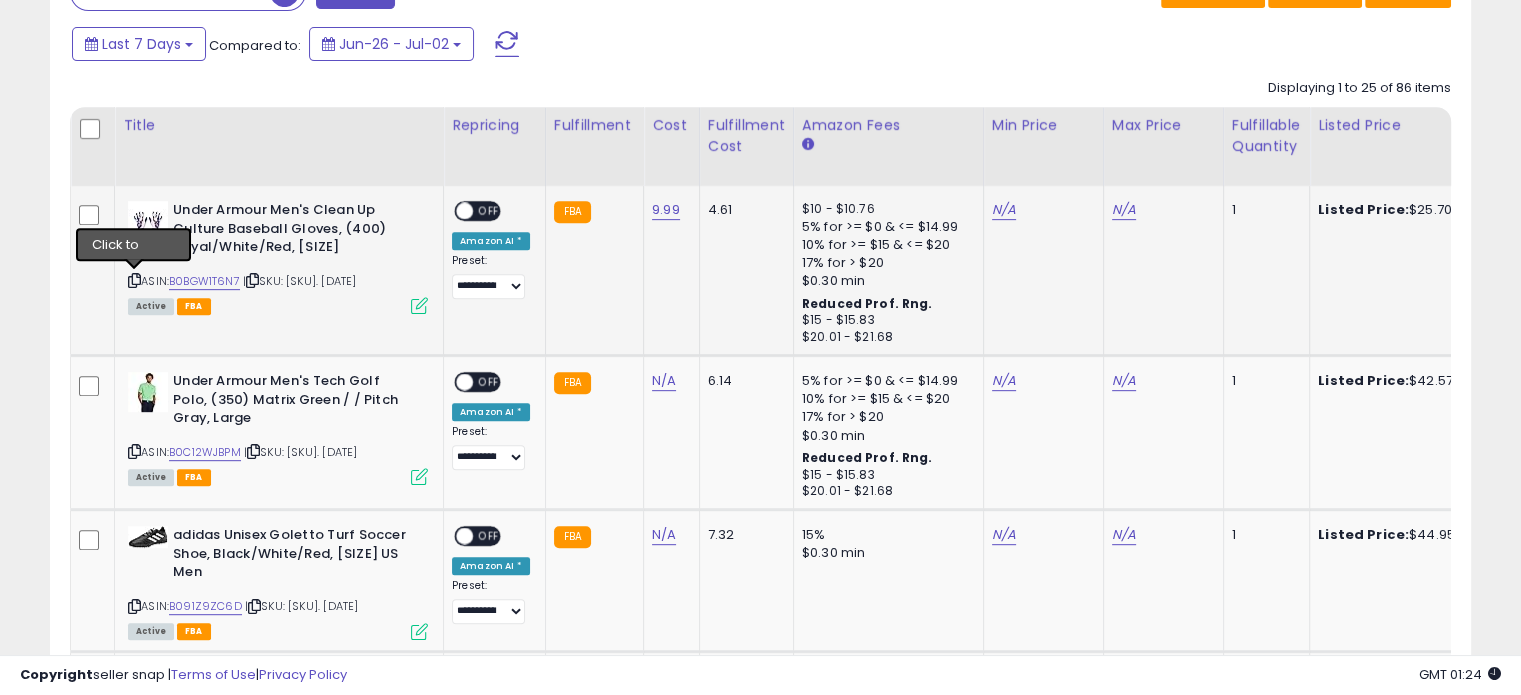 click at bounding box center [134, 280] 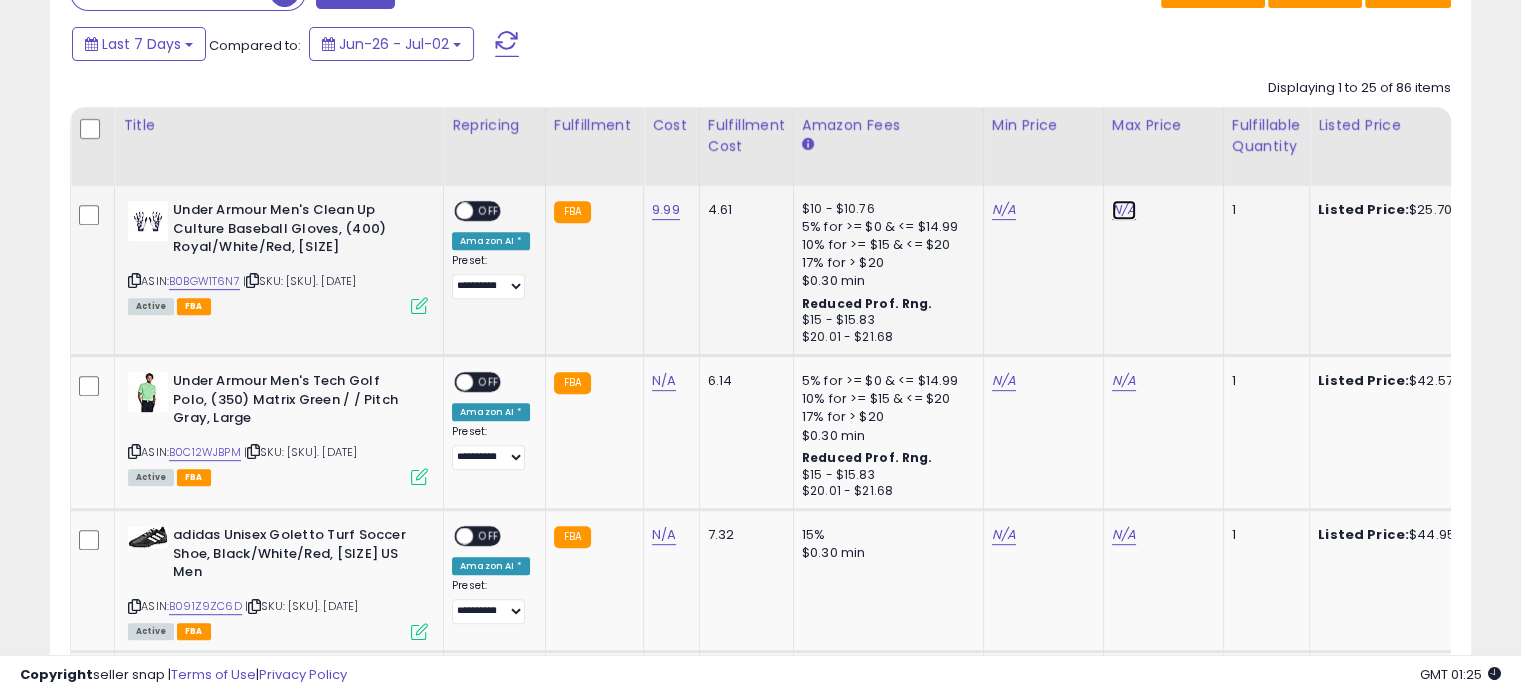 click on "N/A" at bounding box center (1124, 210) 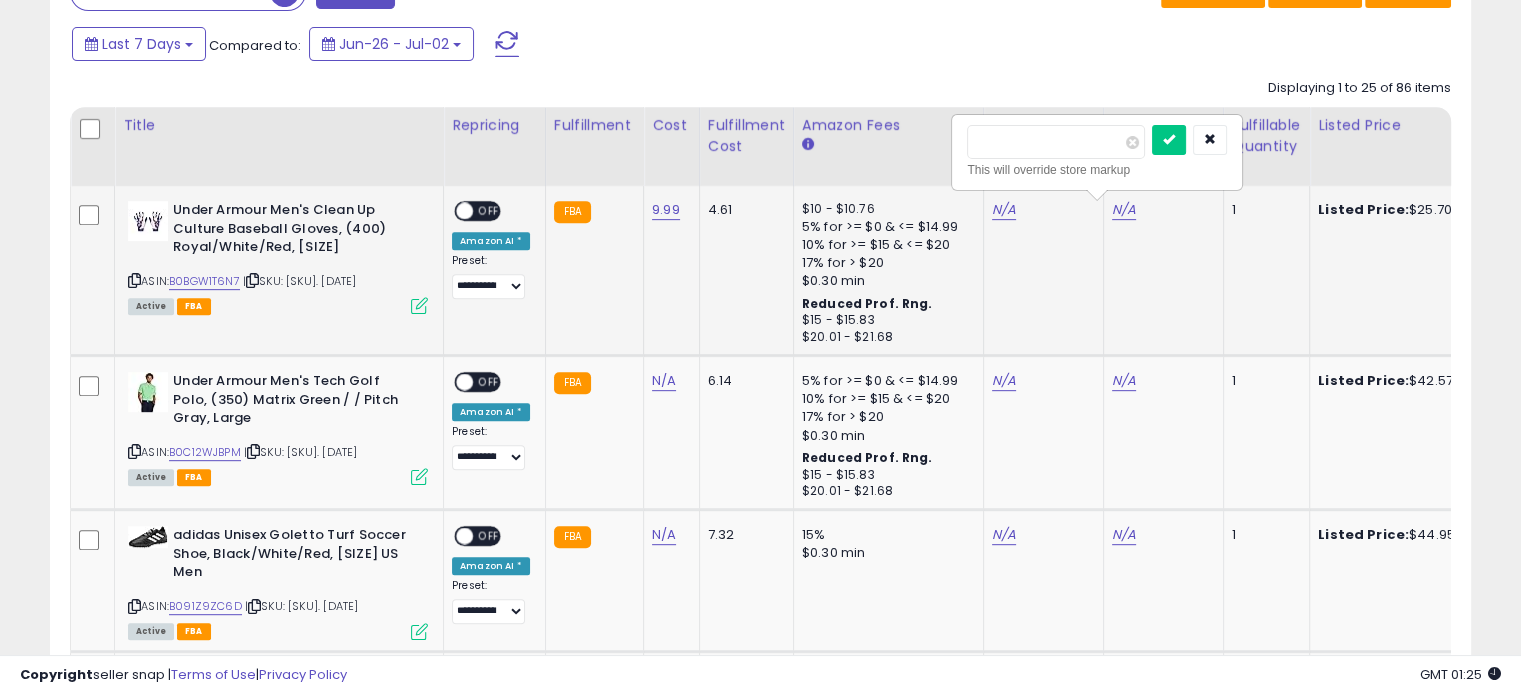 type on "*" 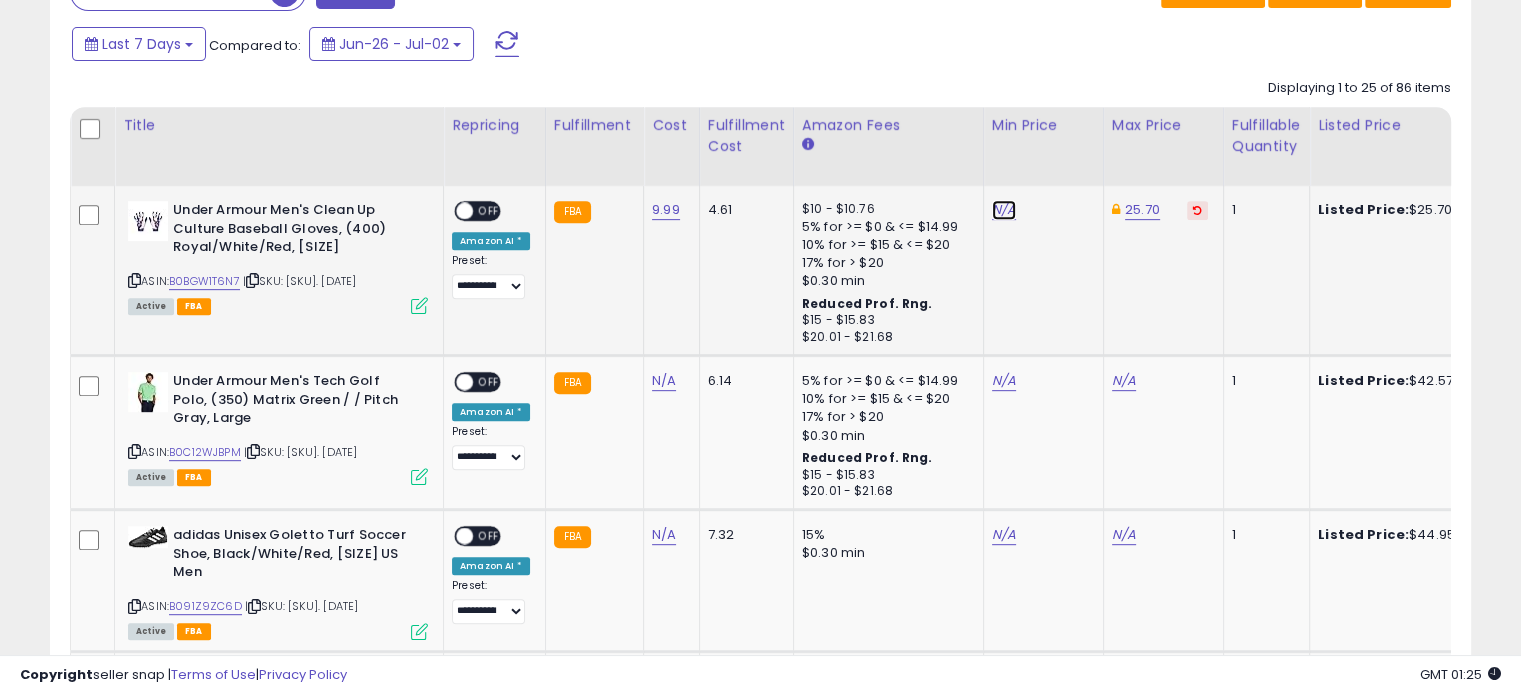click on "N/A" at bounding box center (1004, 210) 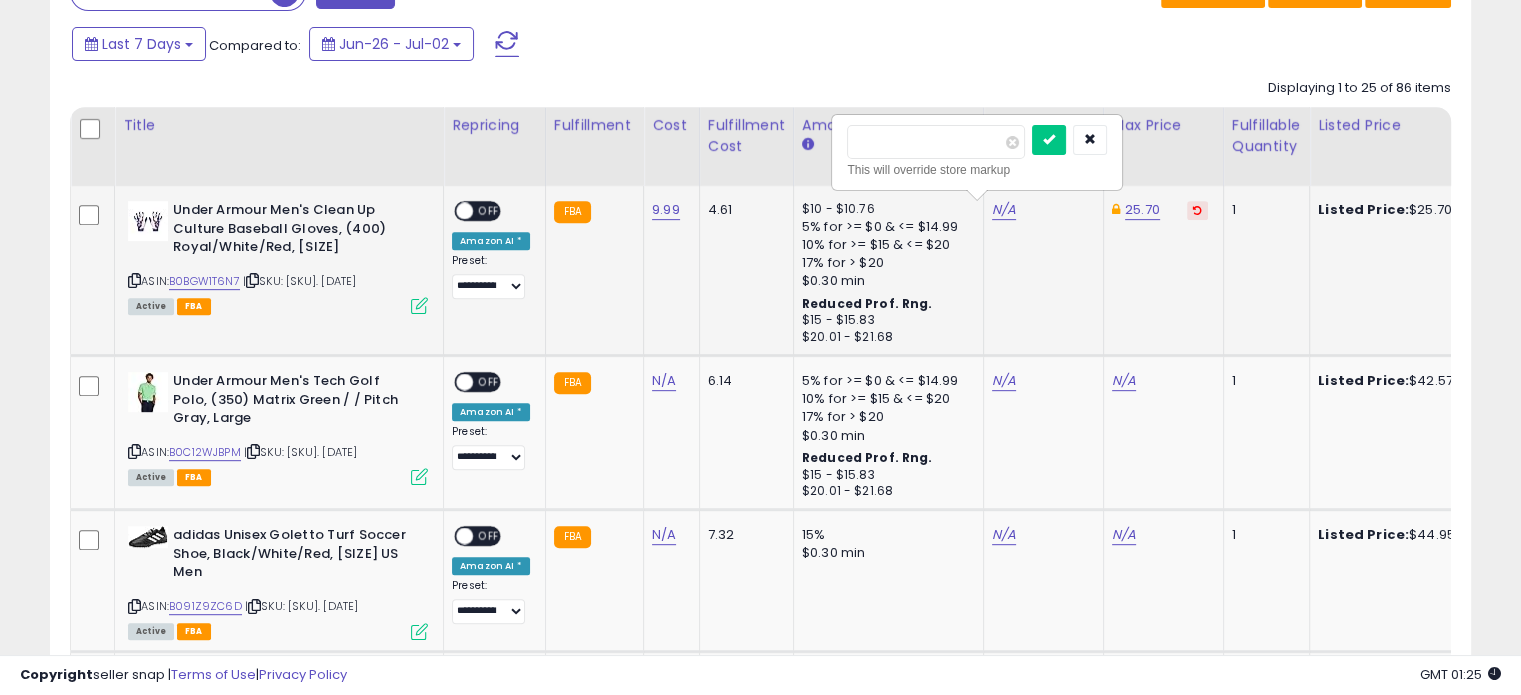 type on "*****" 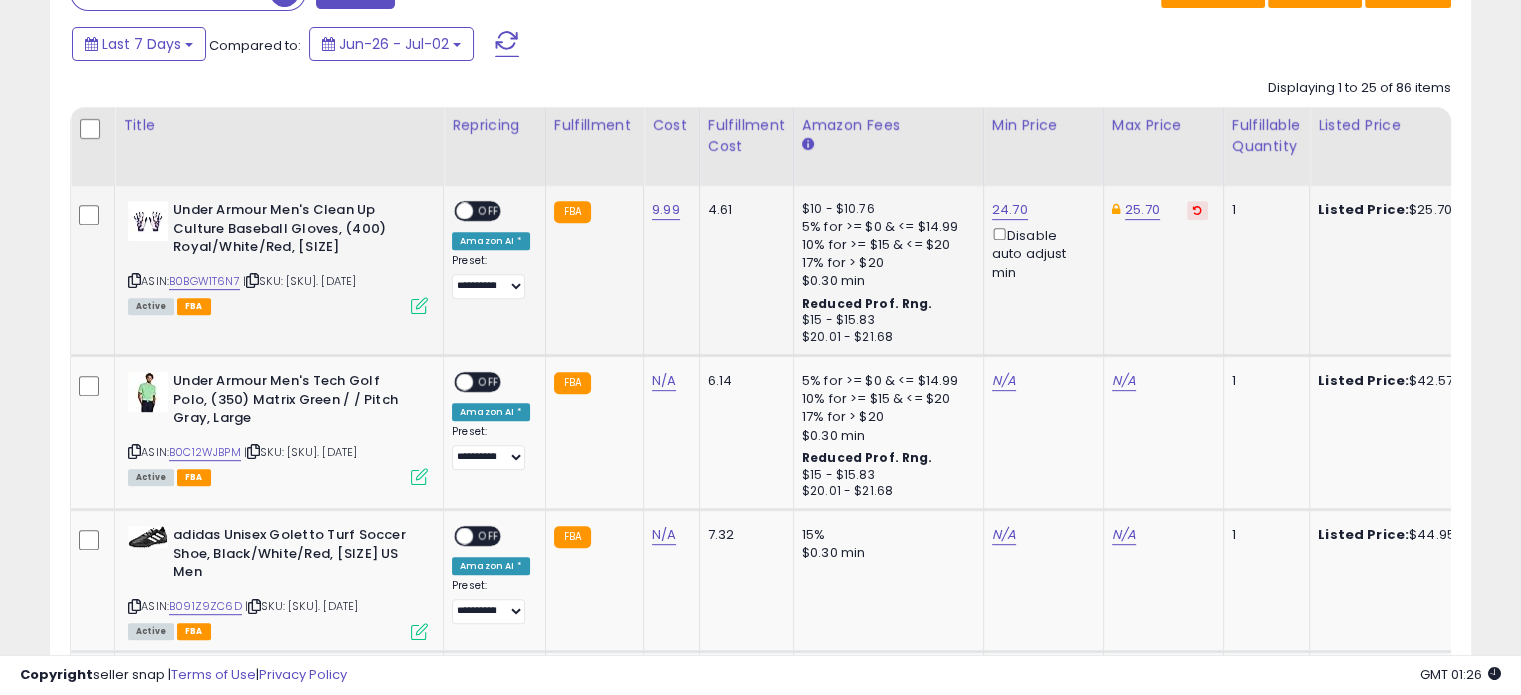click on "OFF" at bounding box center [489, 211] 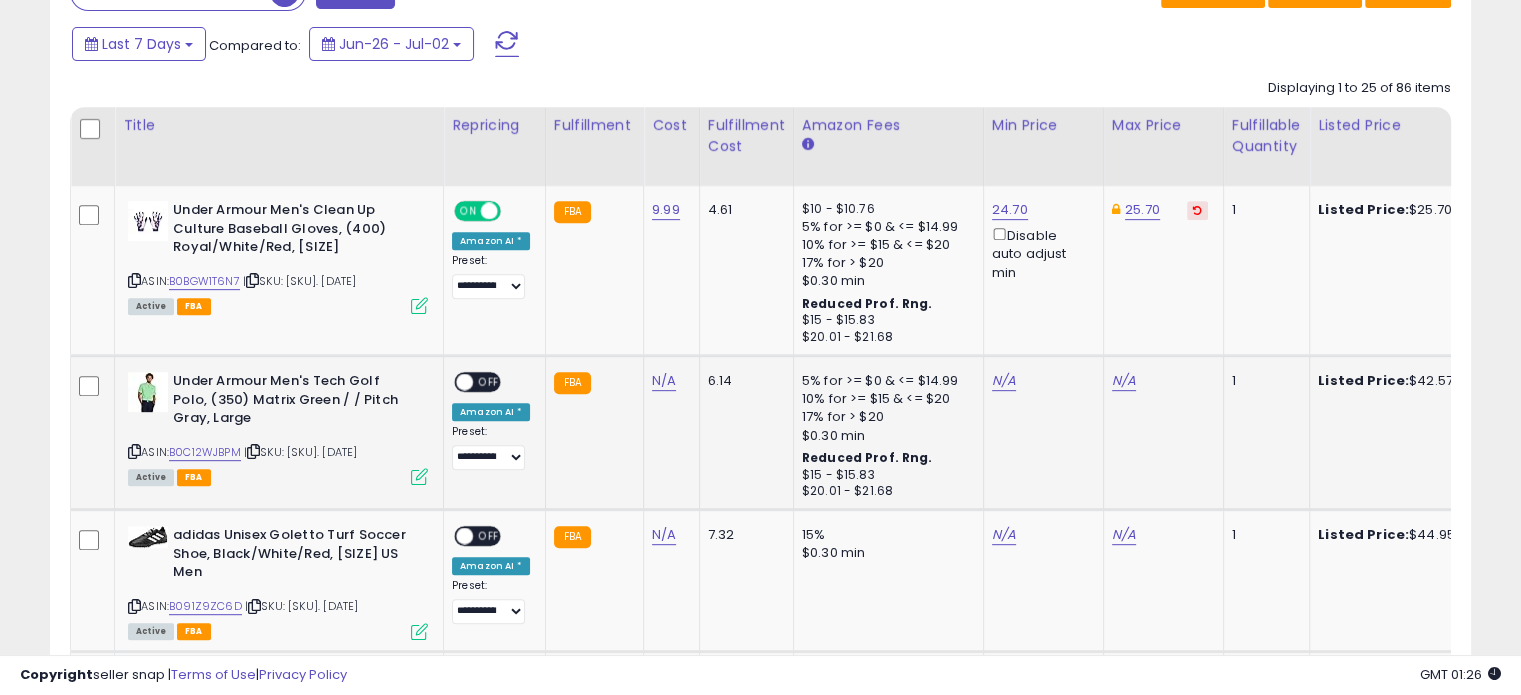 click on "N/A" 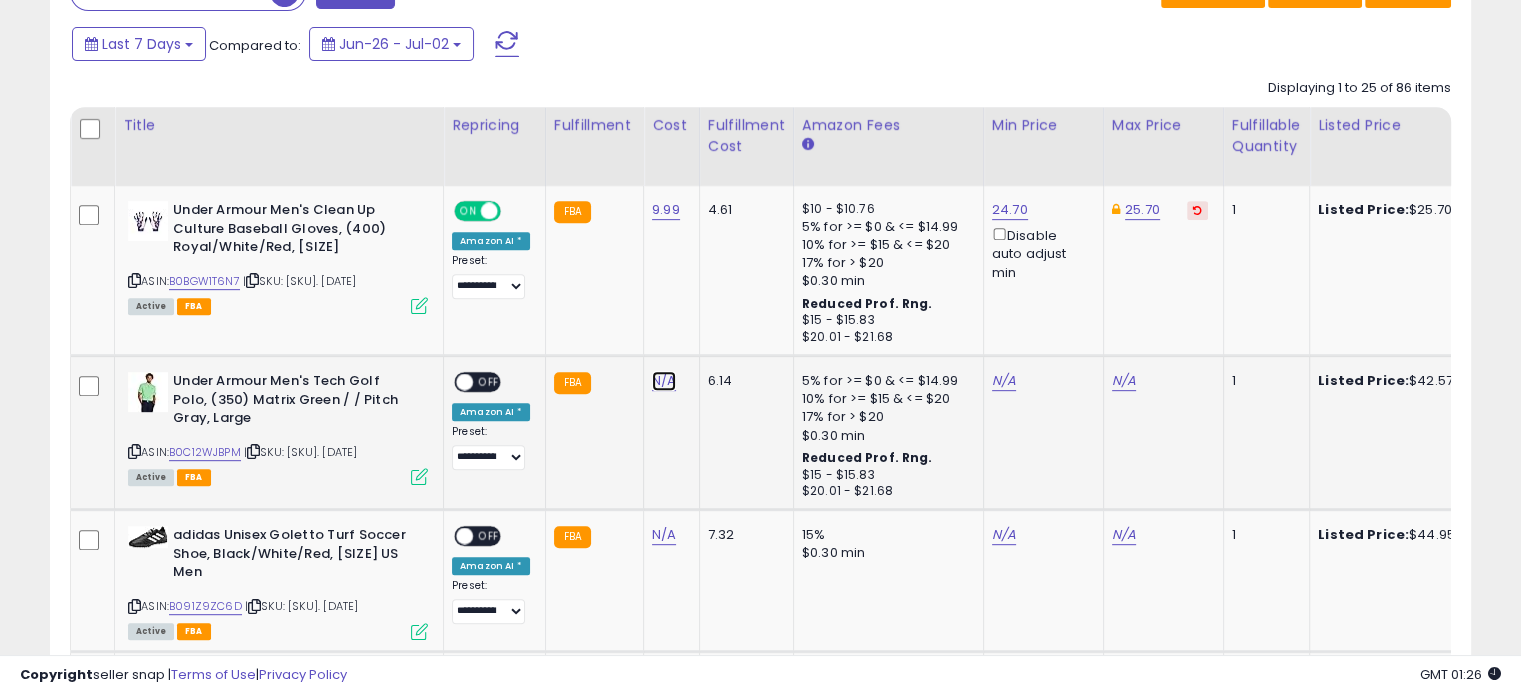 click on "N/A" at bounding box center [664, 381] 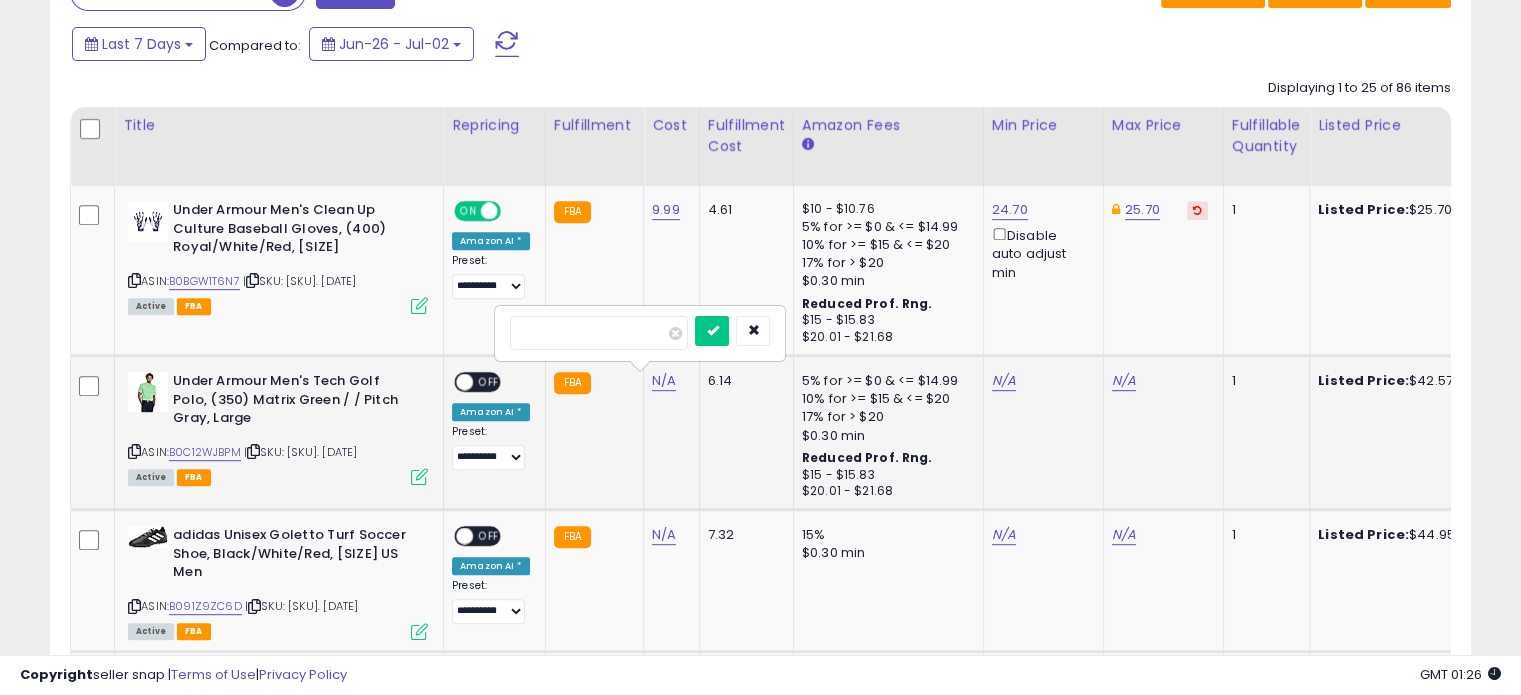 type on "*****" 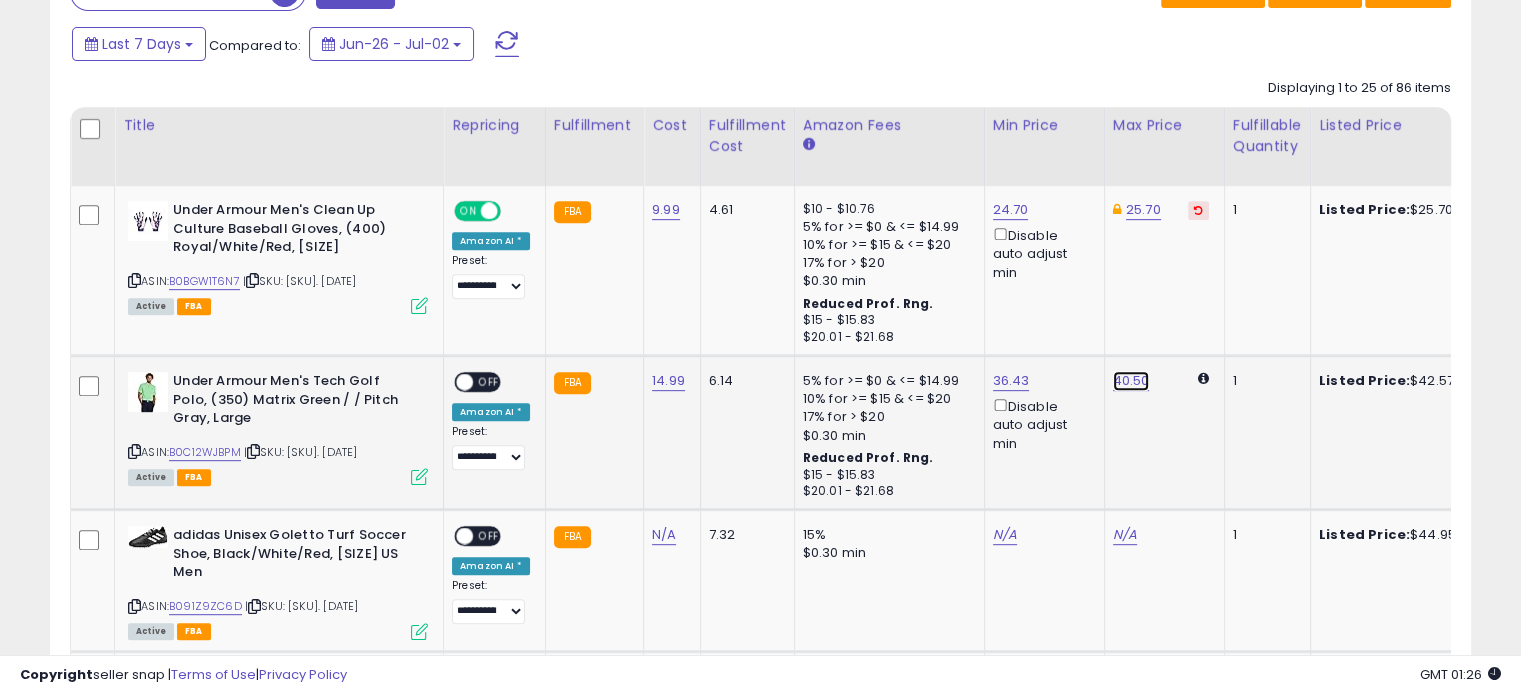 click on "40.50" at bounding box center [1131, 381] 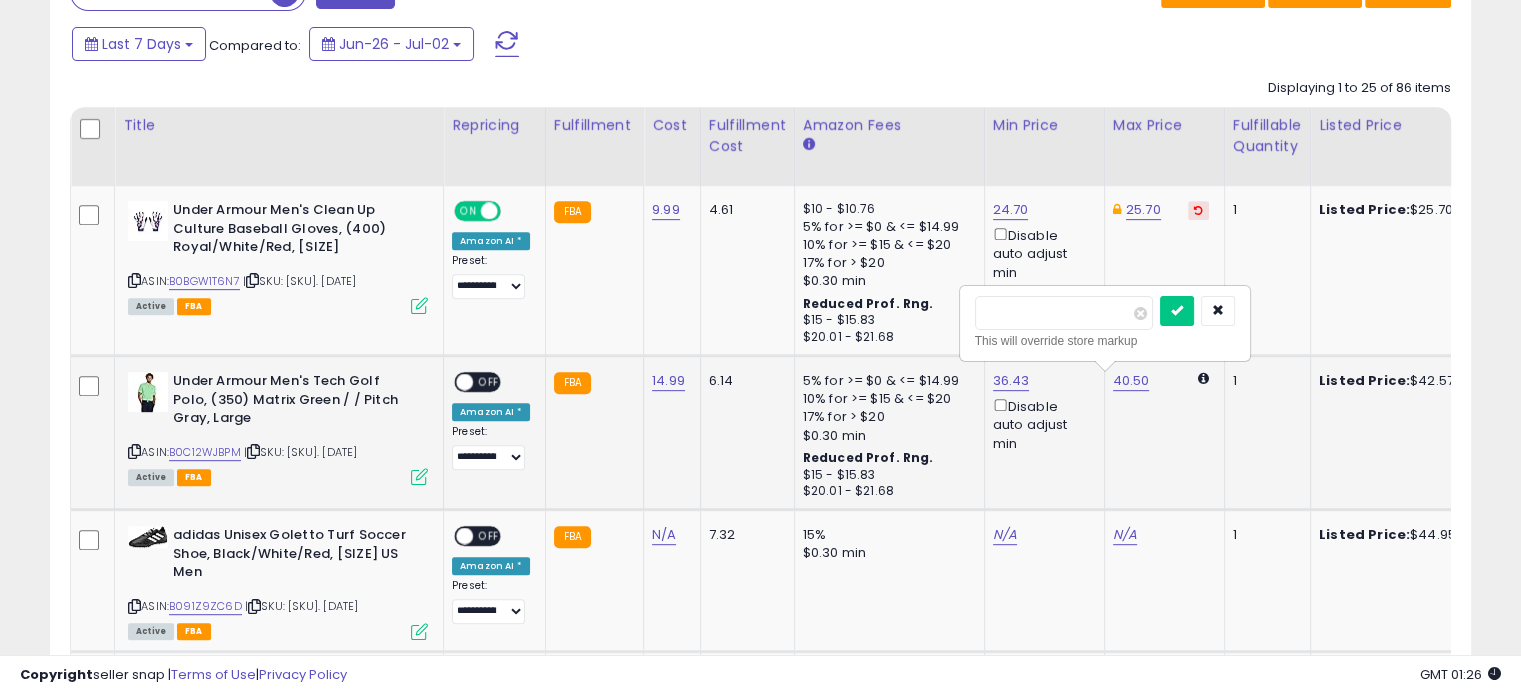 type on "*" 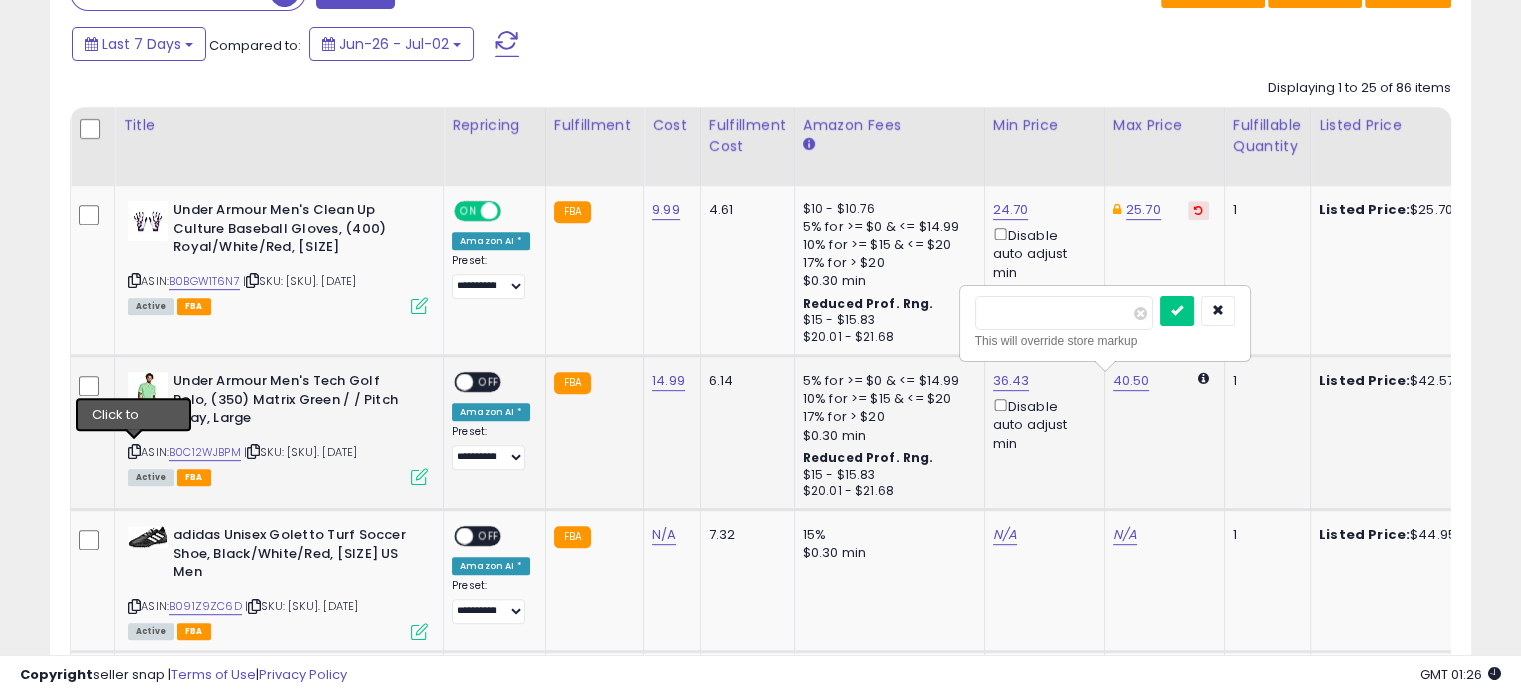 click at bounding box center [134, 451] 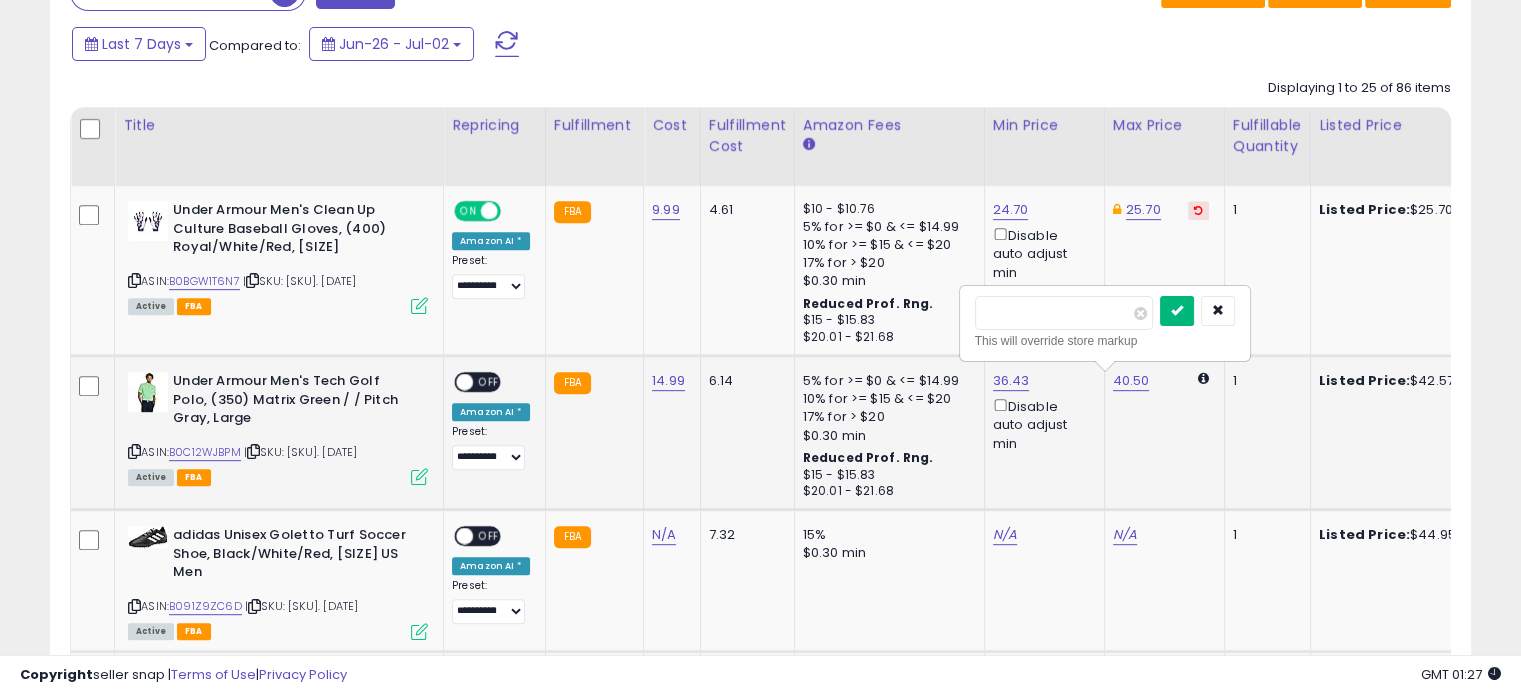 click at bounding box center (1177, 311) 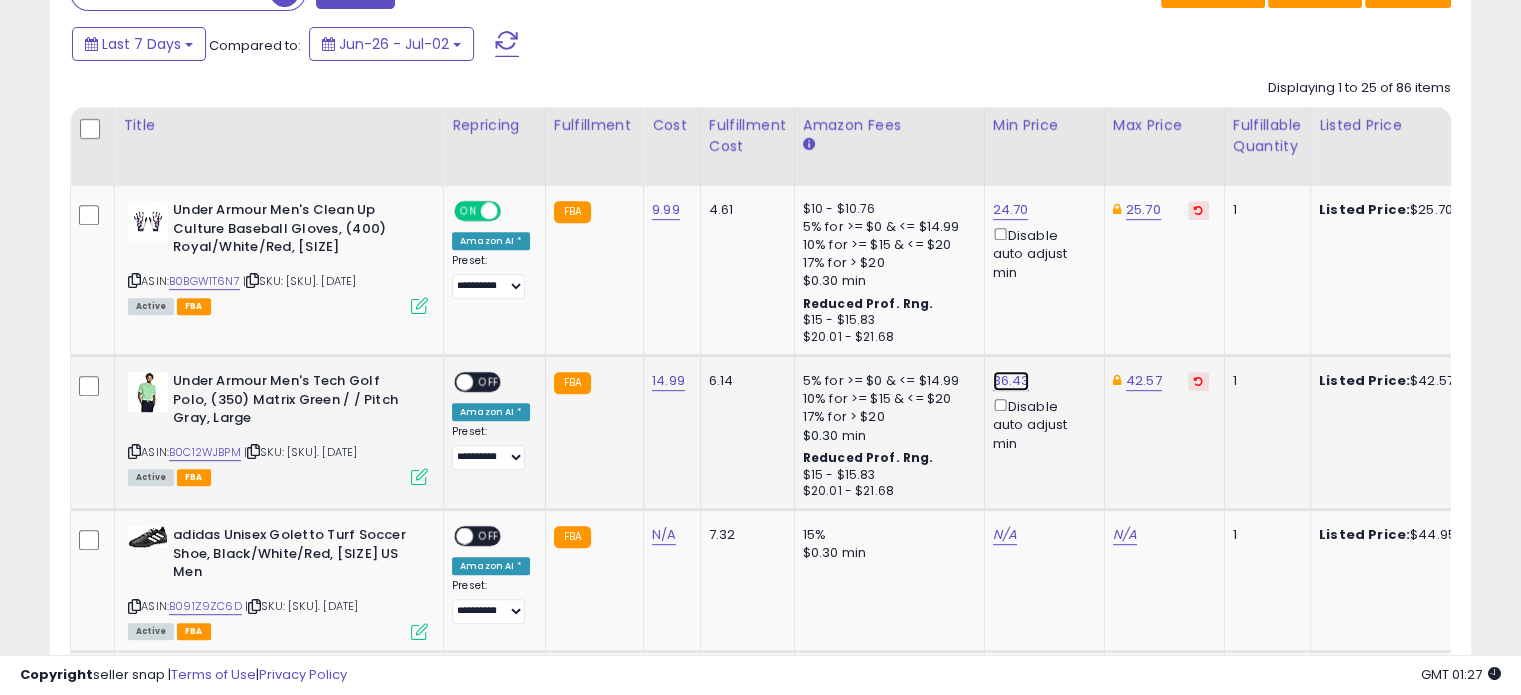 click on "36.43" at bounding box center [1011, 210] 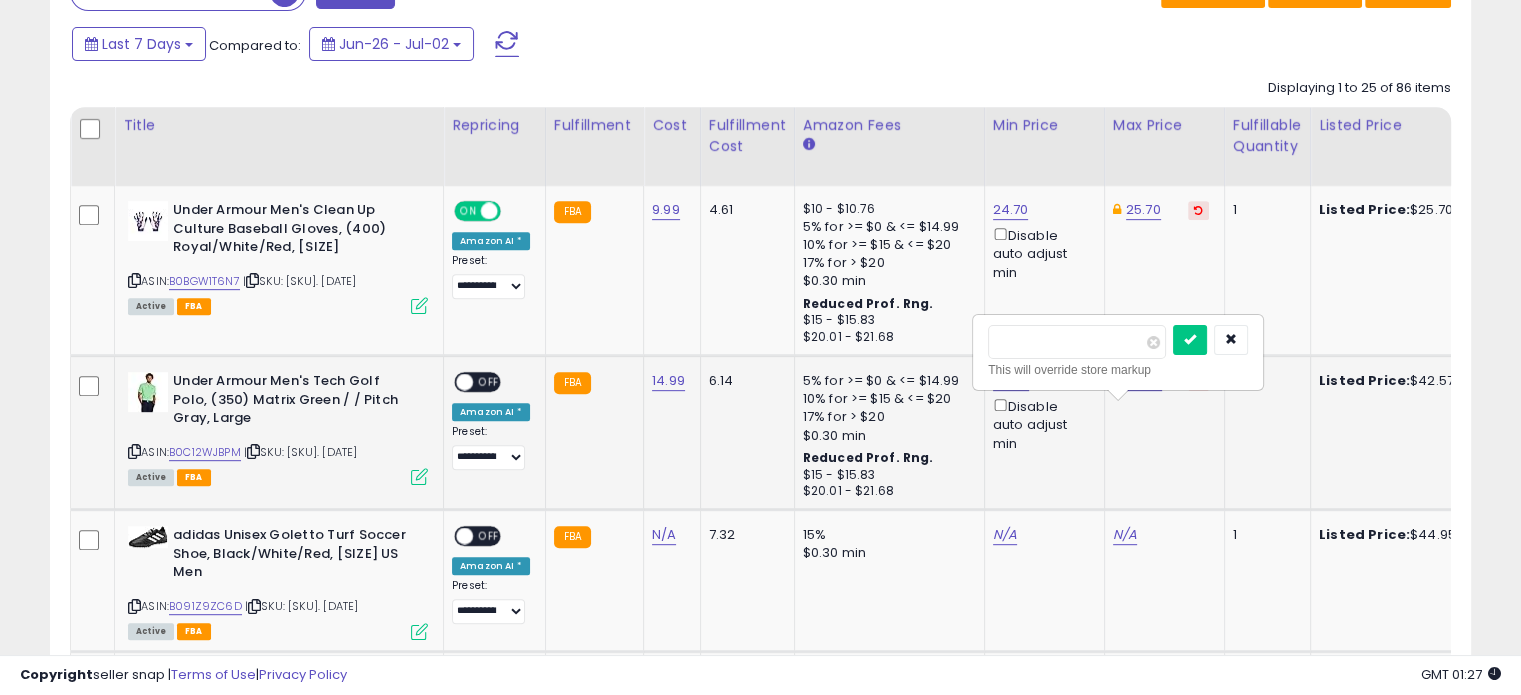click on "[NUMBER] ***** This will override store markup  Disable auto adjust min" at bounding box center (1041, 412) 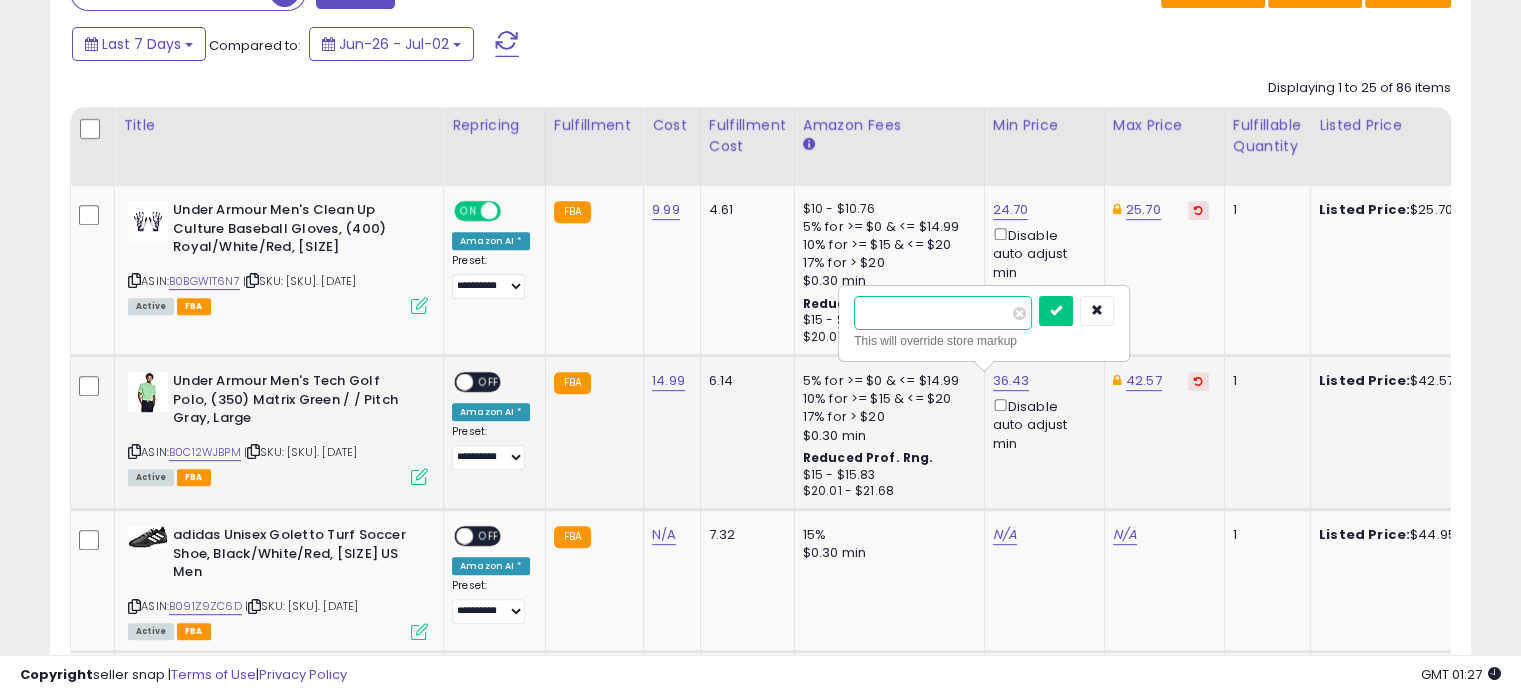 click on "*****" at bounding box center [943, 313] 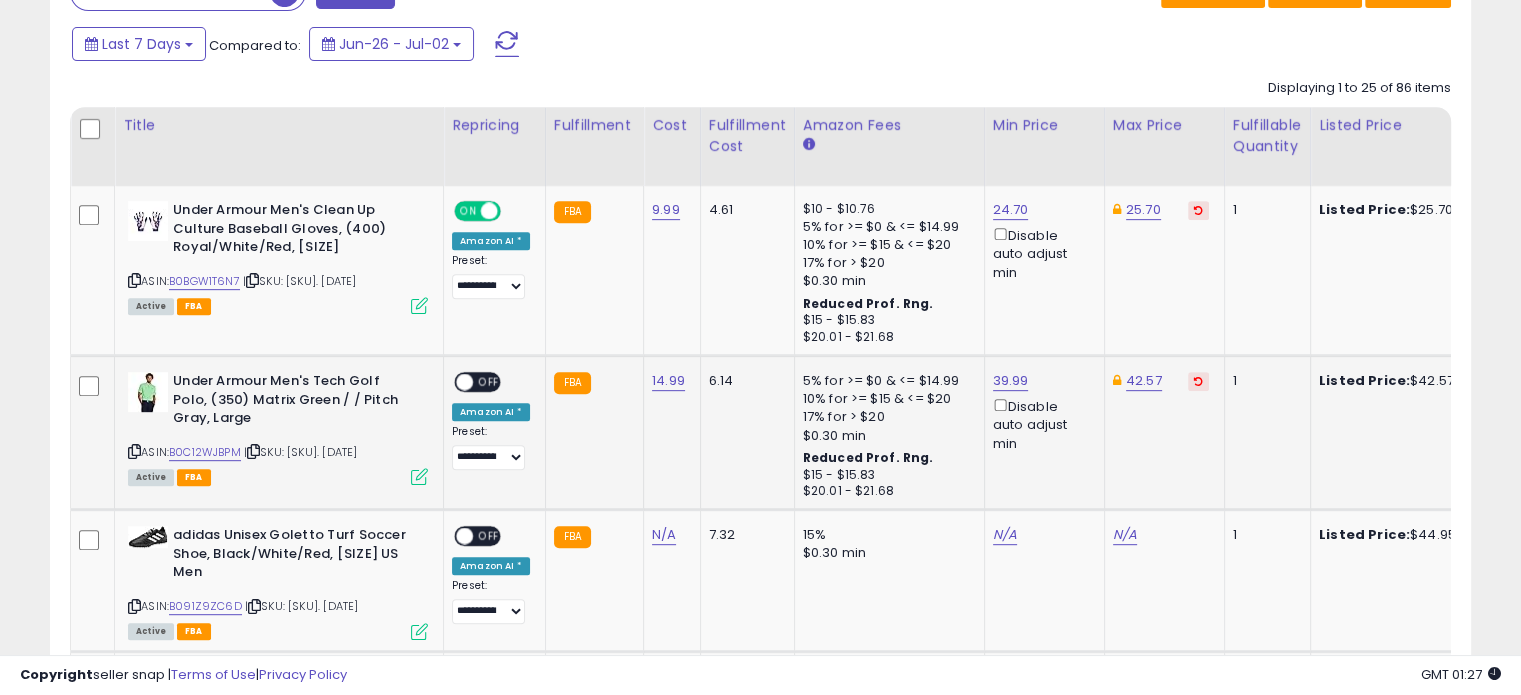 click on "ON   OFF" at bounding box center (477, 382) 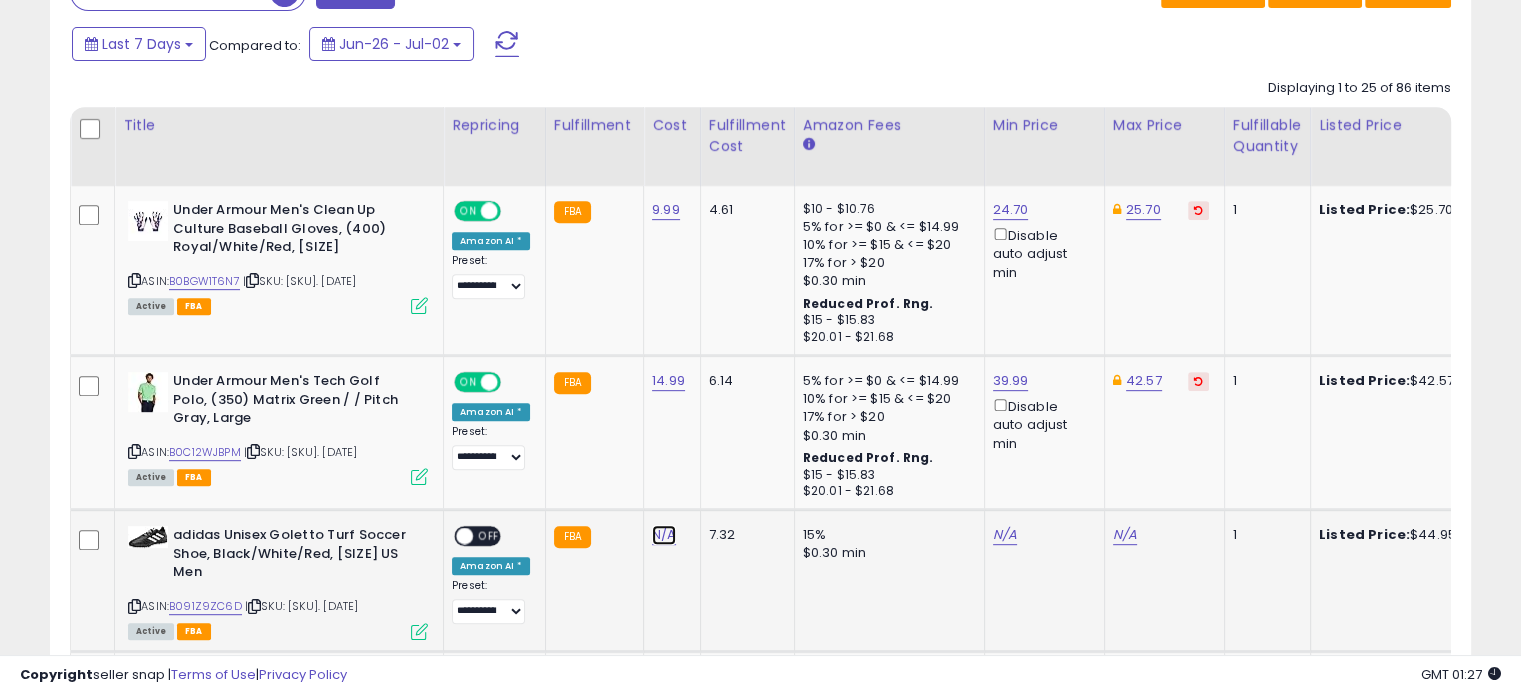click on "N/A" at bounding box center [664, 535] 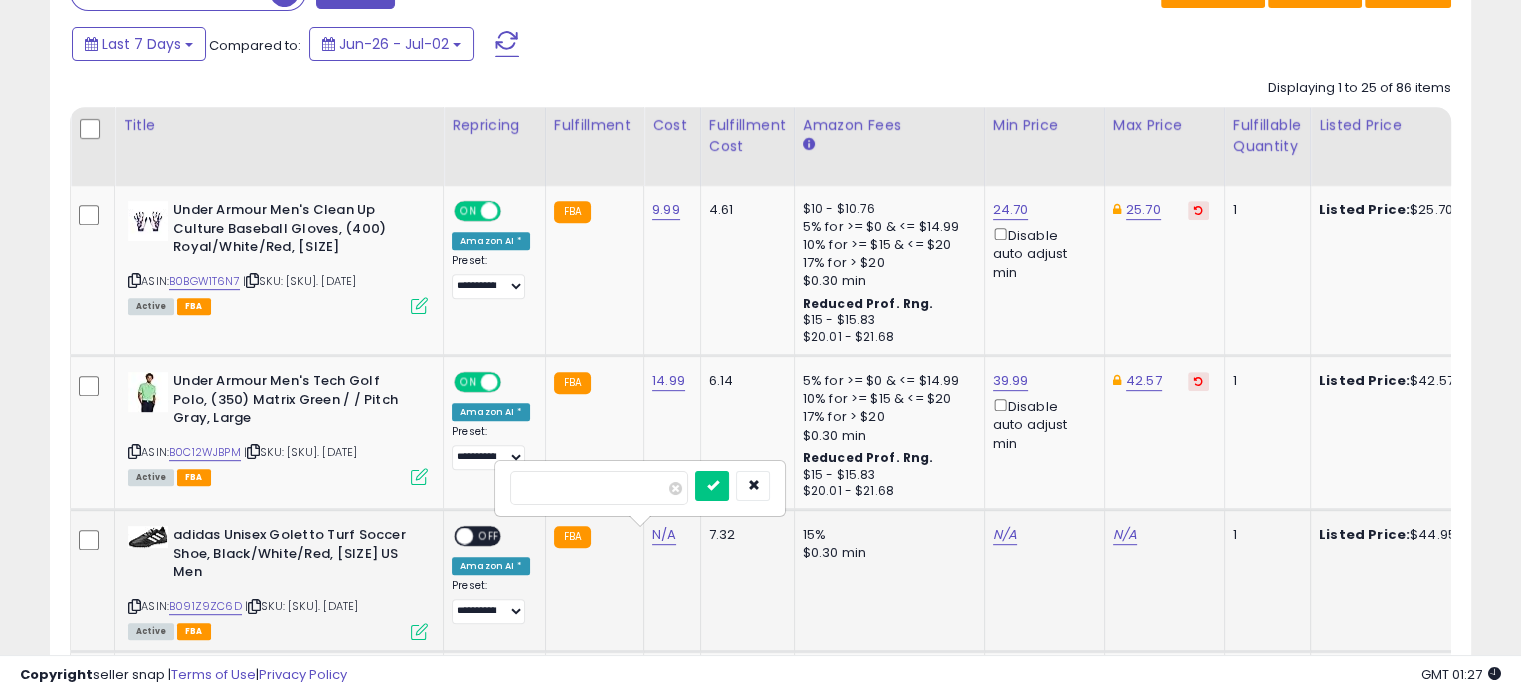 type on "*****" 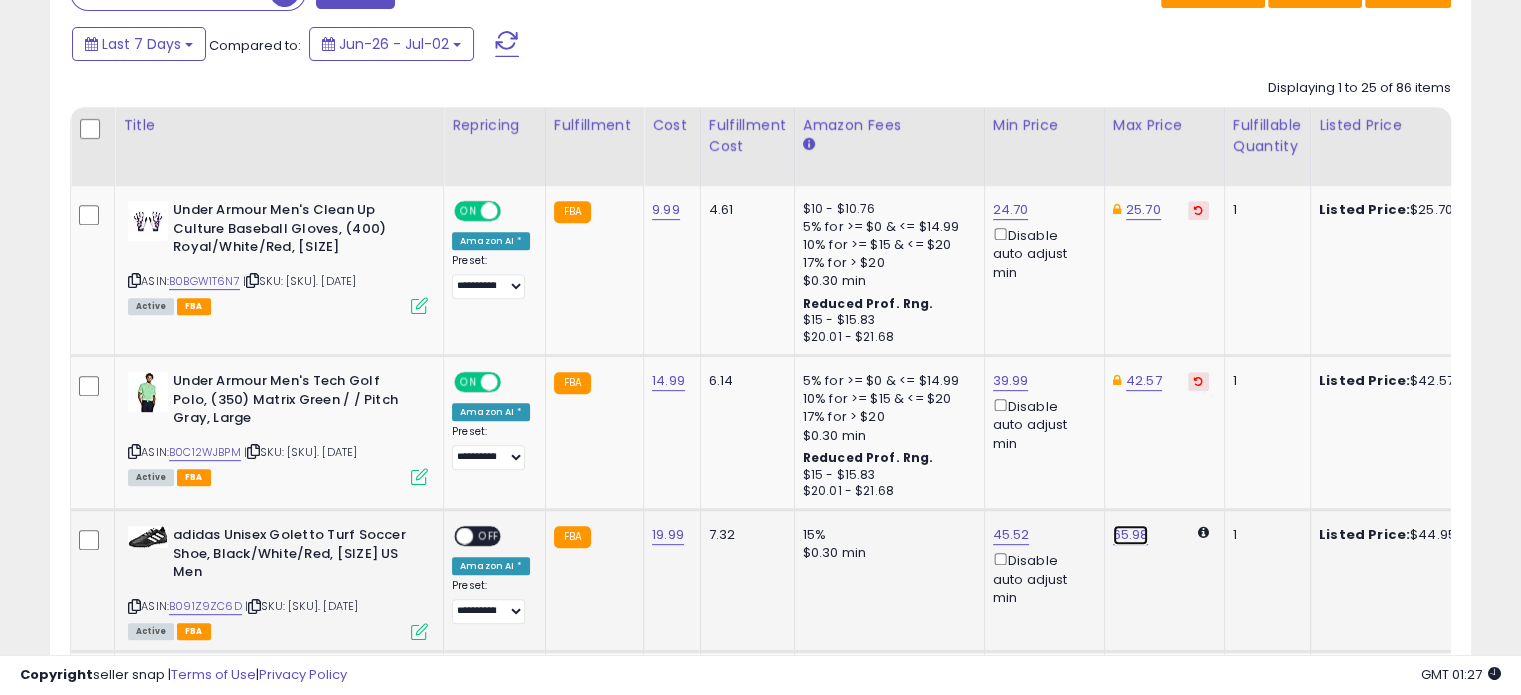 click on "65.98" at bounding box center [1131, 535] 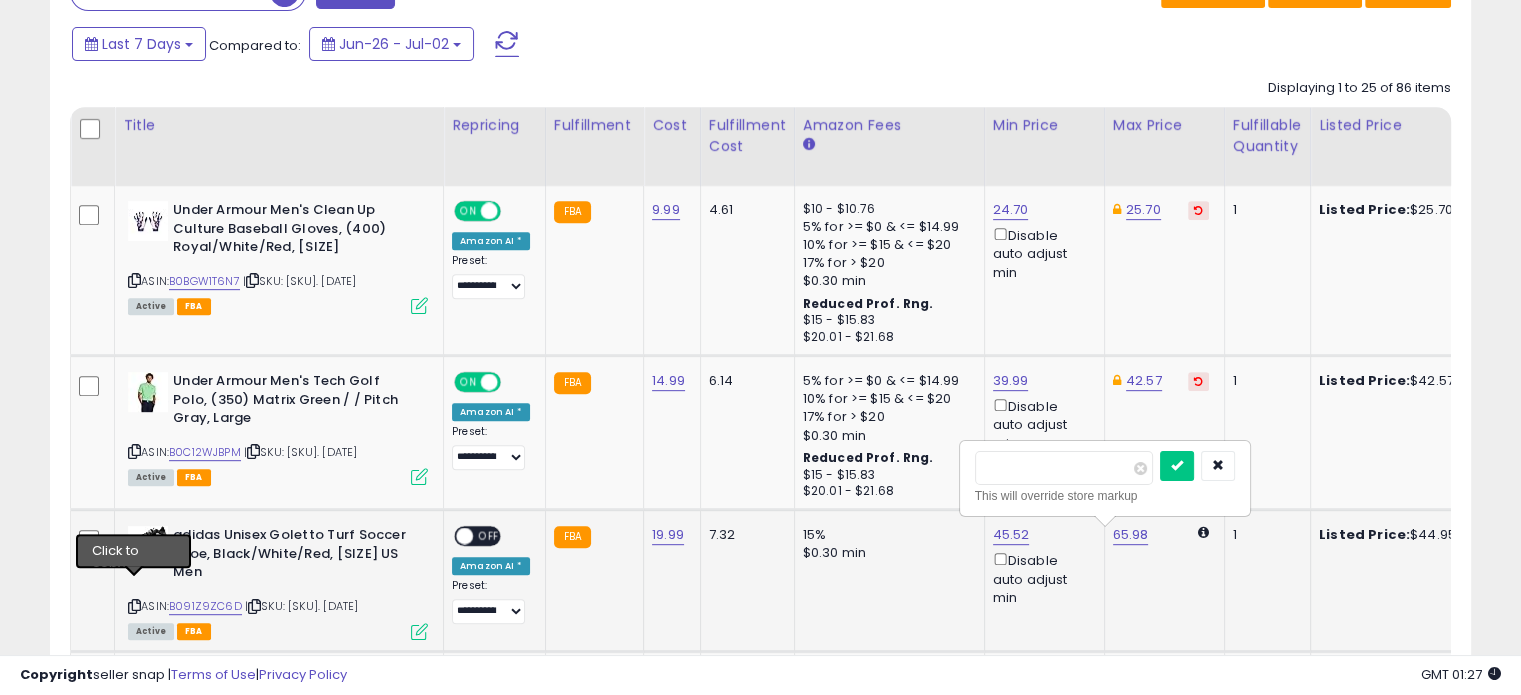 click at bounding box center [134, 606] 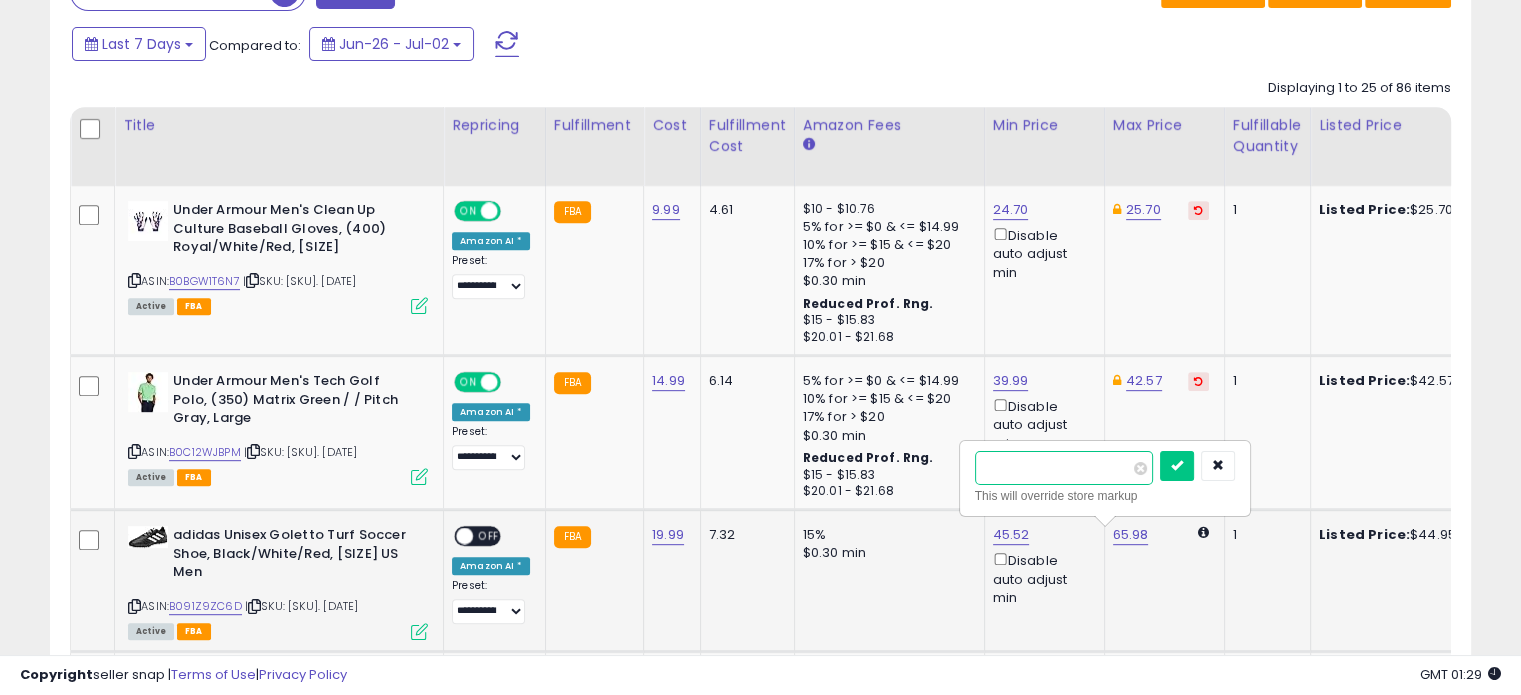 click on "*****" at bounding box center [1064, 468] 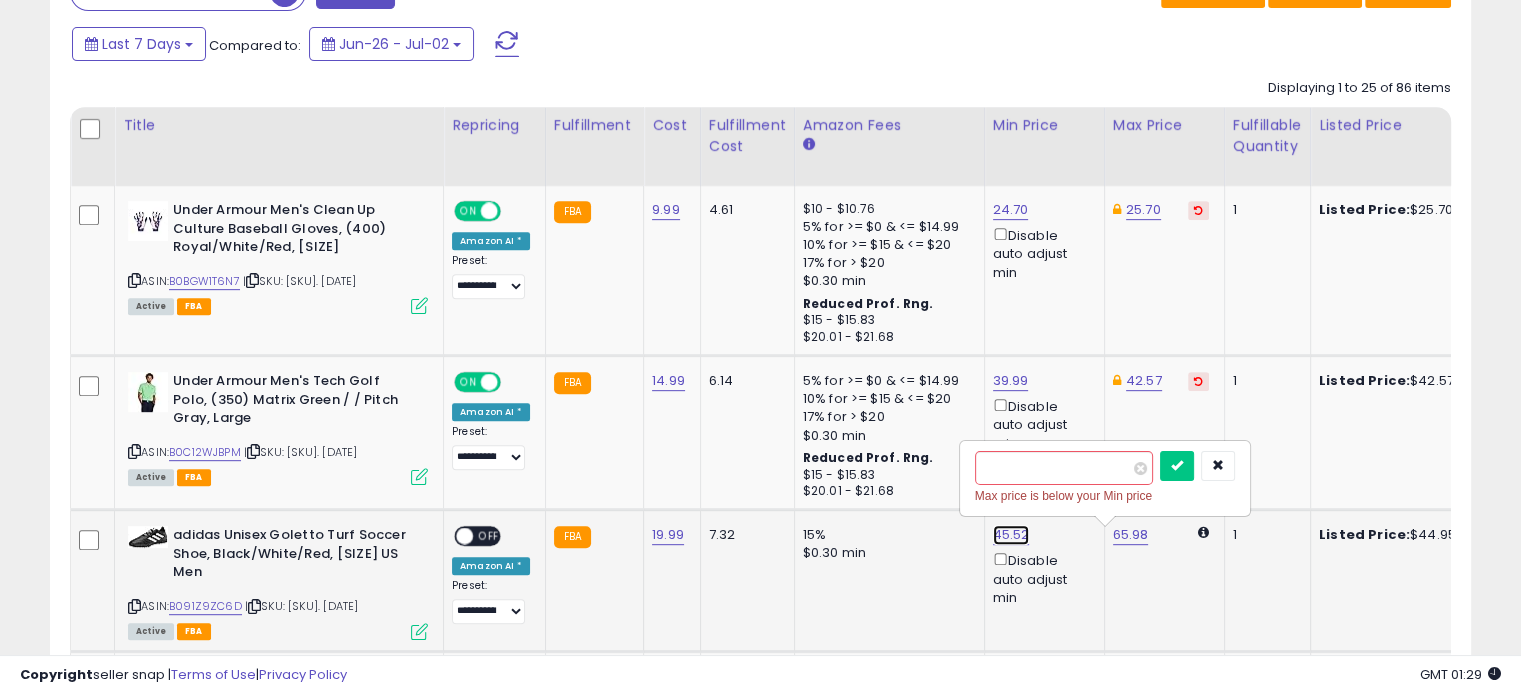 click on "45.52" at bounding box center [1011, 210] 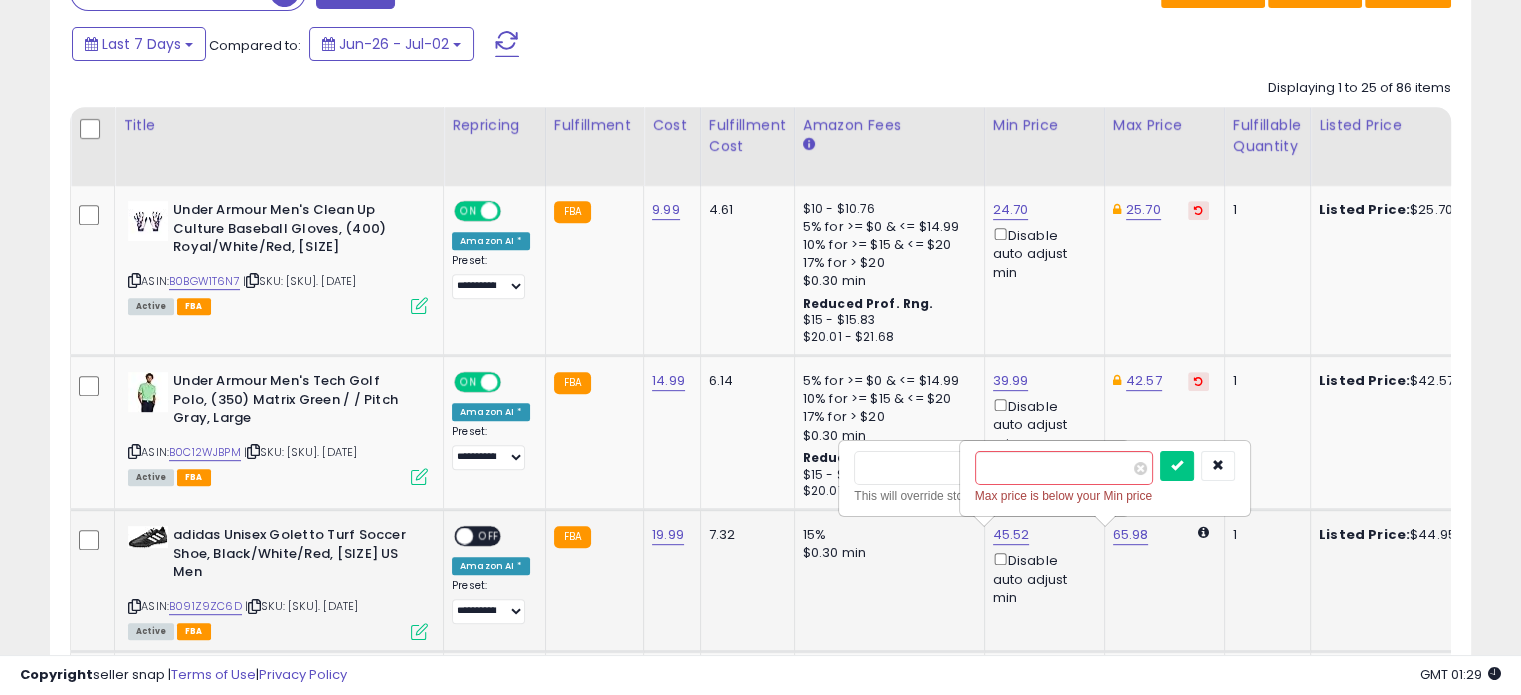 type on "*****" 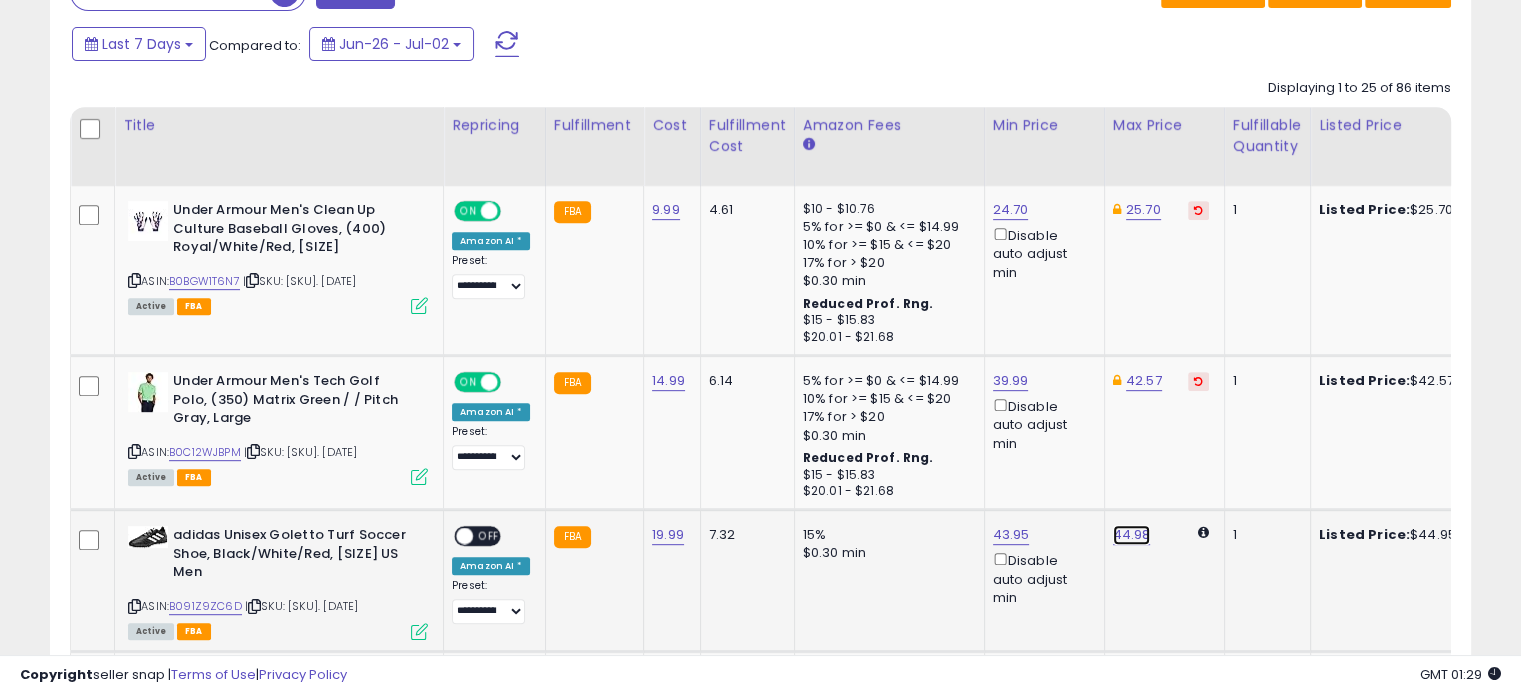 click on "44.98" at bounding box center (1132, 535) 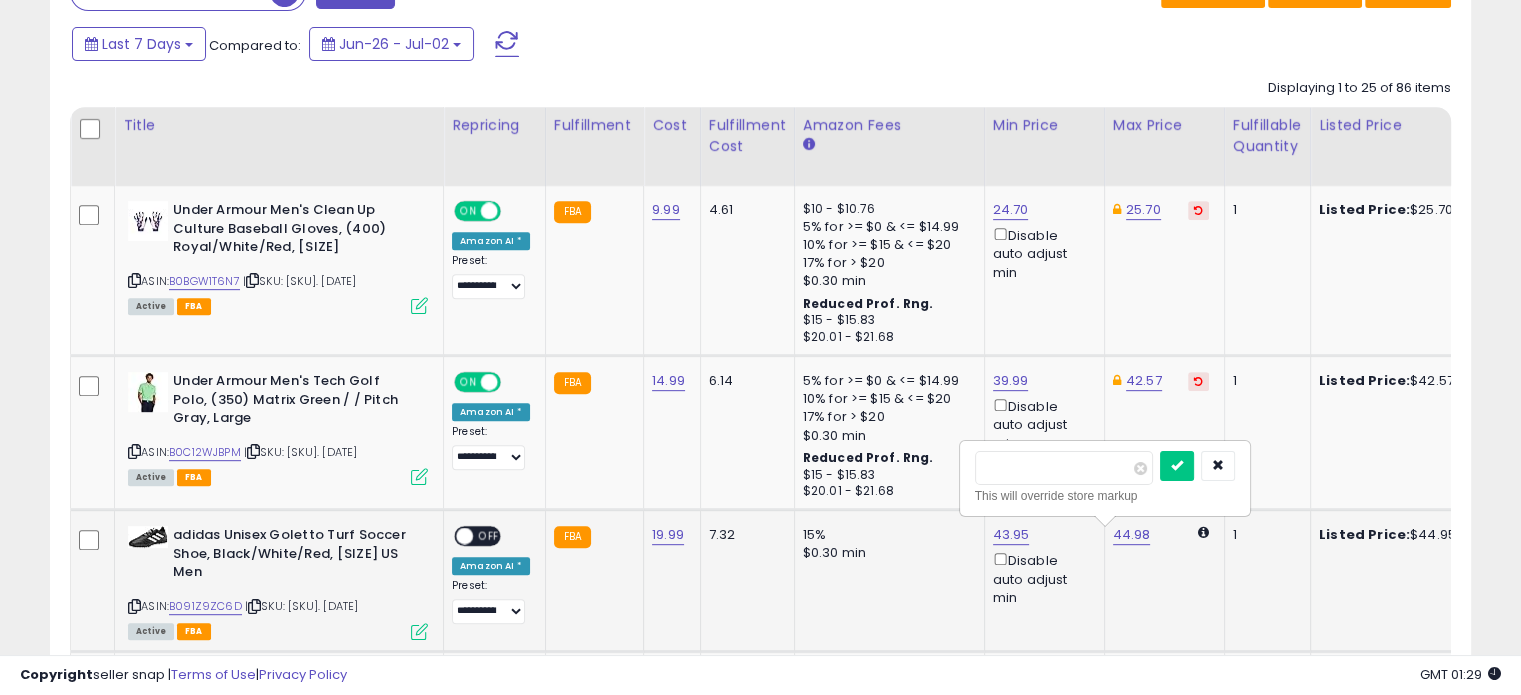 type on "*****" 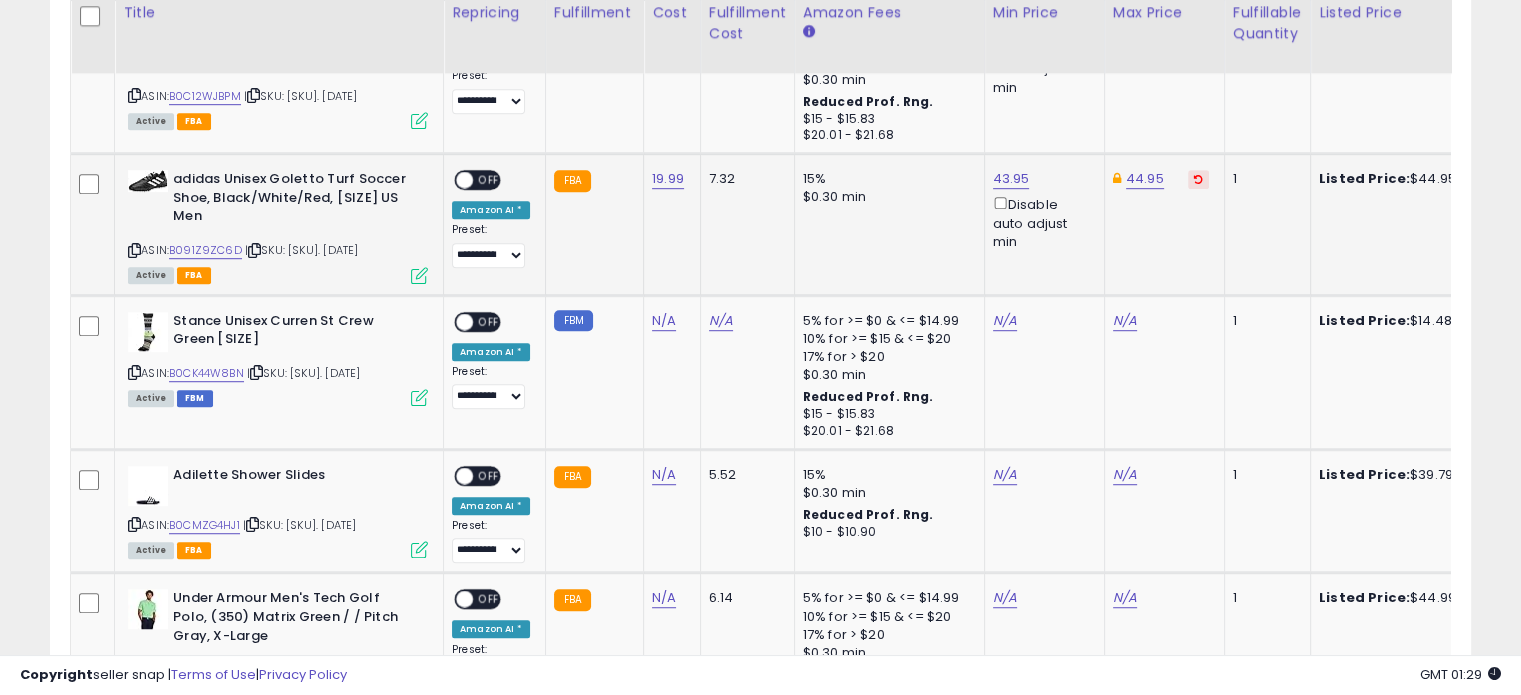 scroll, scrollTop: 1224, scrollLeft: 0, axis: vertical 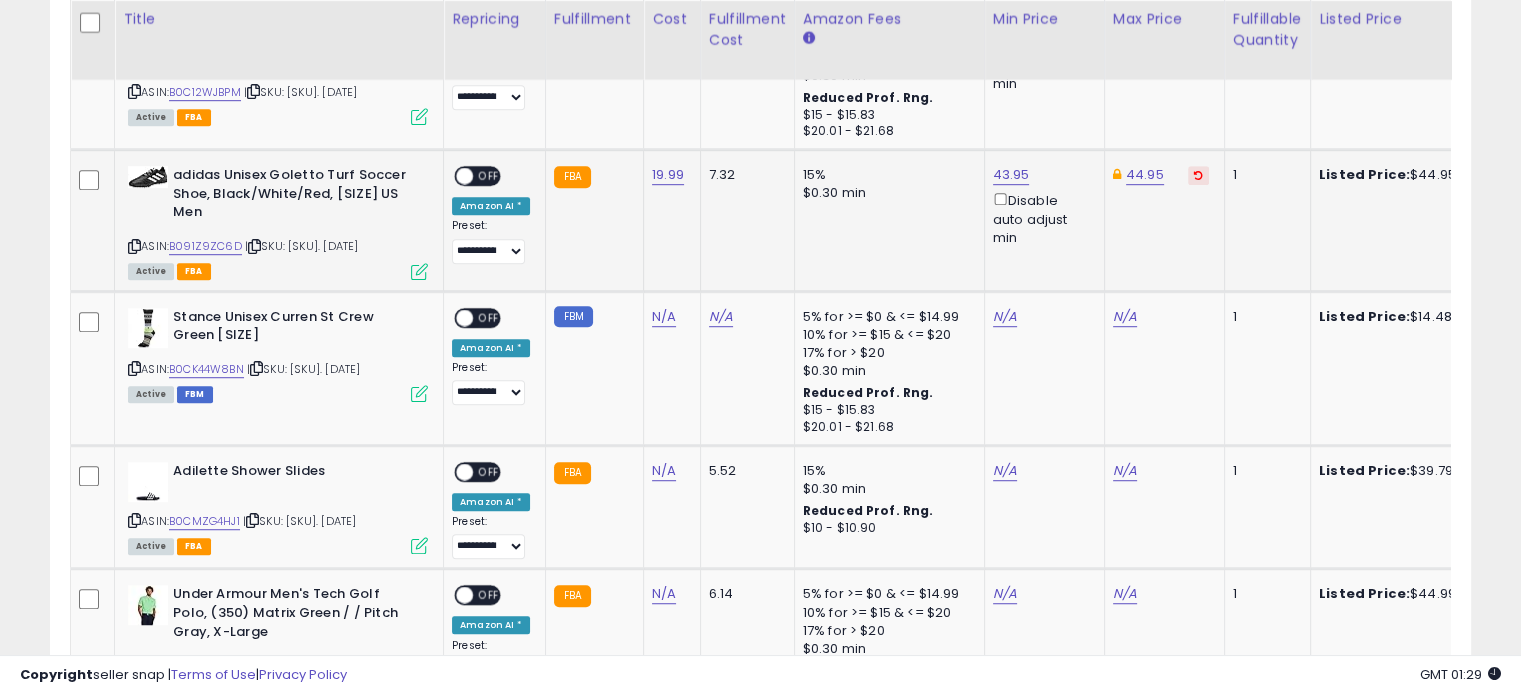 click on "**********" 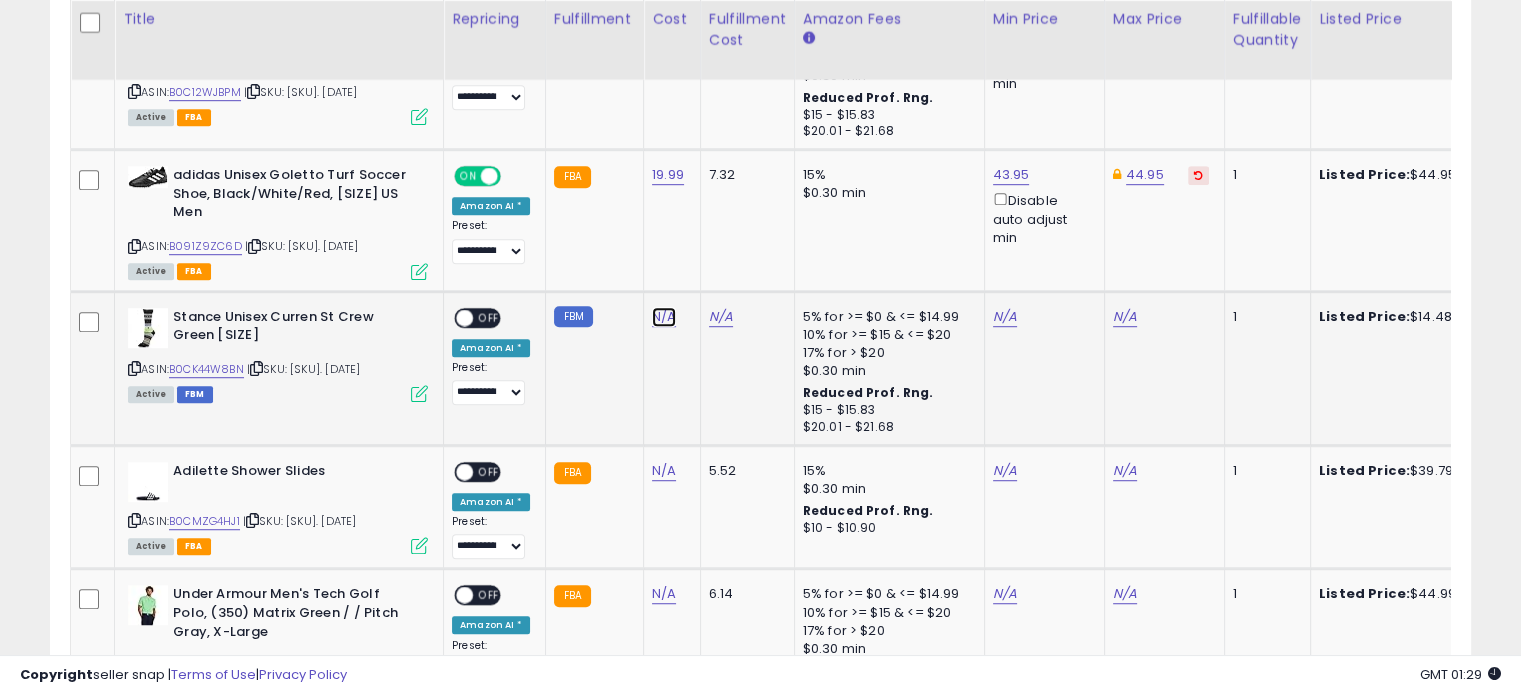 click on "N/A" at bounding box center [664, 317] 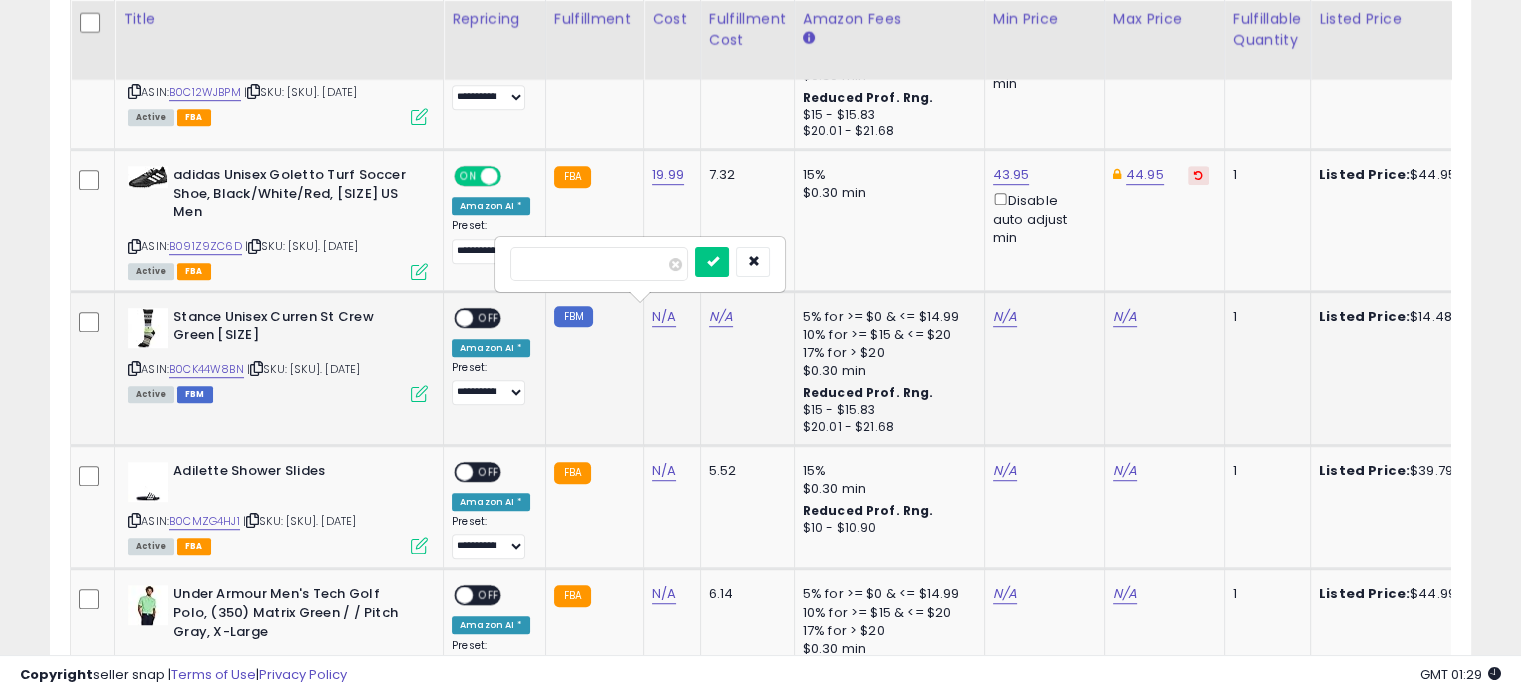 type on "****" 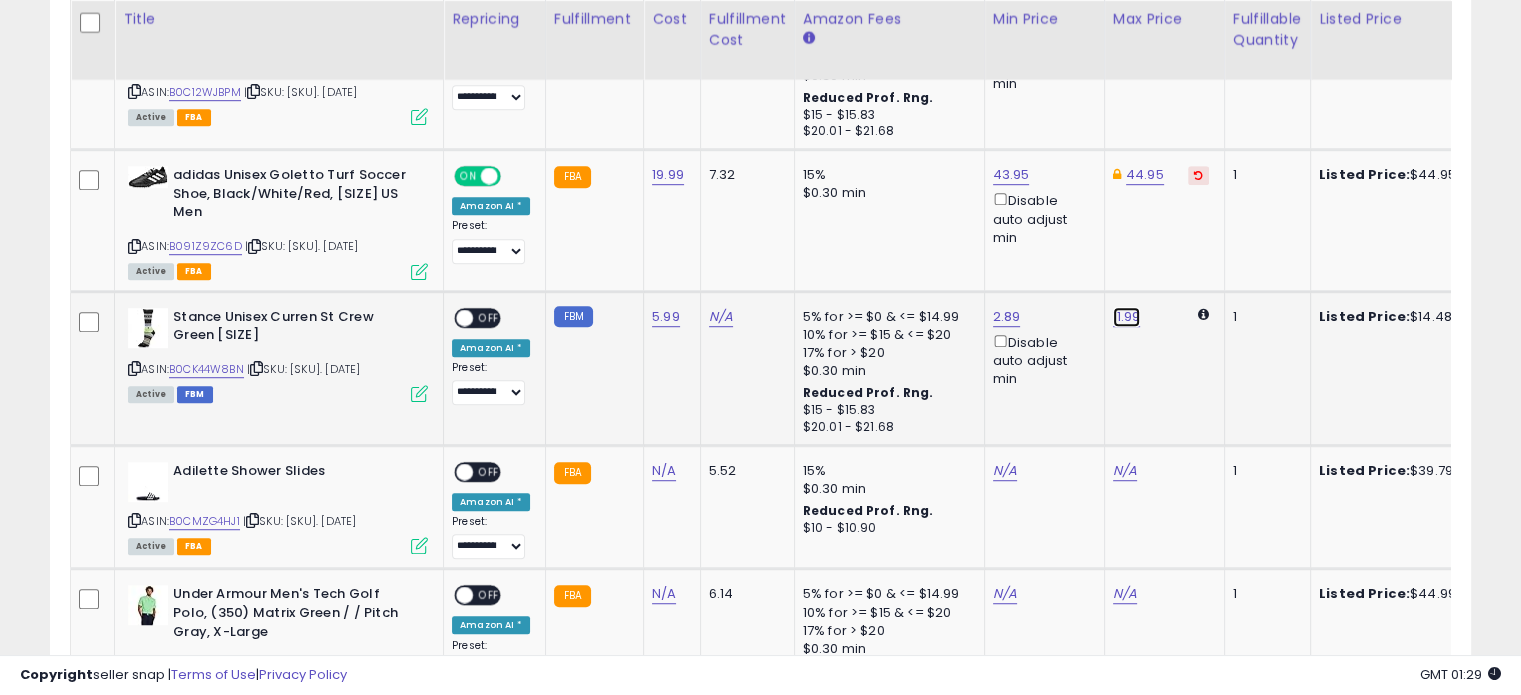 click on "11.99" at bounding box center [1127, 317] 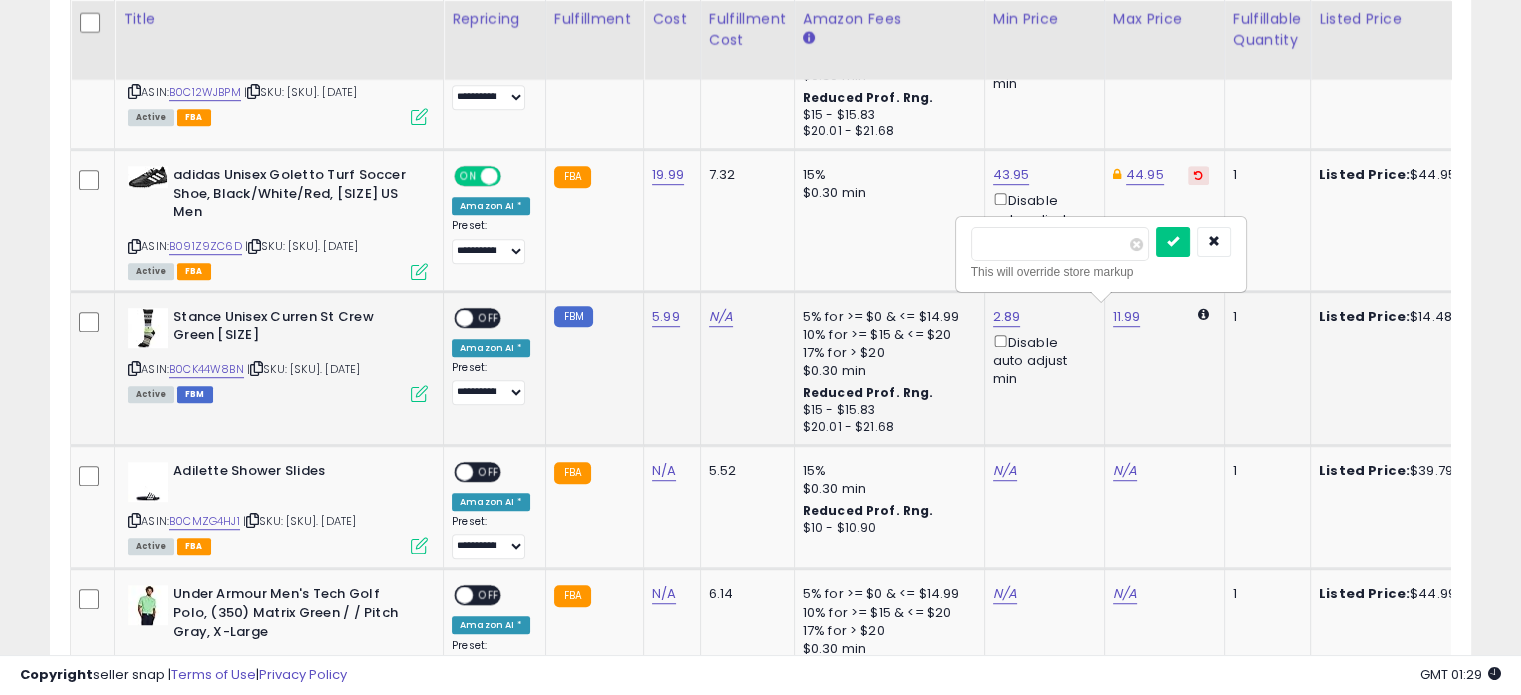 type on "*" 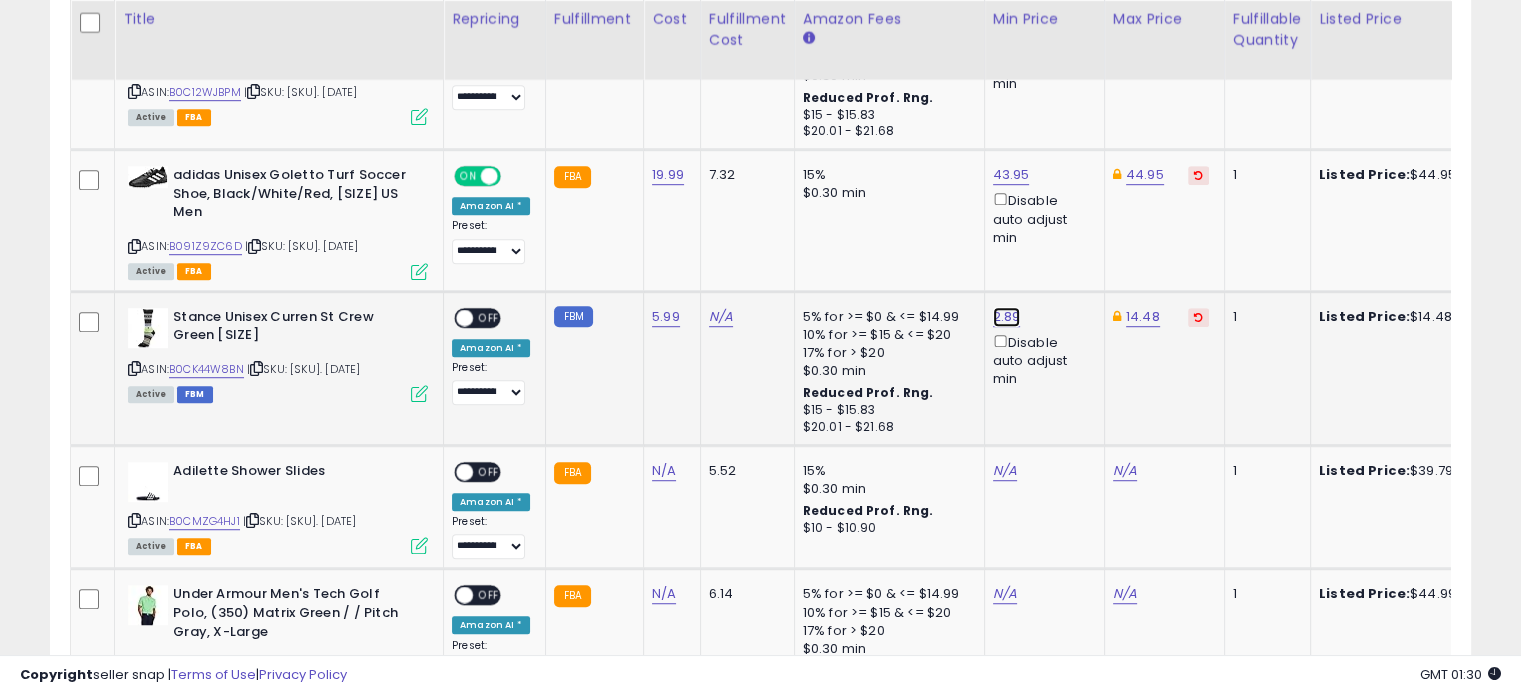 click on "2.89" at bounding box center [1011, -150] 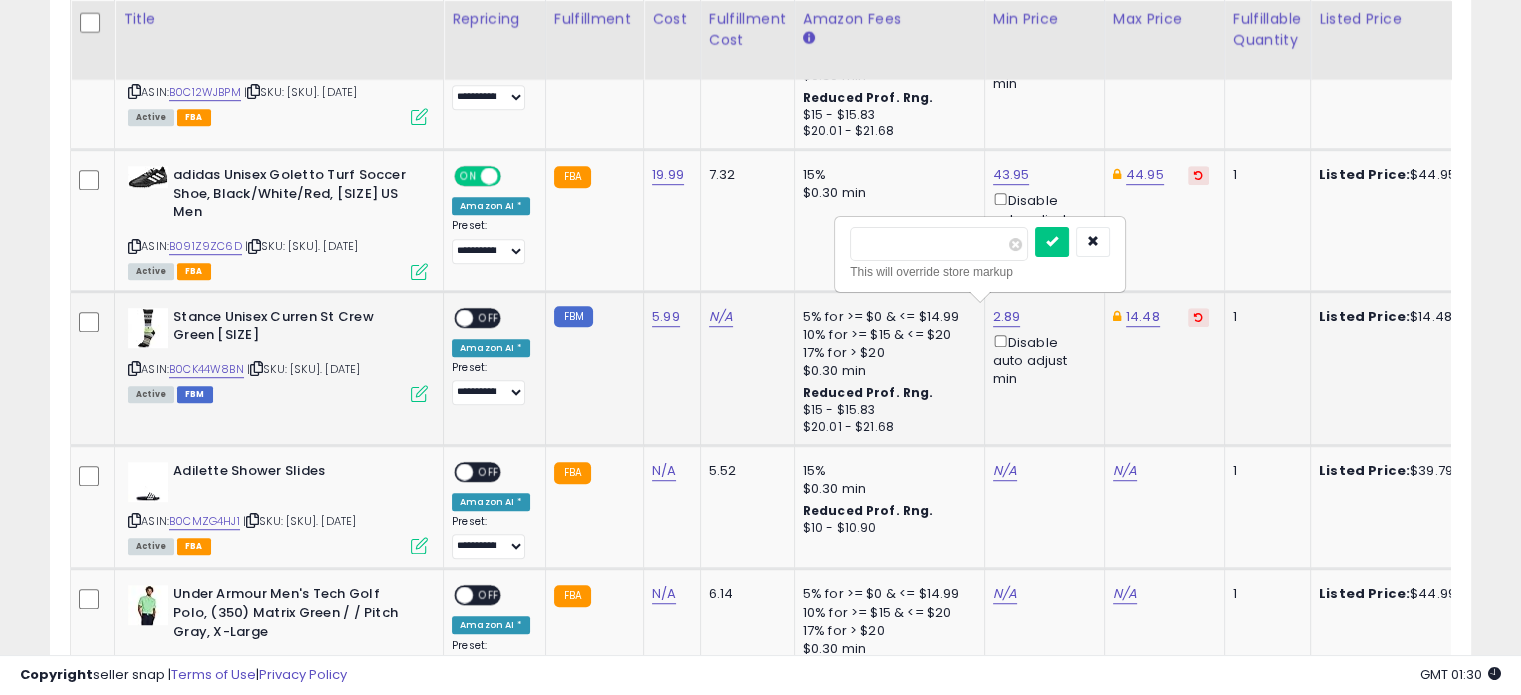 type on "*" 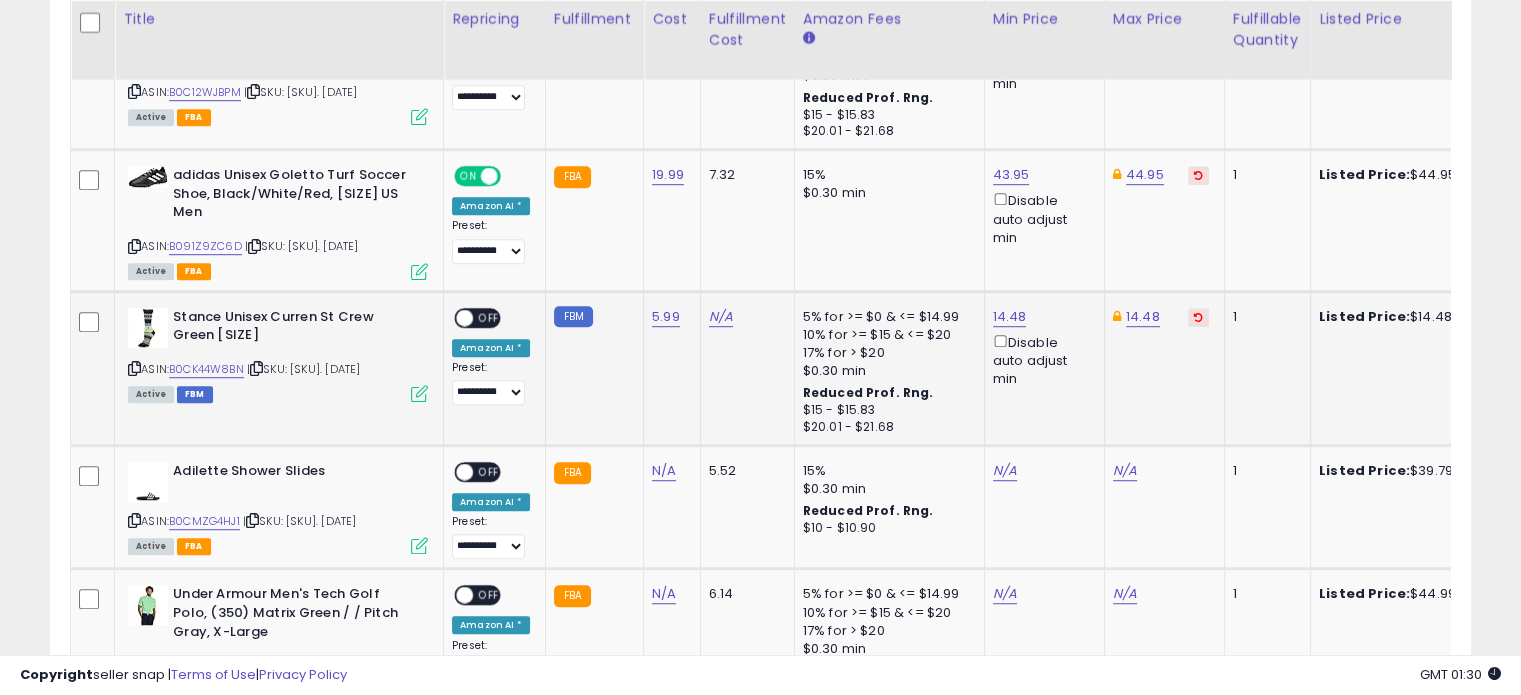 click on "OFF" at bounding box center (489, 317) 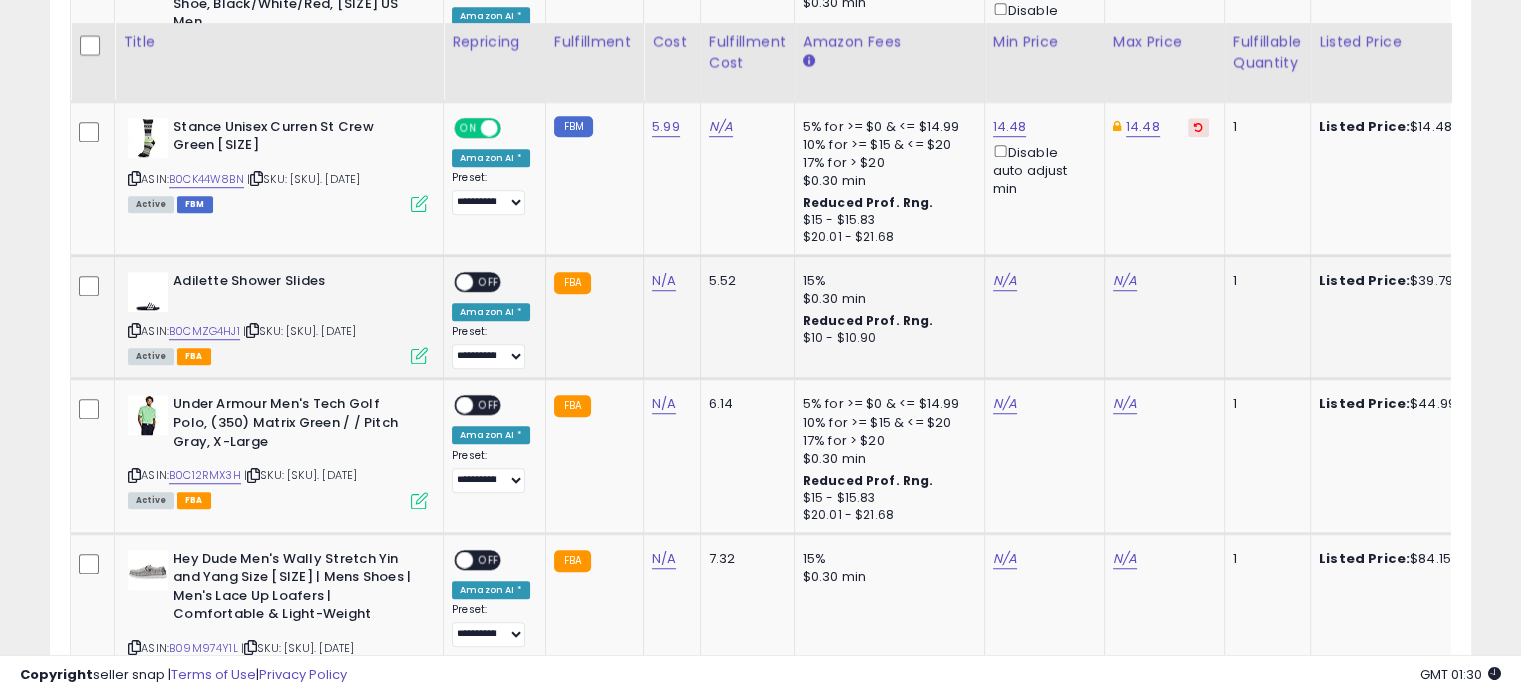 scroll, scrollTop: 1464, scrollLeft: 0, axis: vertical 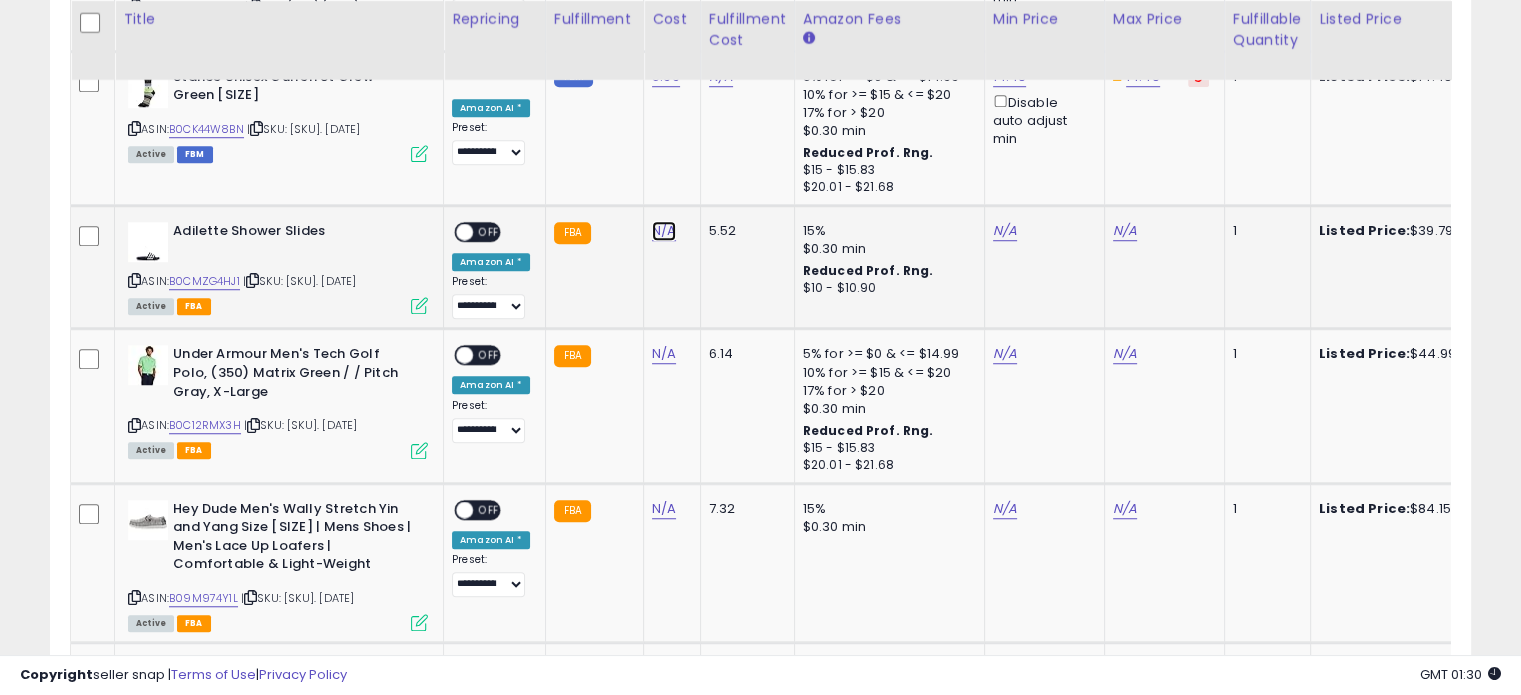 click on "N/A" at bounding box center (664, 231) 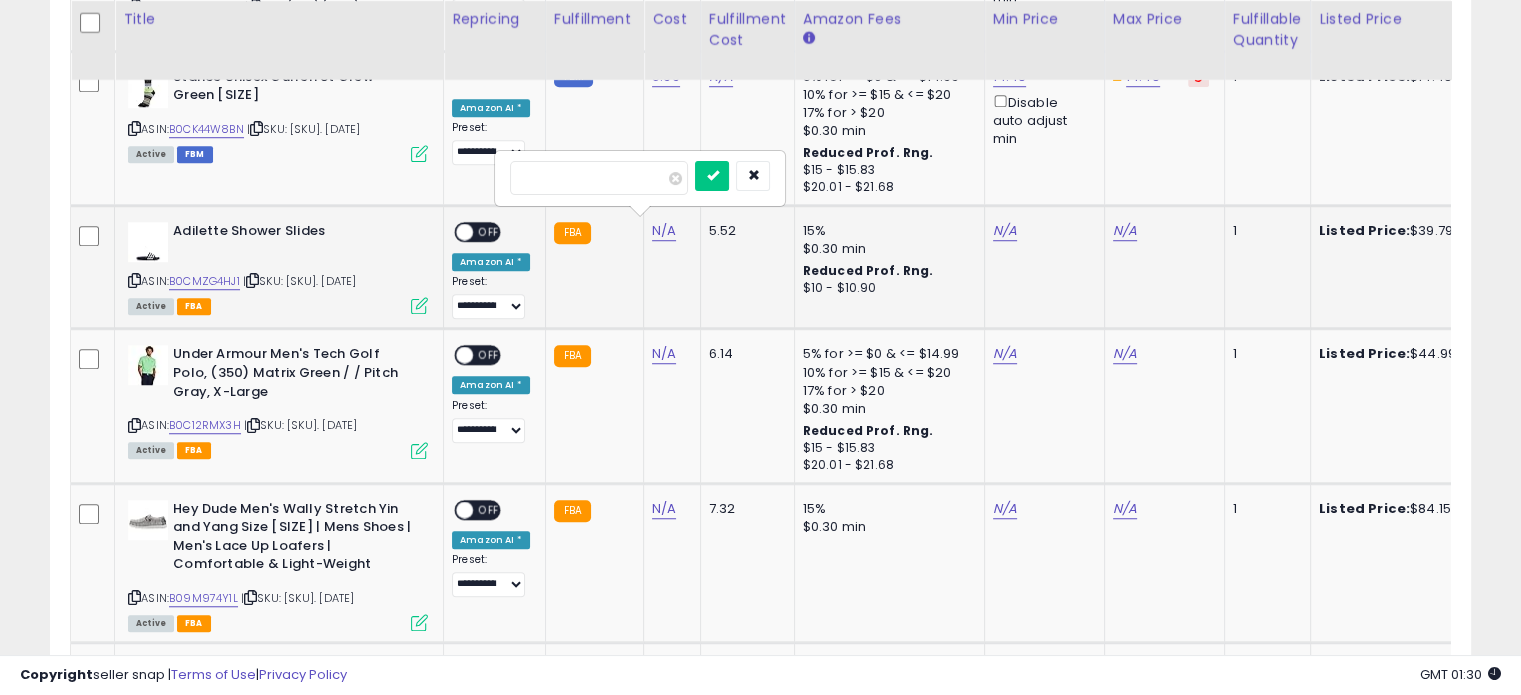 type on "****" 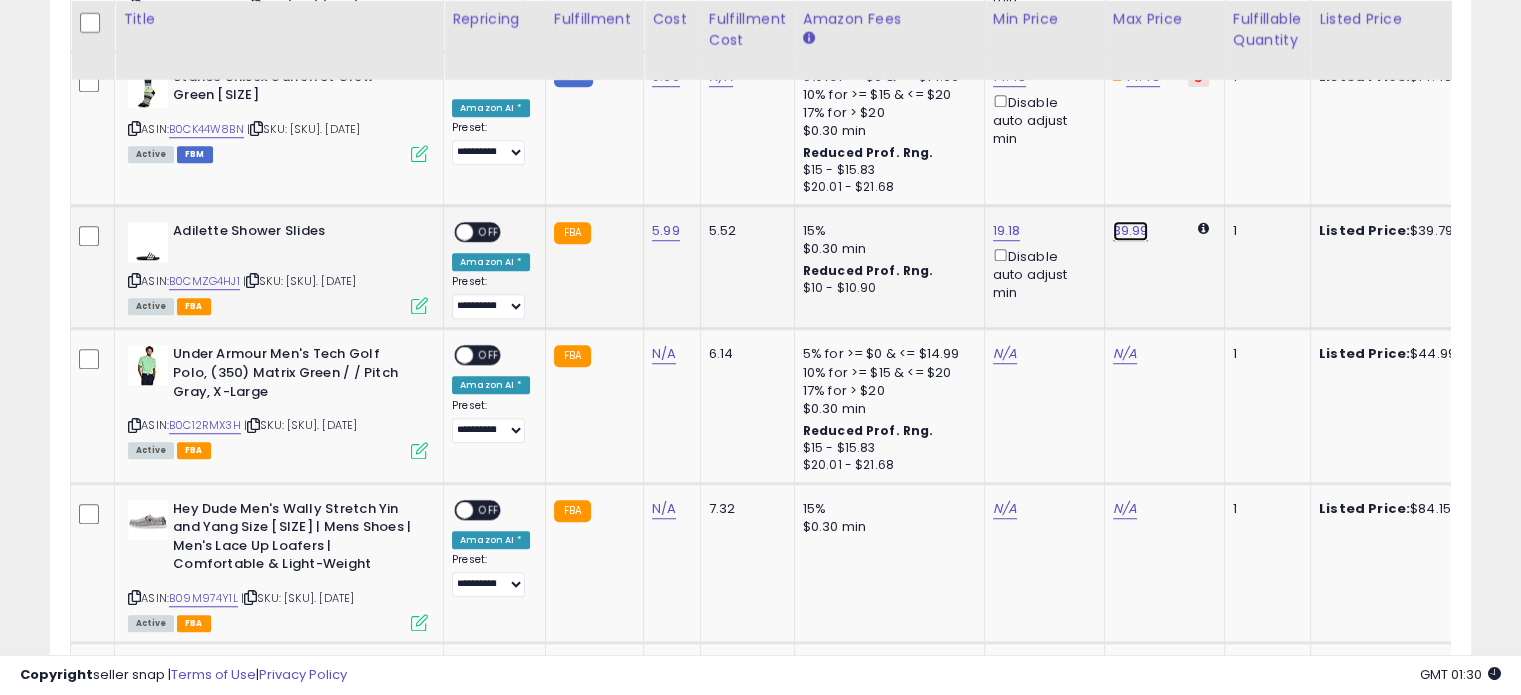 click on "39.99" at bounding box center (1131, 231) 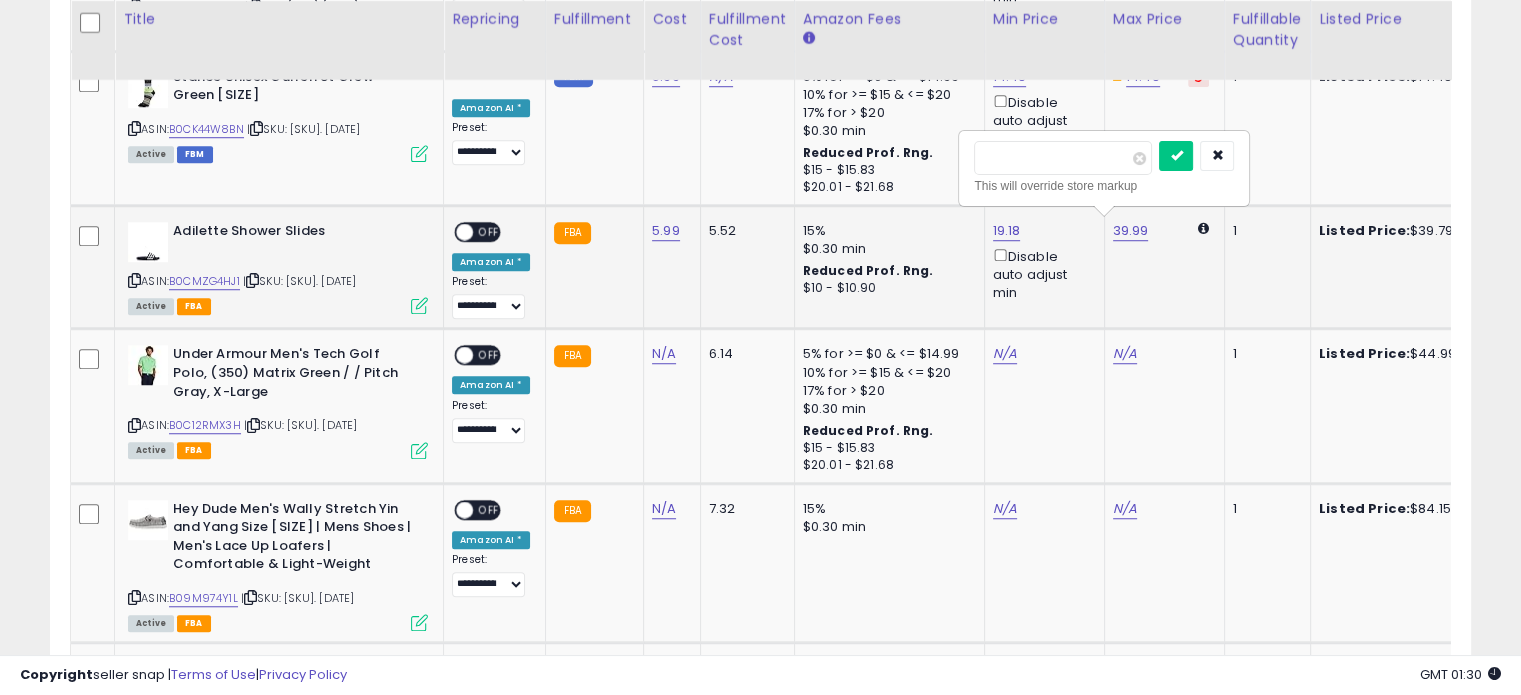 type on "*****" 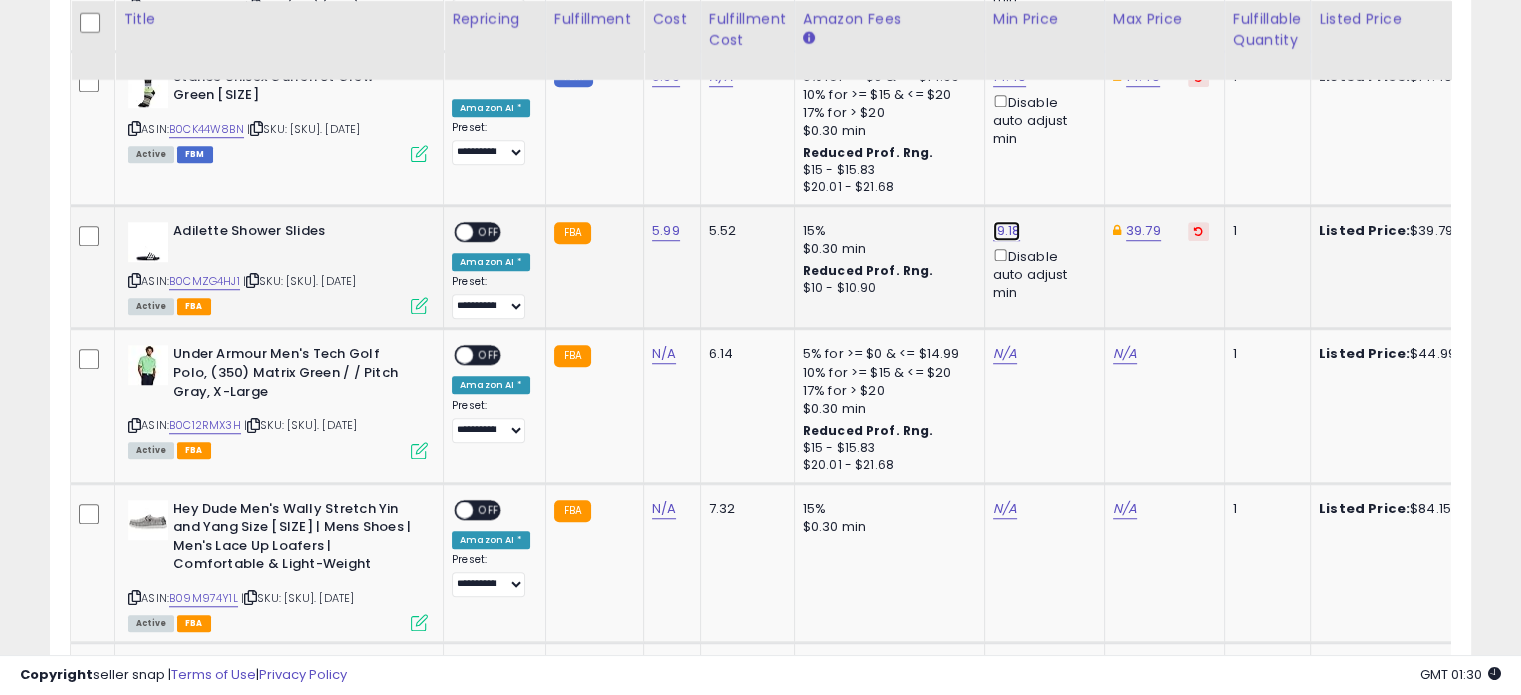 click on "19.18" at bounding box center [1011, -390] 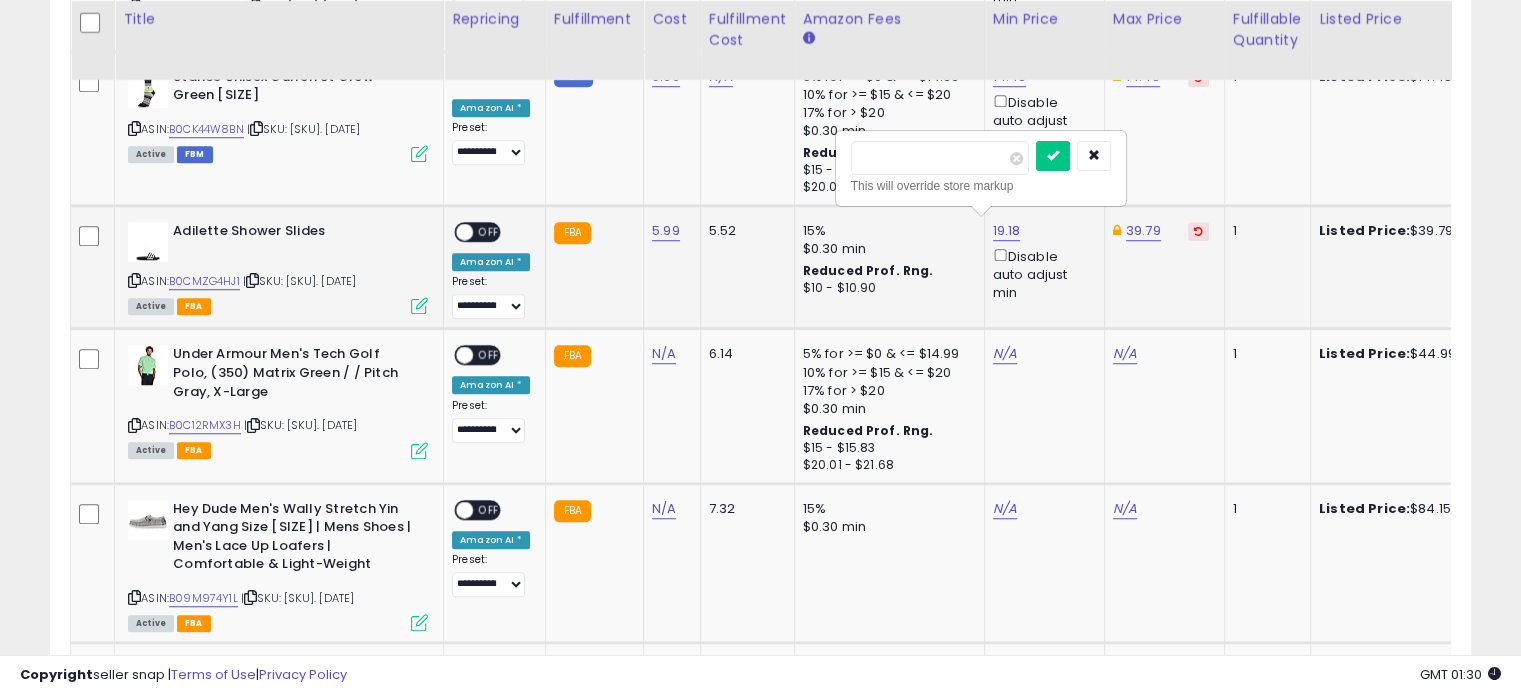 type on "*" 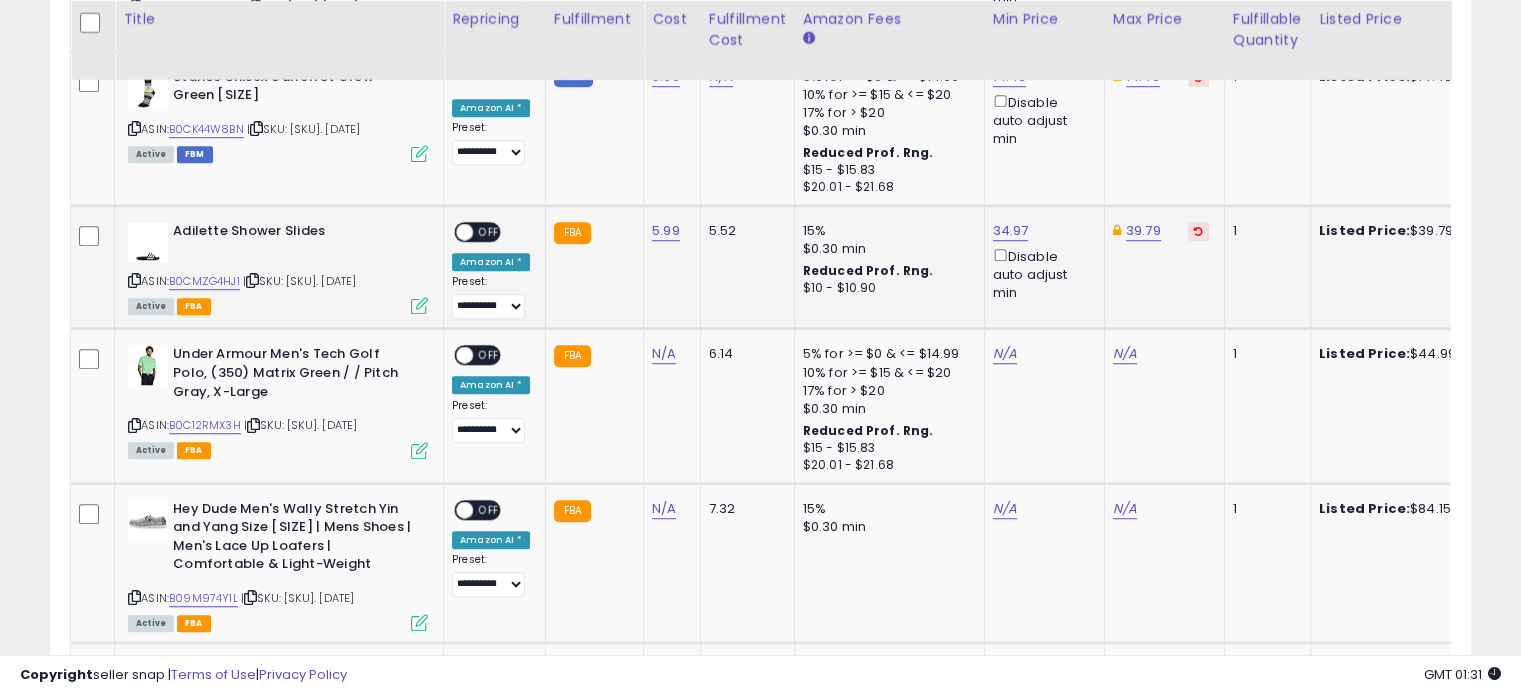 click on "OFF" at bounding box center [489, 231] 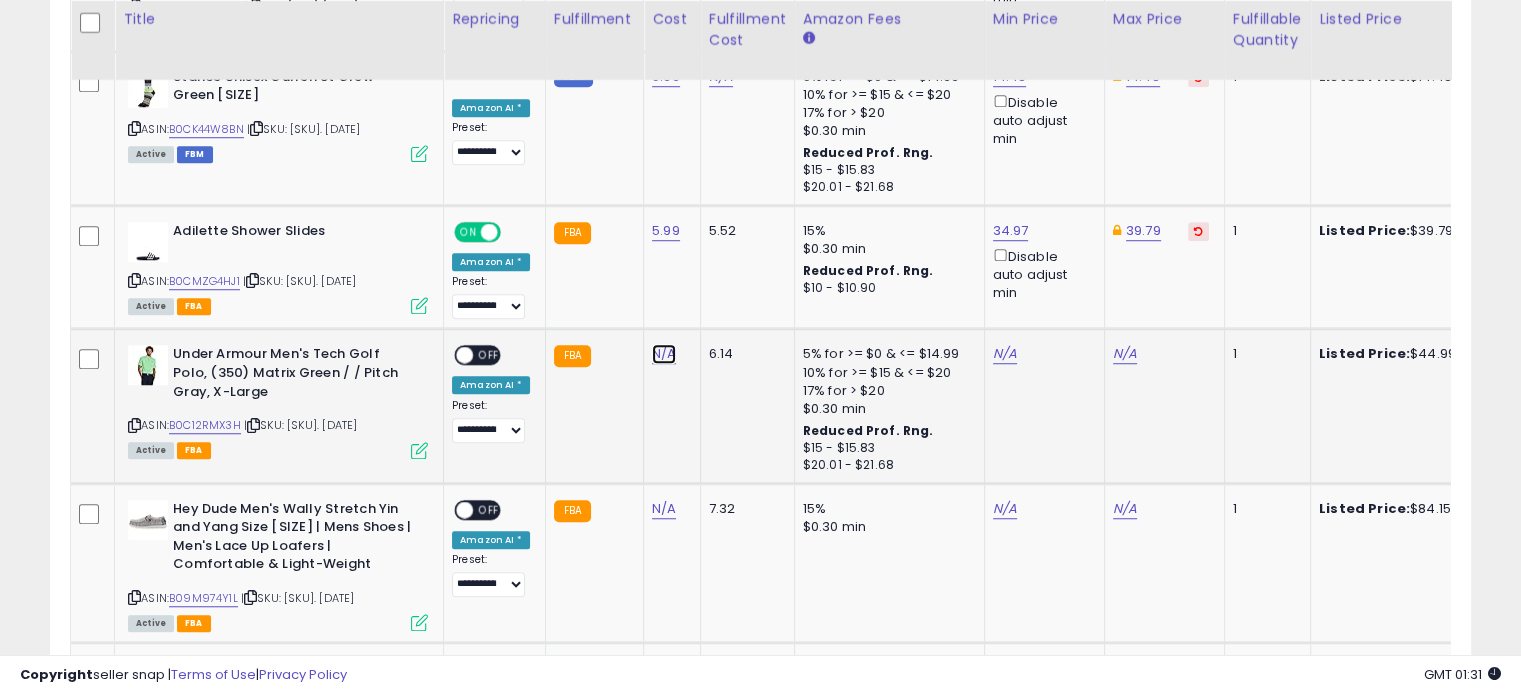 click on "N/A" at bounding box center (664, 354) 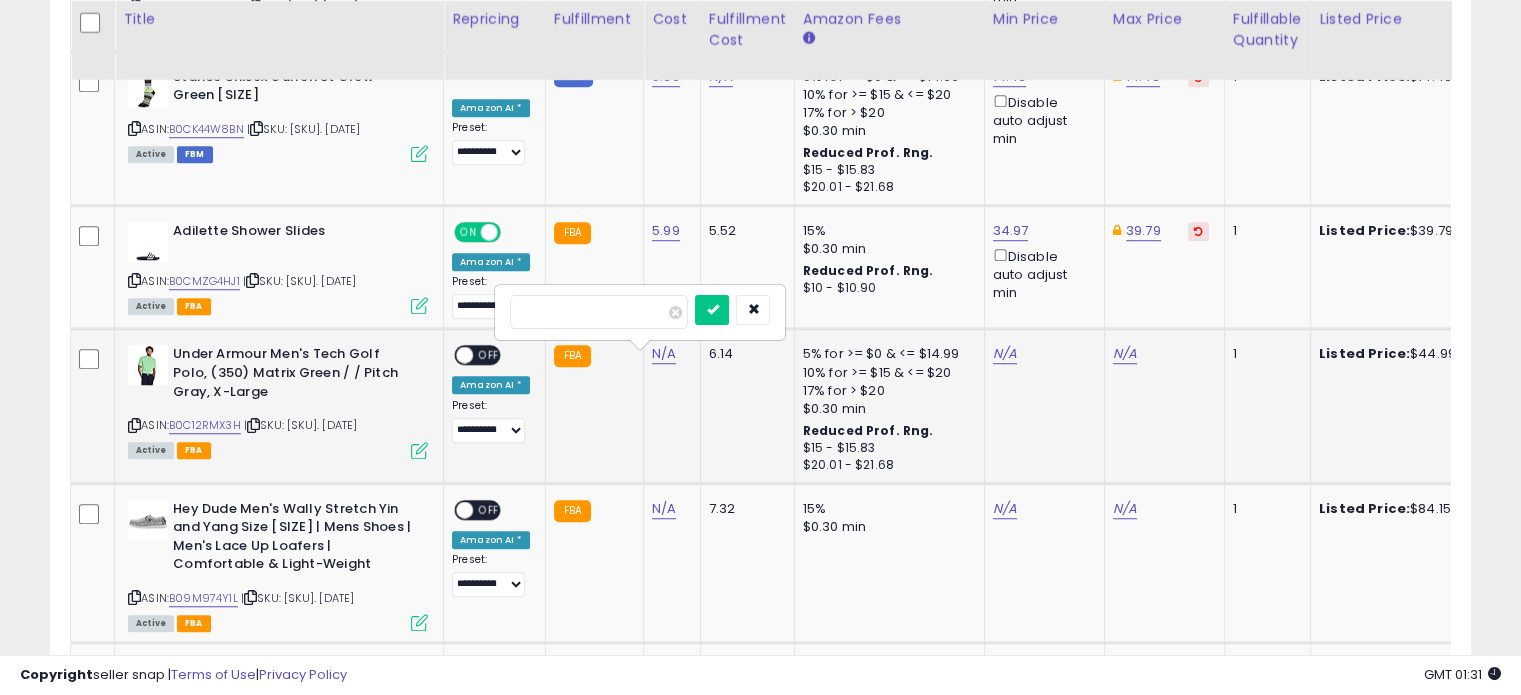 type on "*****" 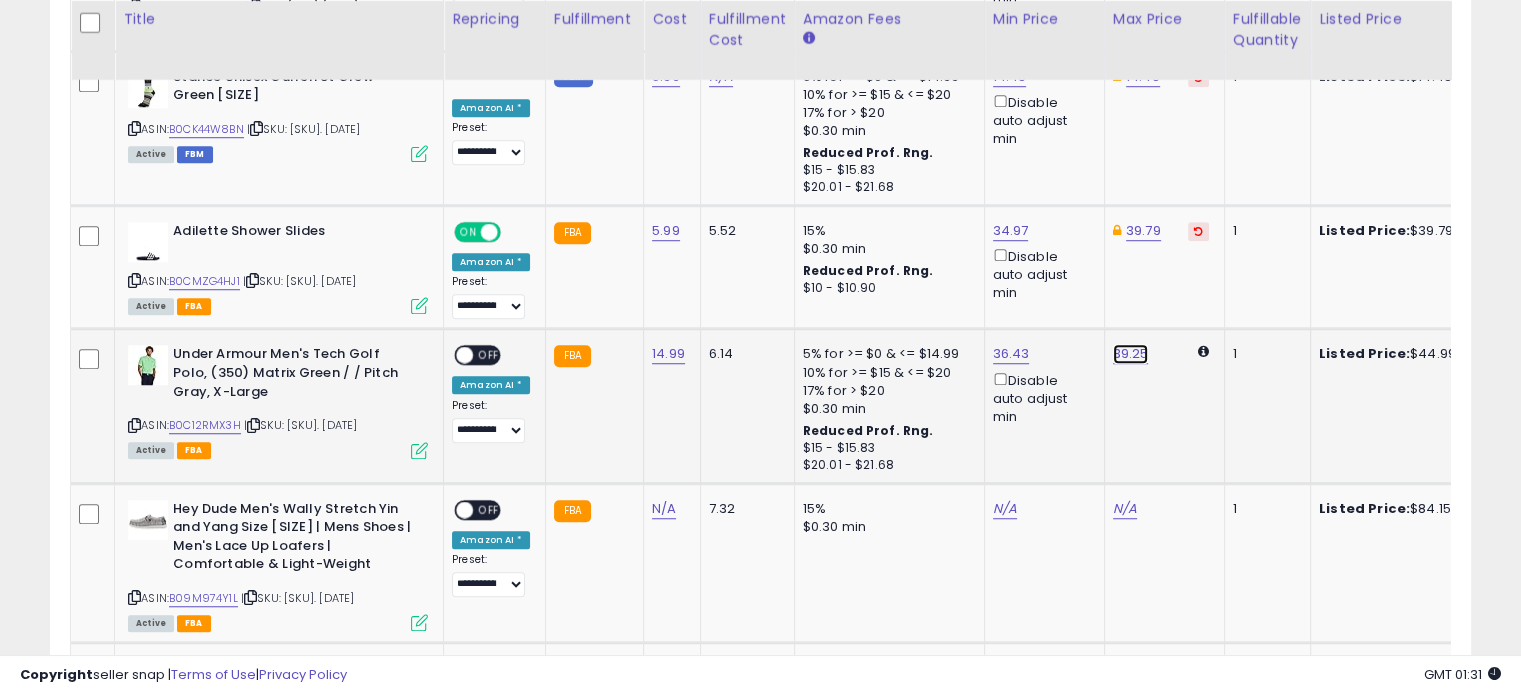 click on "39.25" at bounding box center (1131, 354) 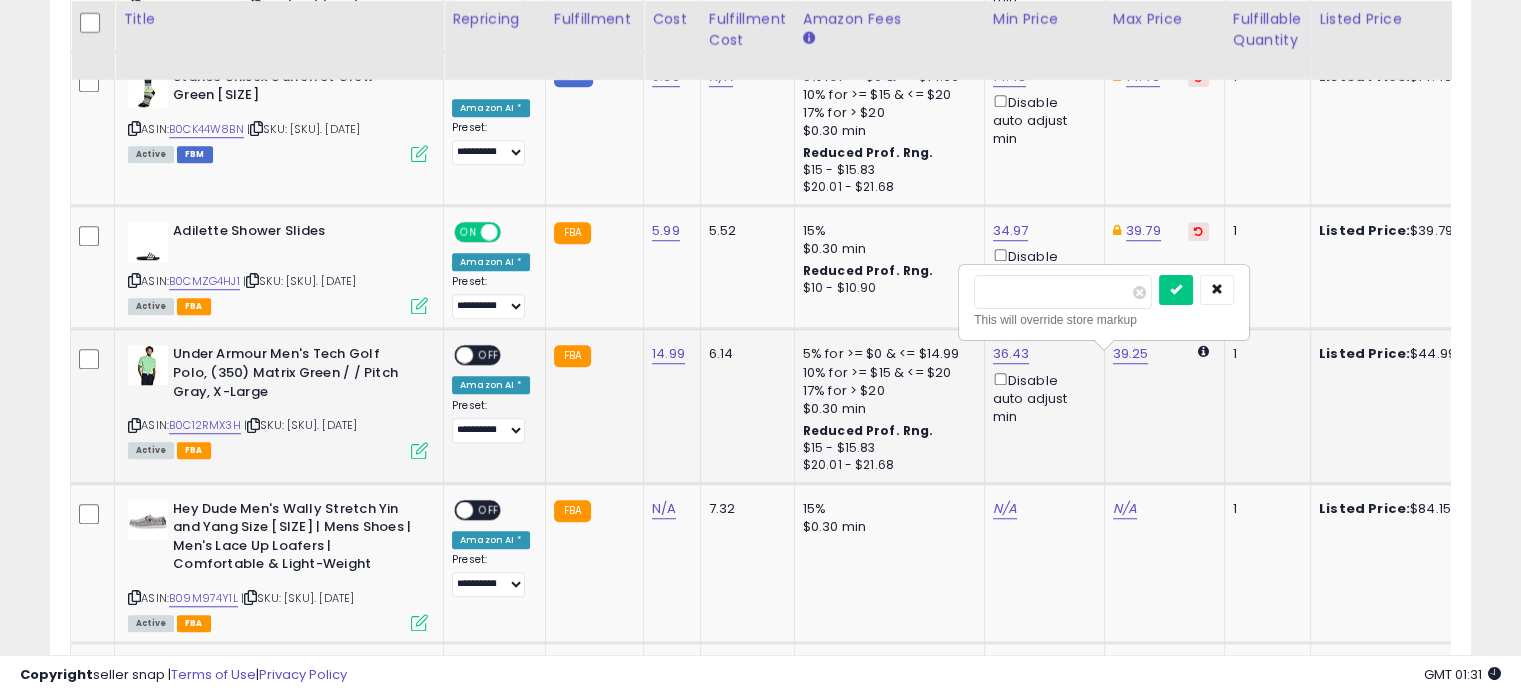 type on "*" 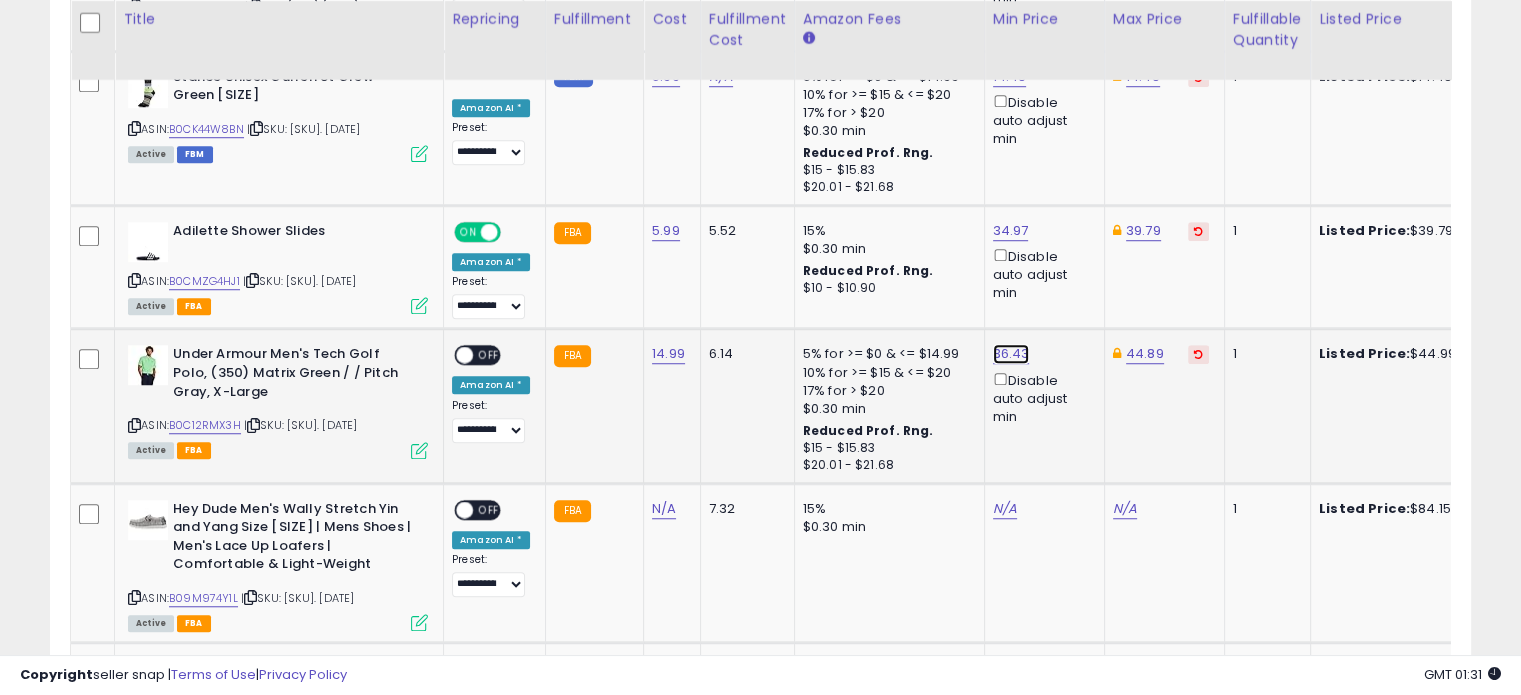 click on "36.43" at bounding box center (1011, -390) 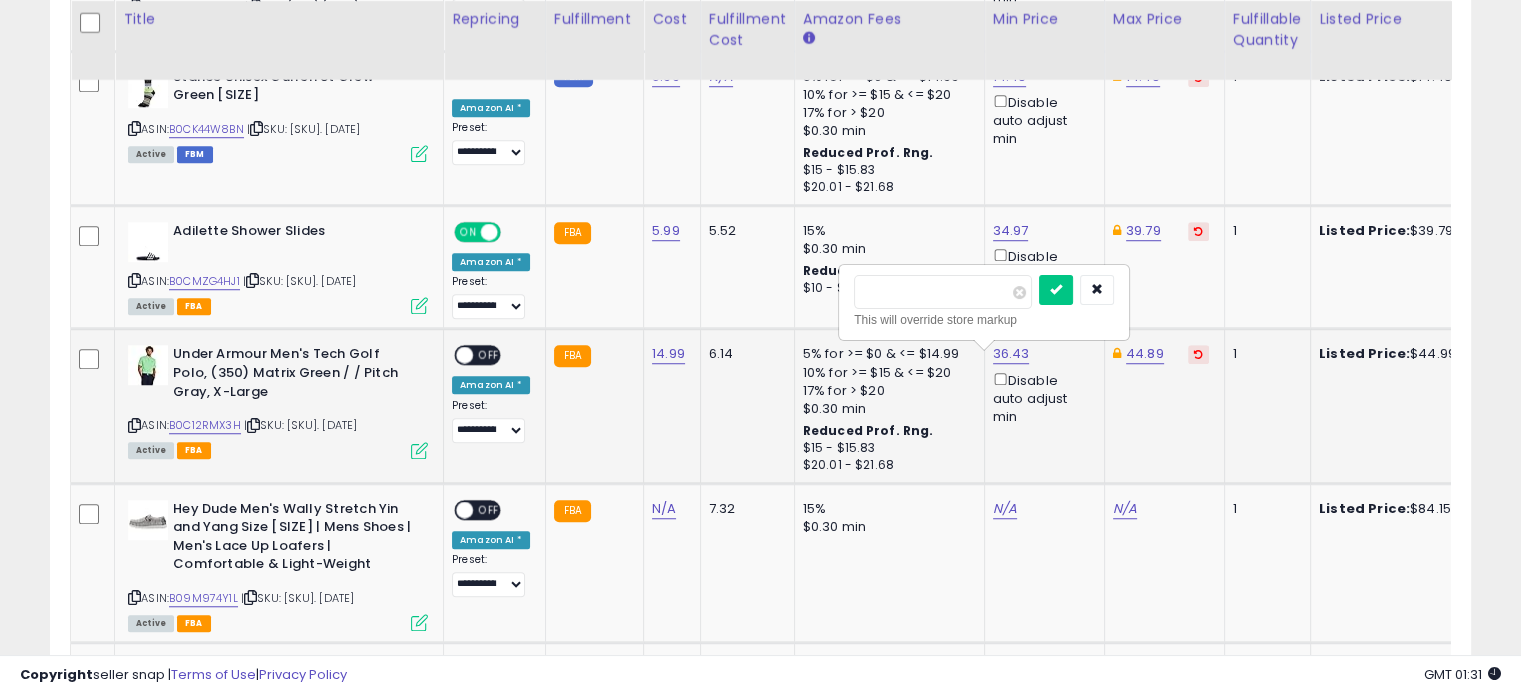 type on "*" 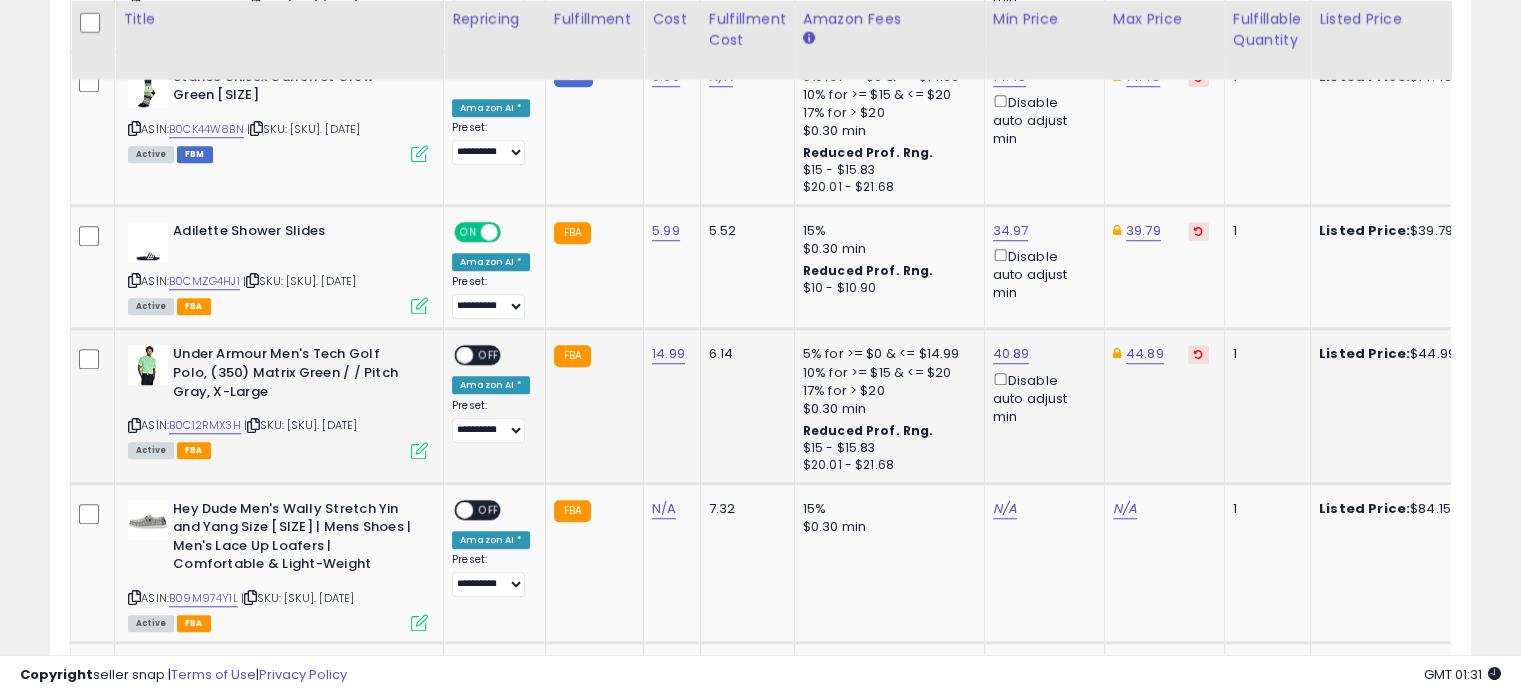 click on "OFF" at bounding box center [489, 355] 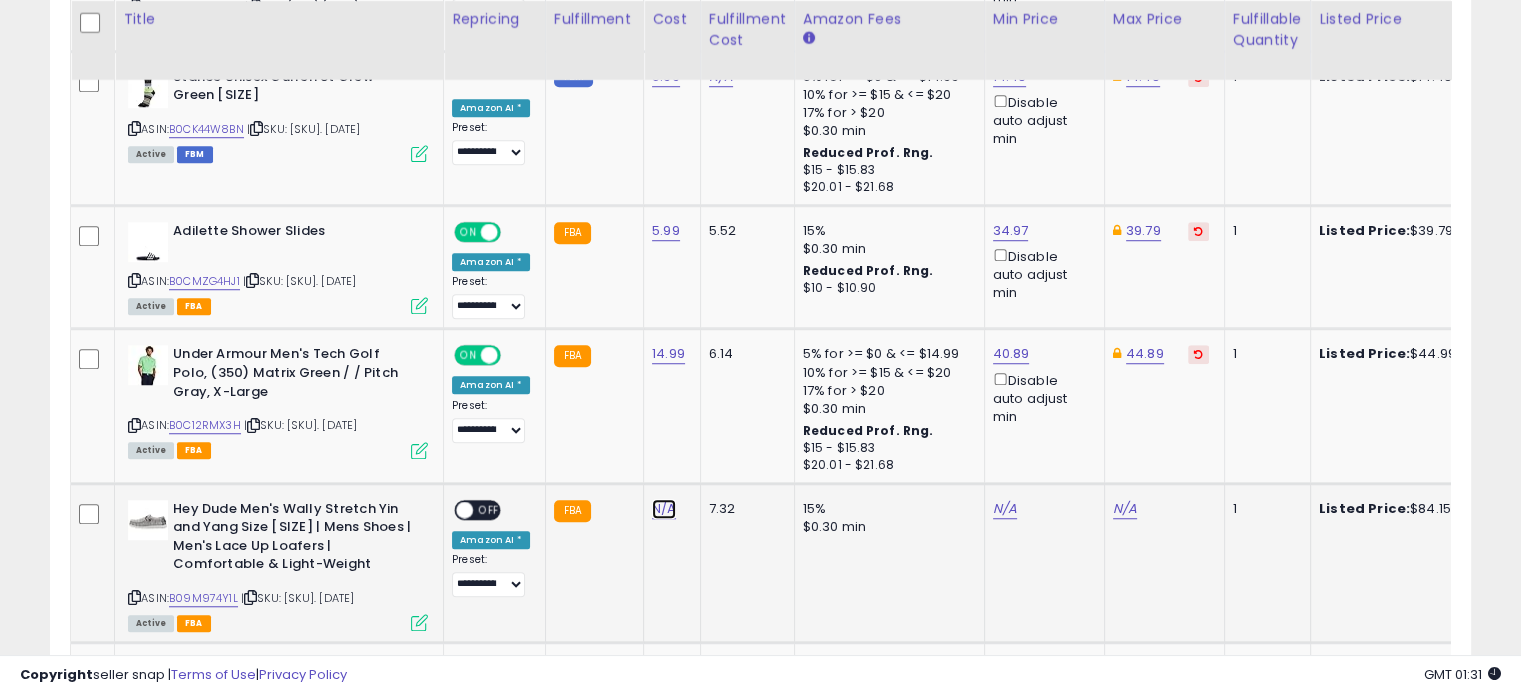 click on "N/A" at bounding box center (664, 509) 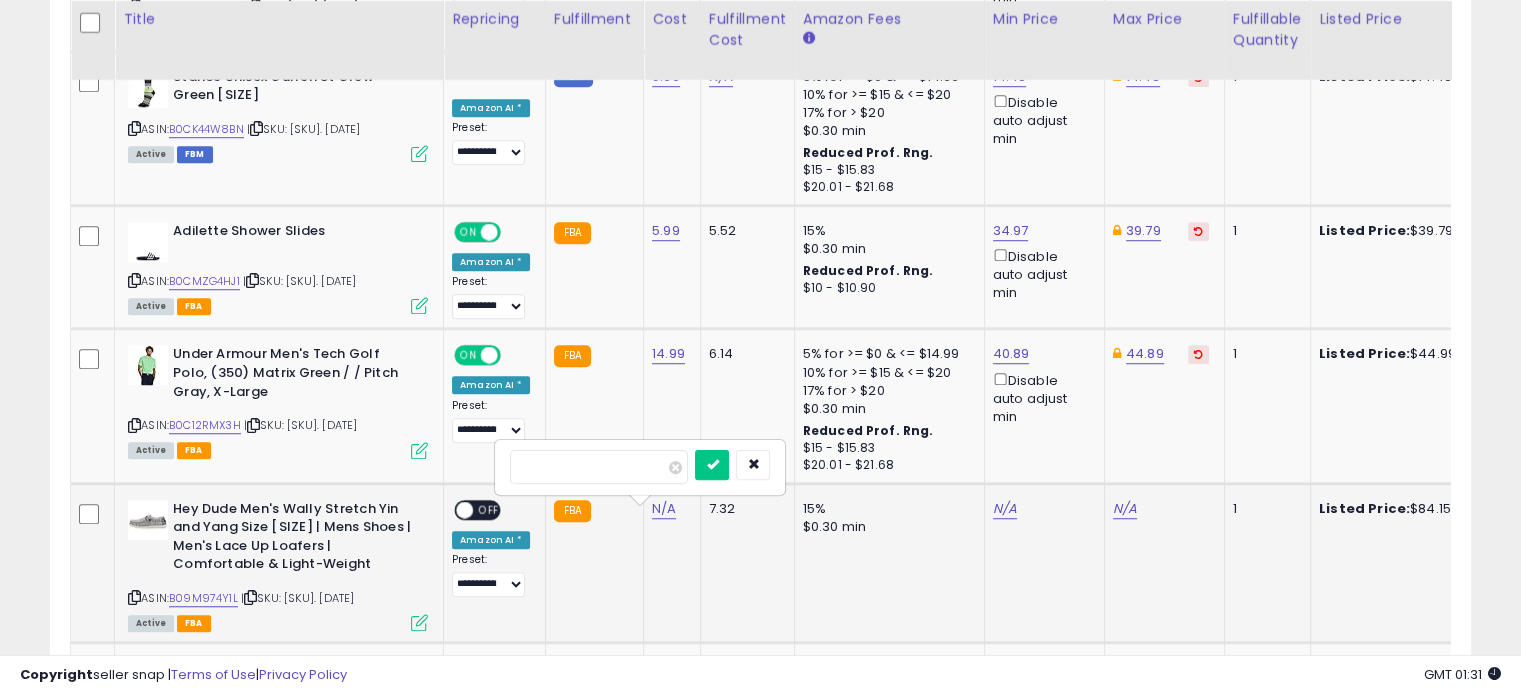 type on "*****" 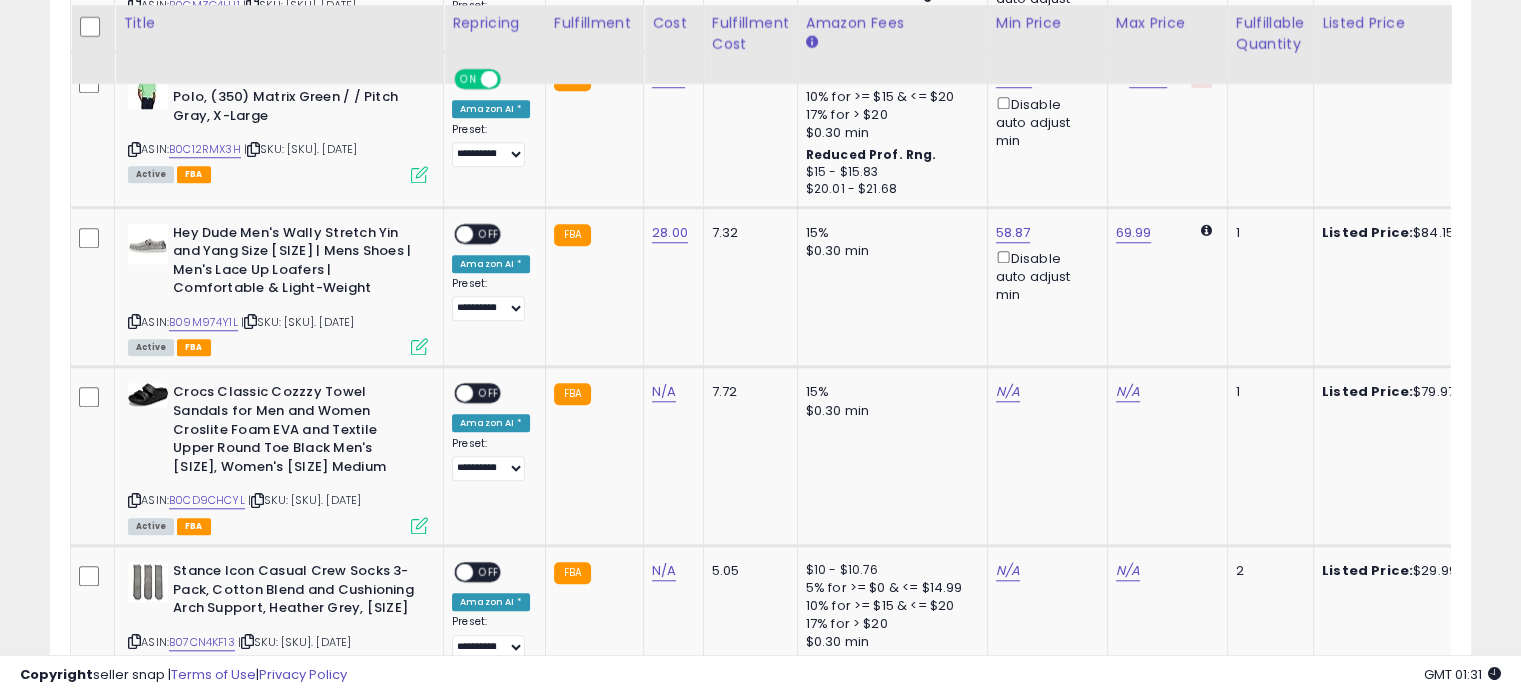 scroll, scrollTop: 1744, scrollLeft: 0, axis: vertical 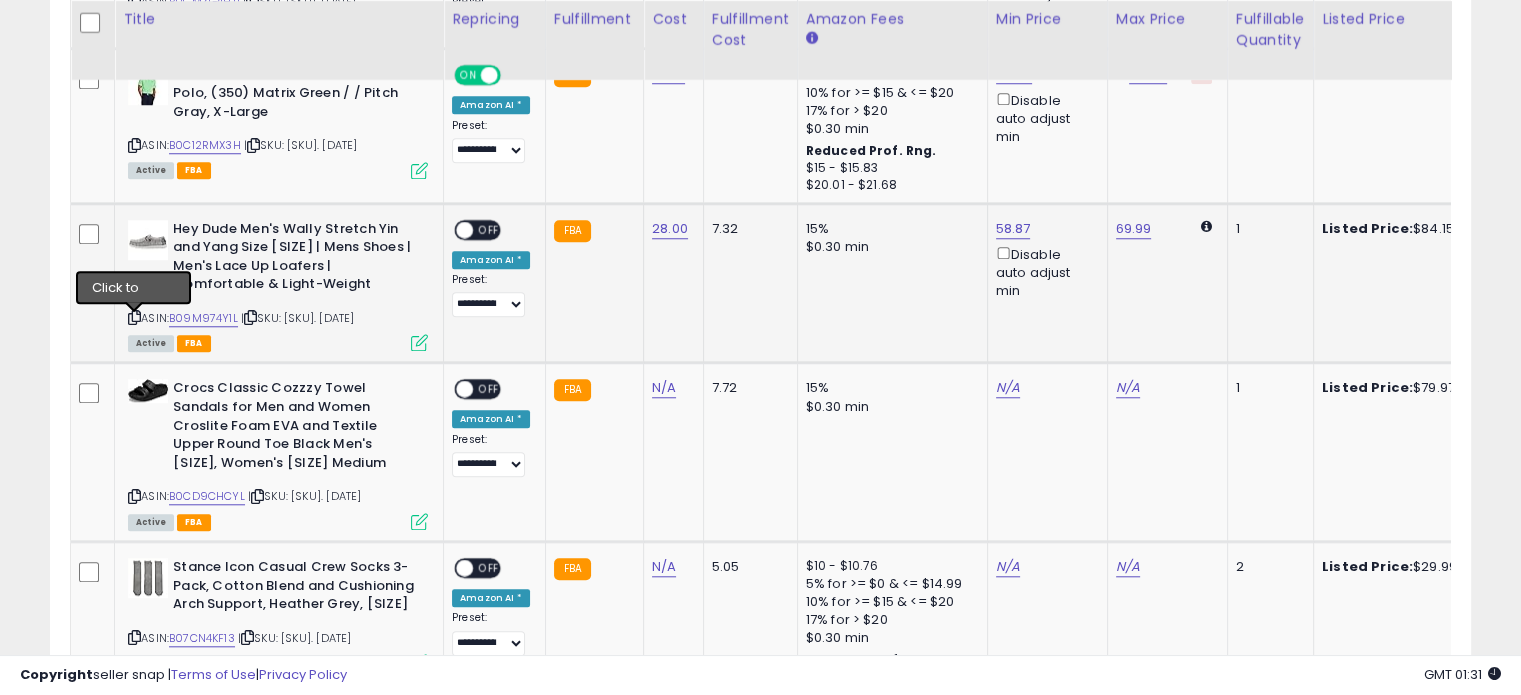 click at bounding box center (134, 317) 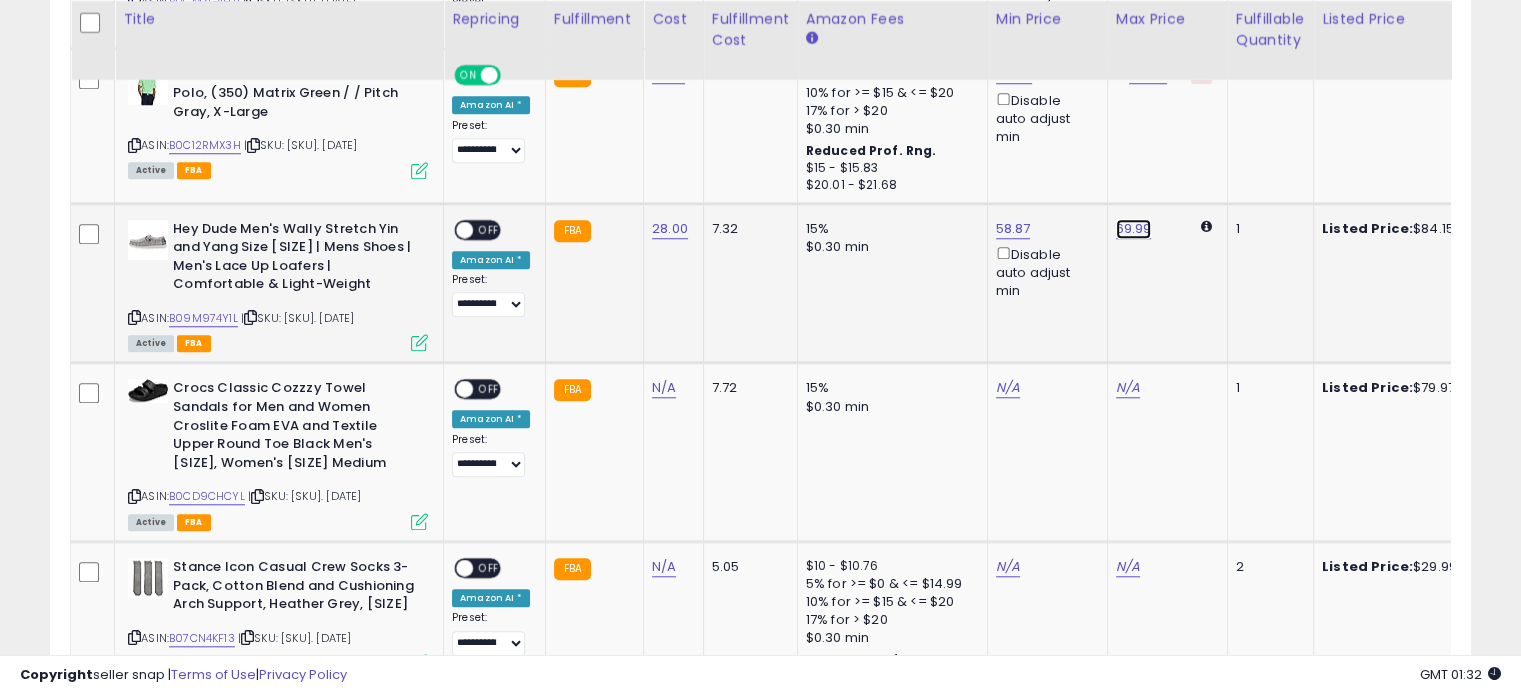 click on "69.99" at bounding box center [1134, 229] 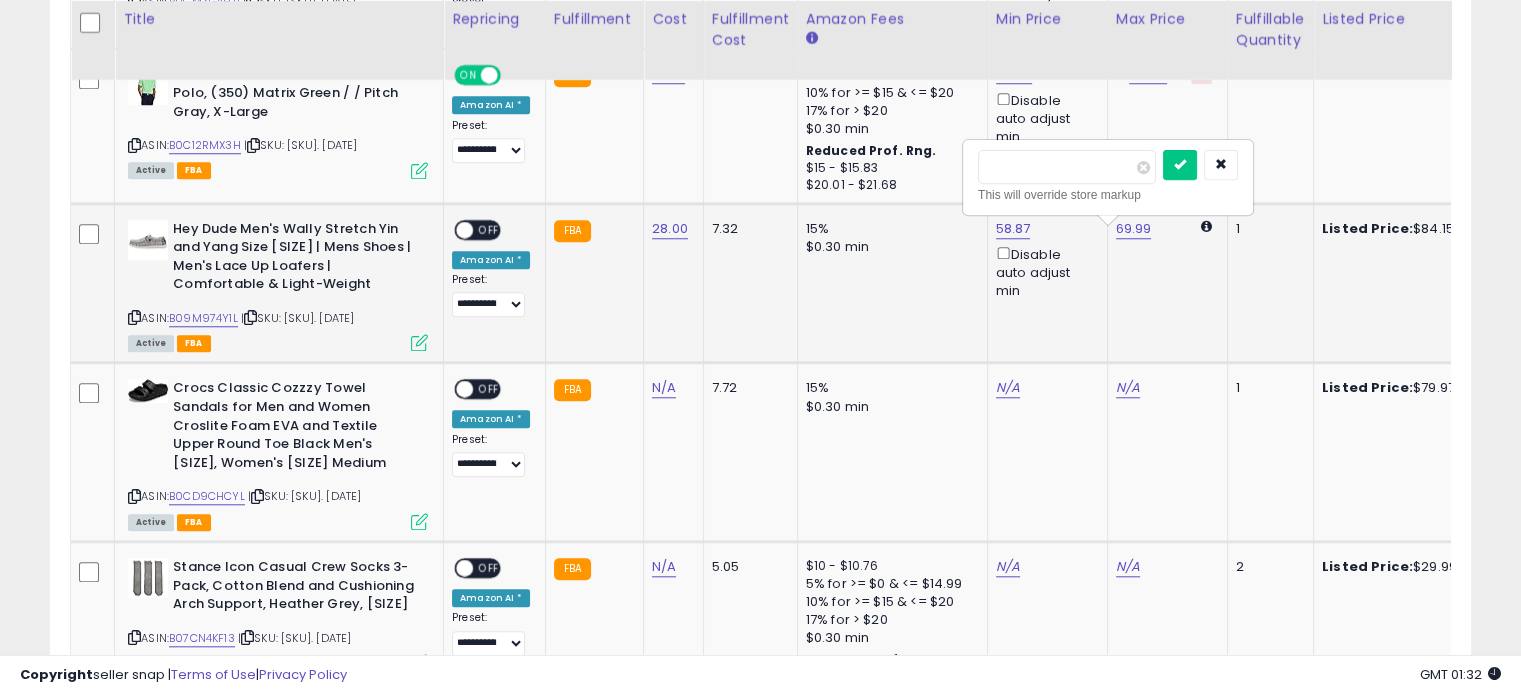 type on "*" 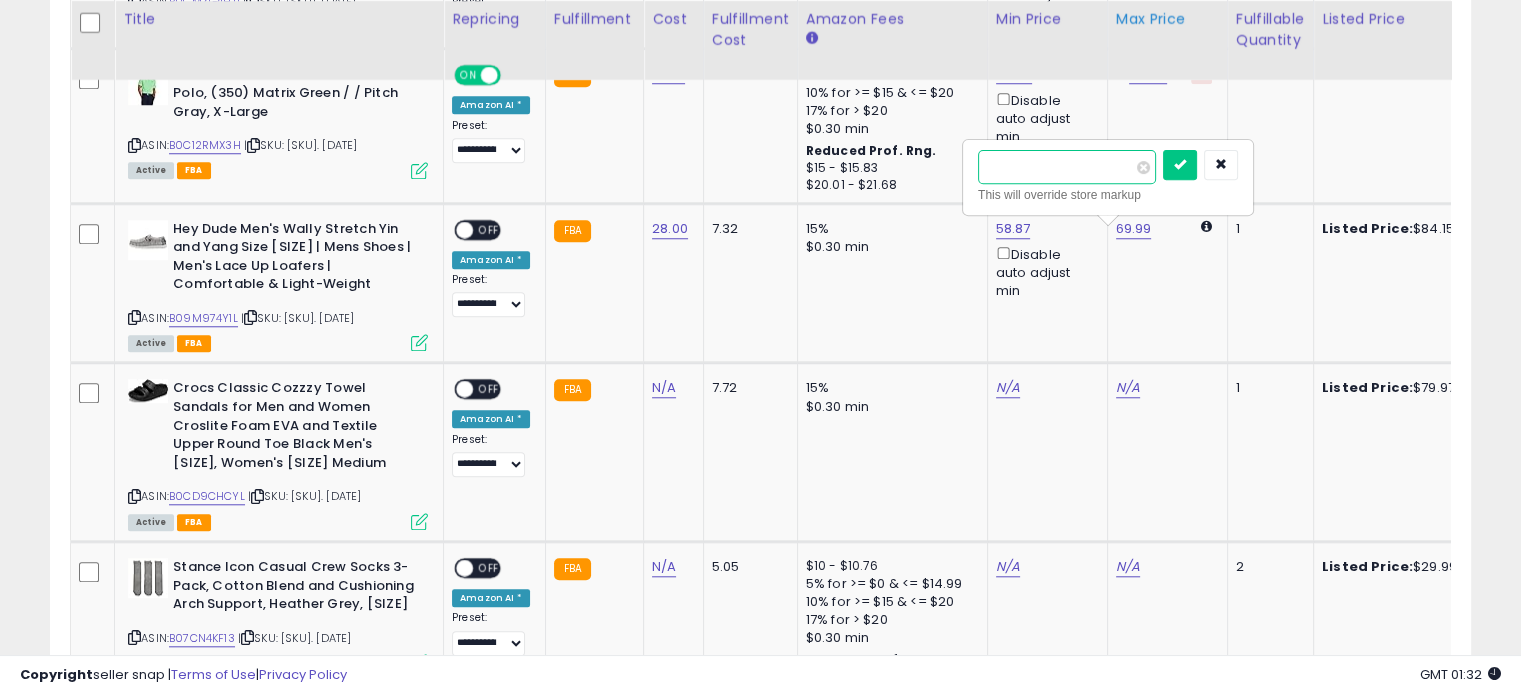 type on "*****" 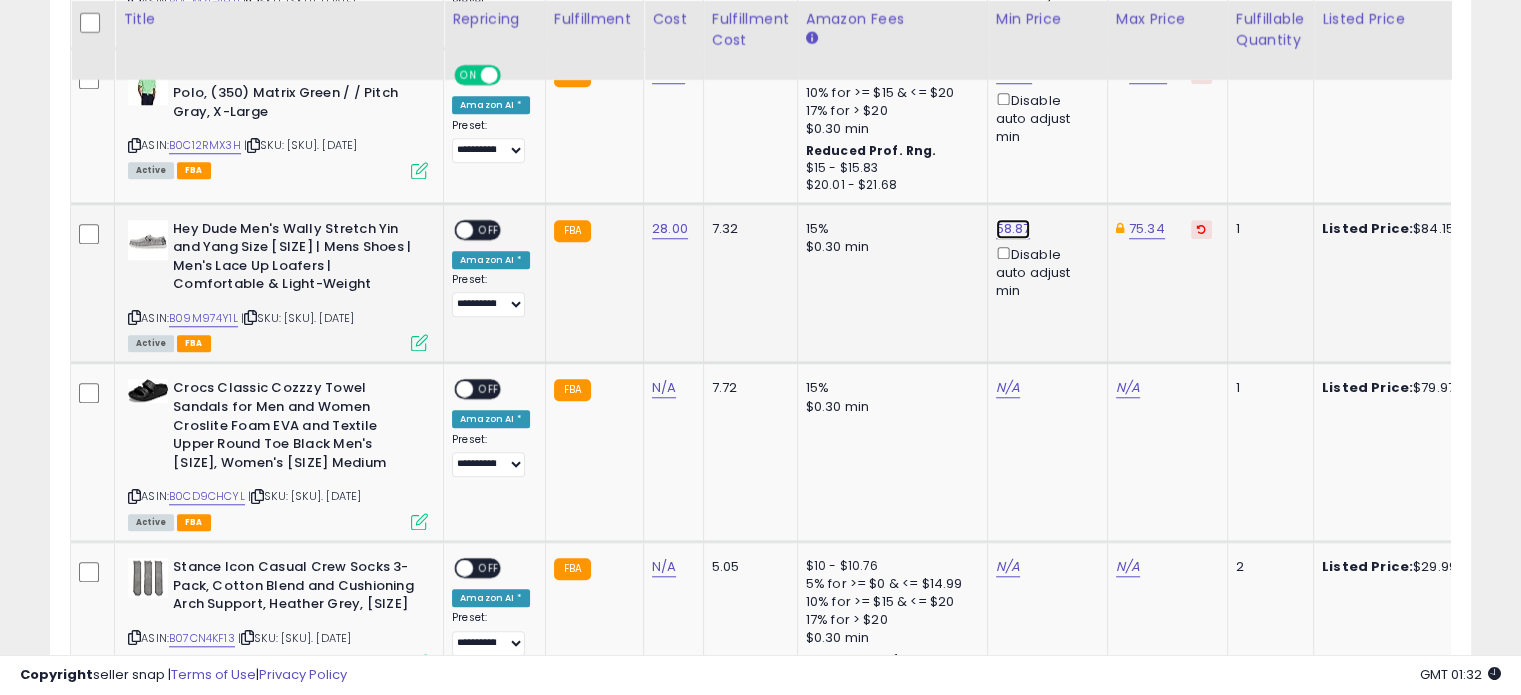click on "58.87" at bounding box center (1014, -670) 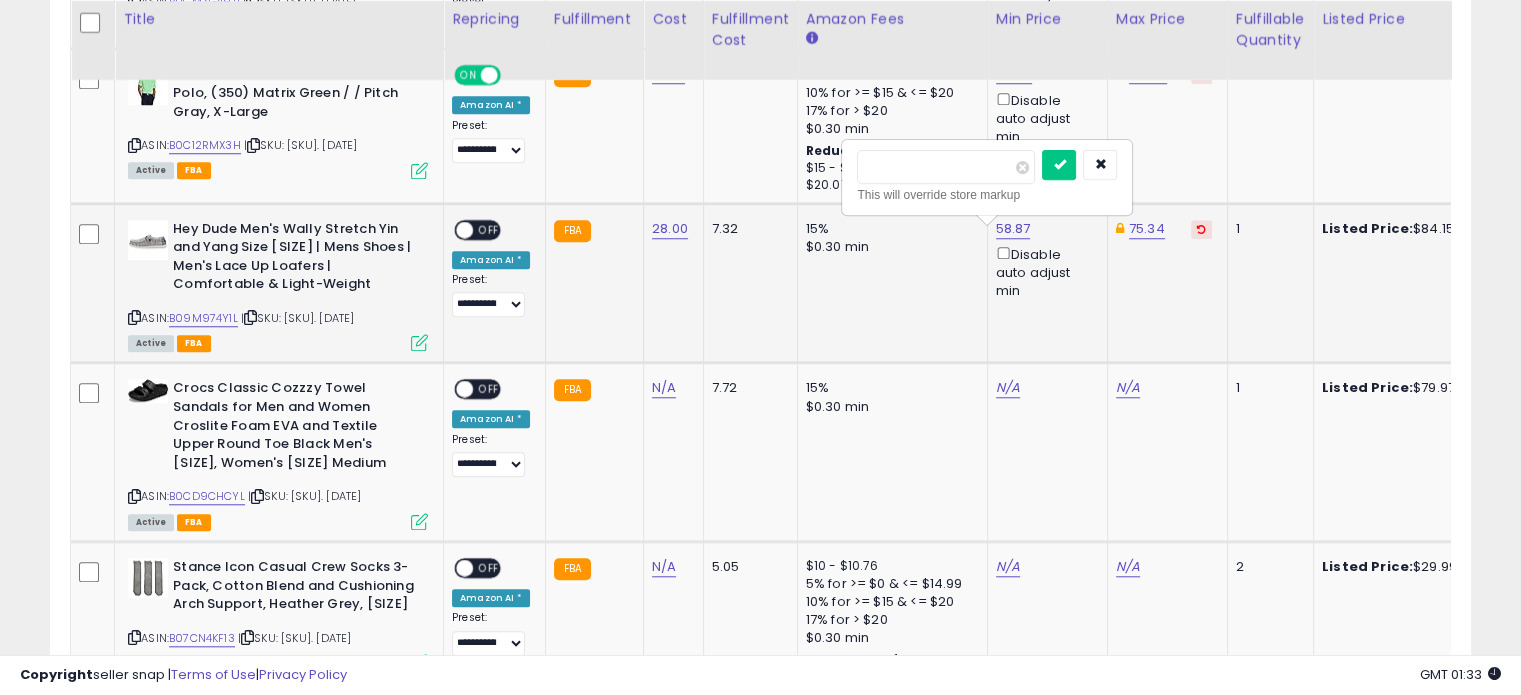 type on "*" 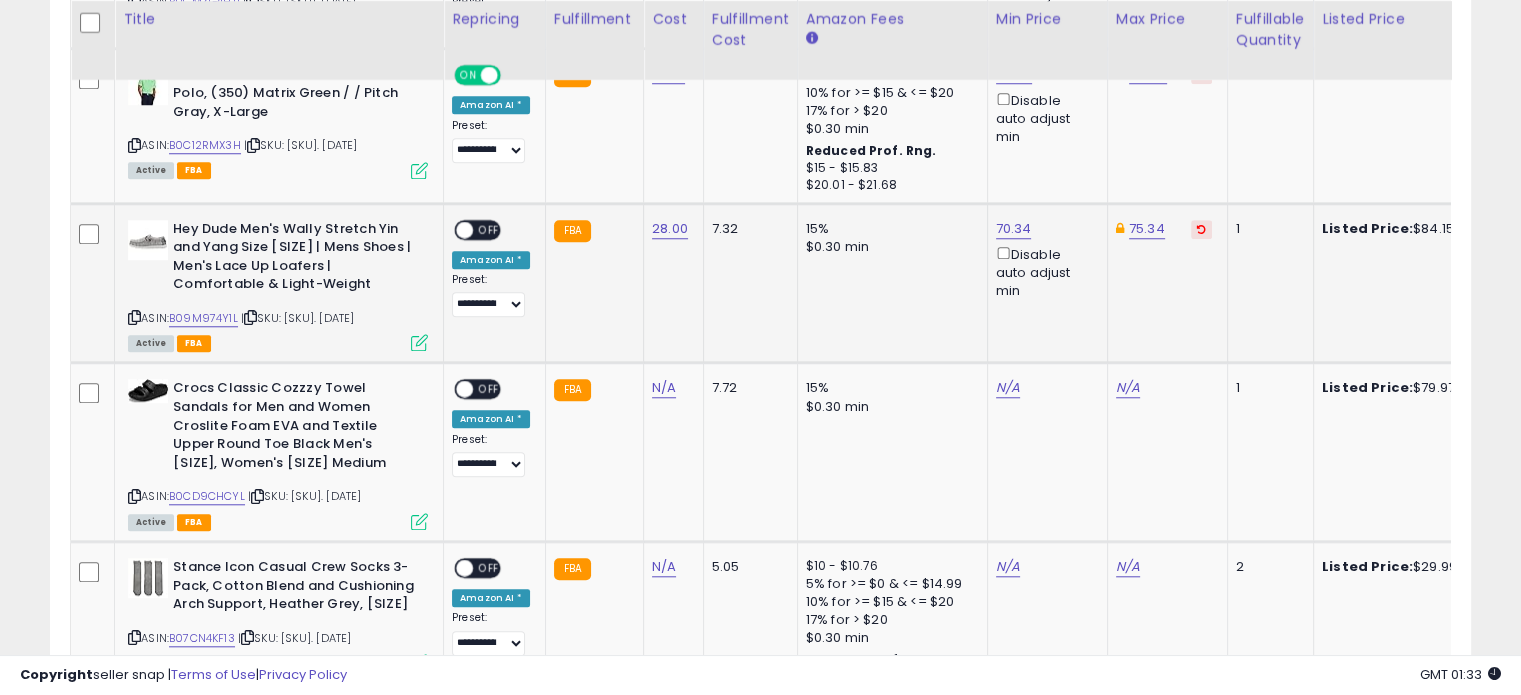 click on "OFF" at bounding box center [489, 229] 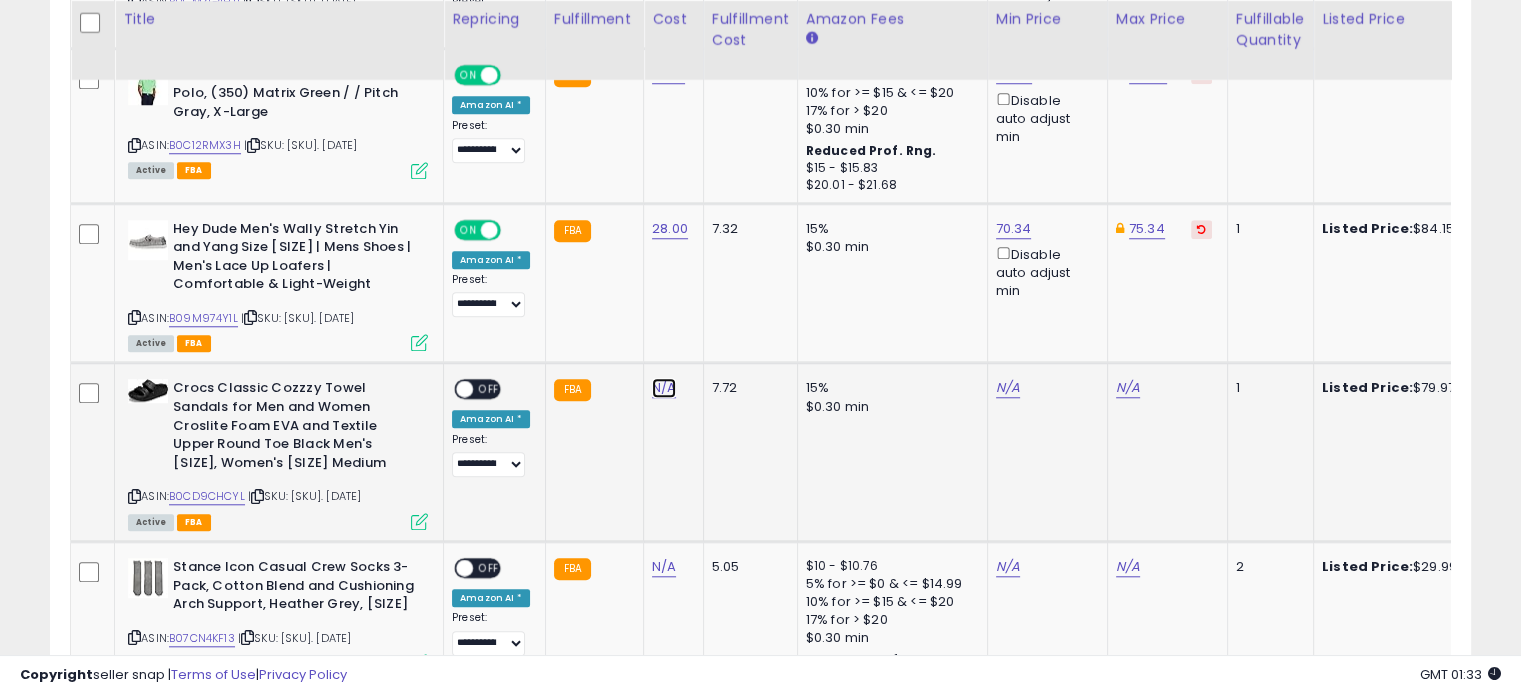 click on "N/A" at bounding box center (664, 388) 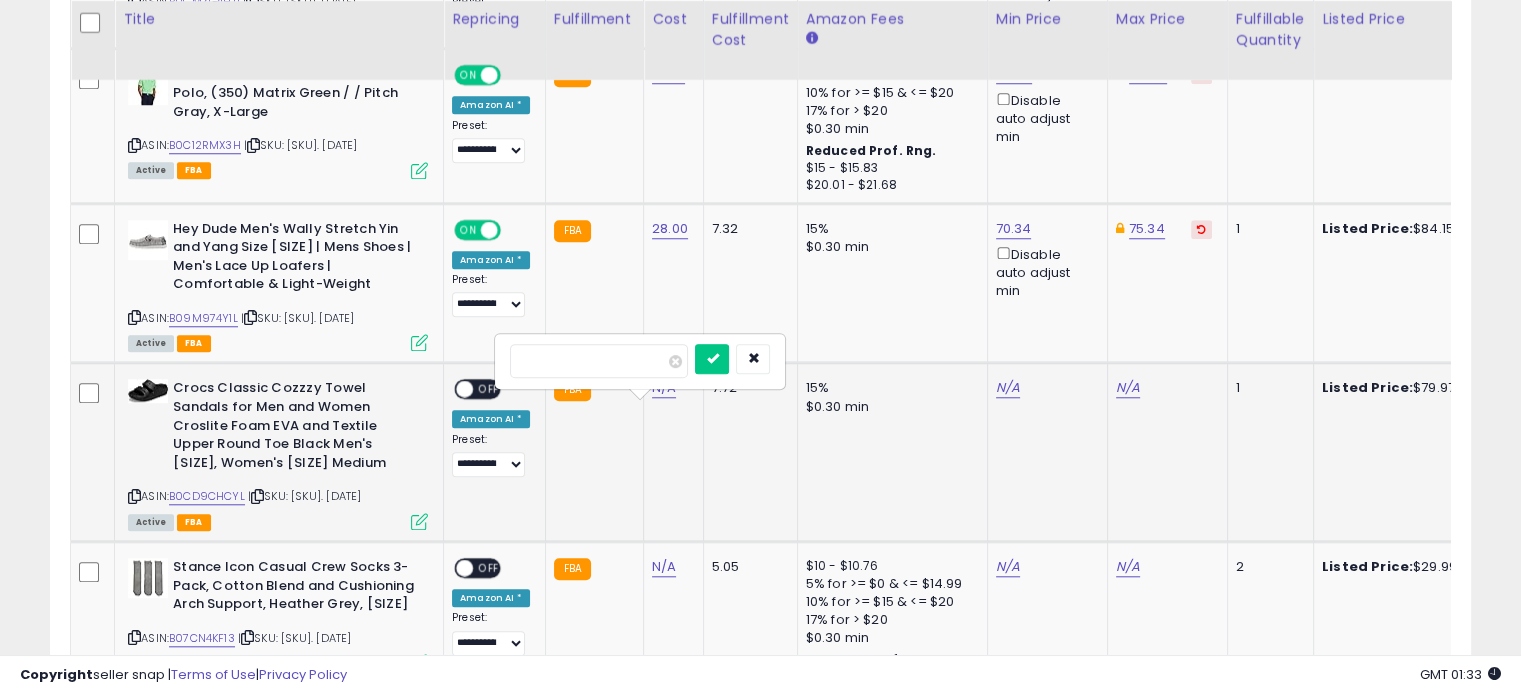 type on "*****" 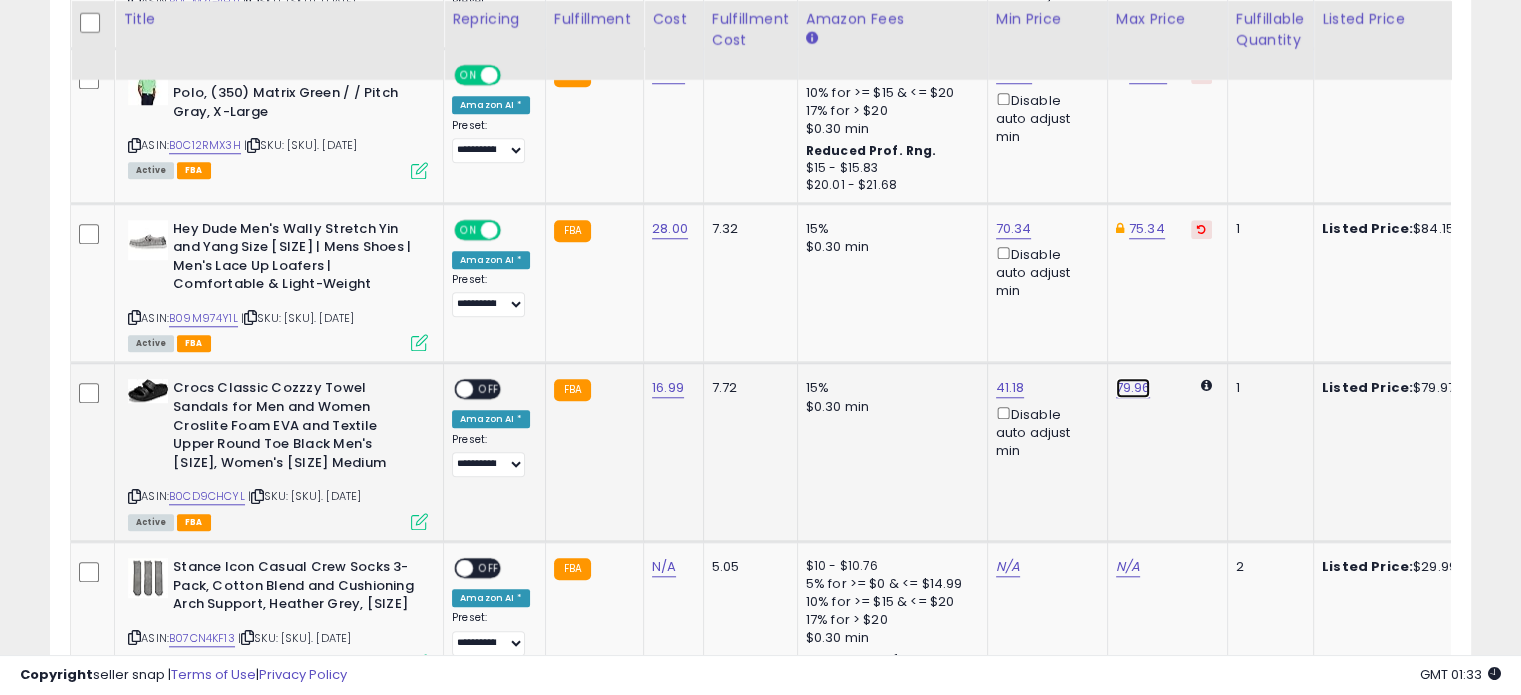 click on "79.96" at bounding box center [1133, 388] 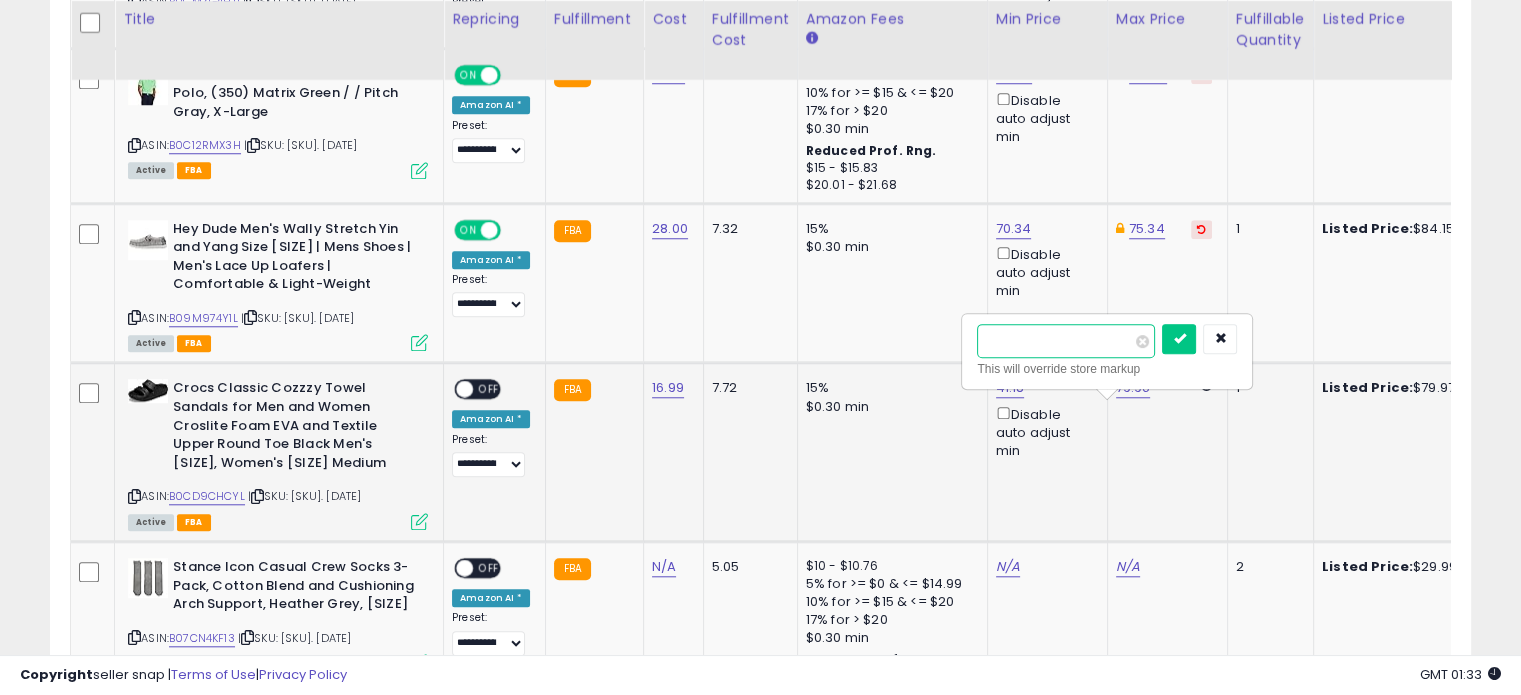 type on "*" 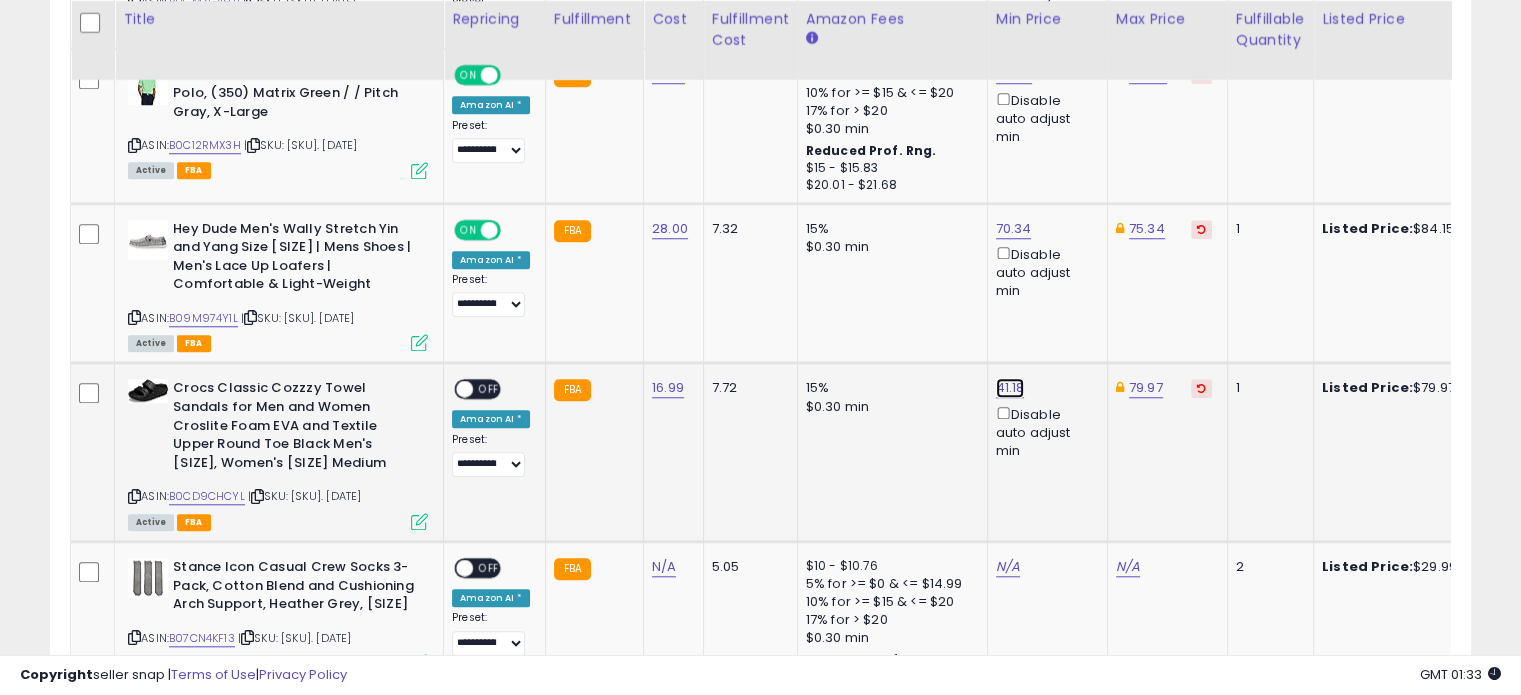 click on "41.18" at bounding box center [1014, -670] 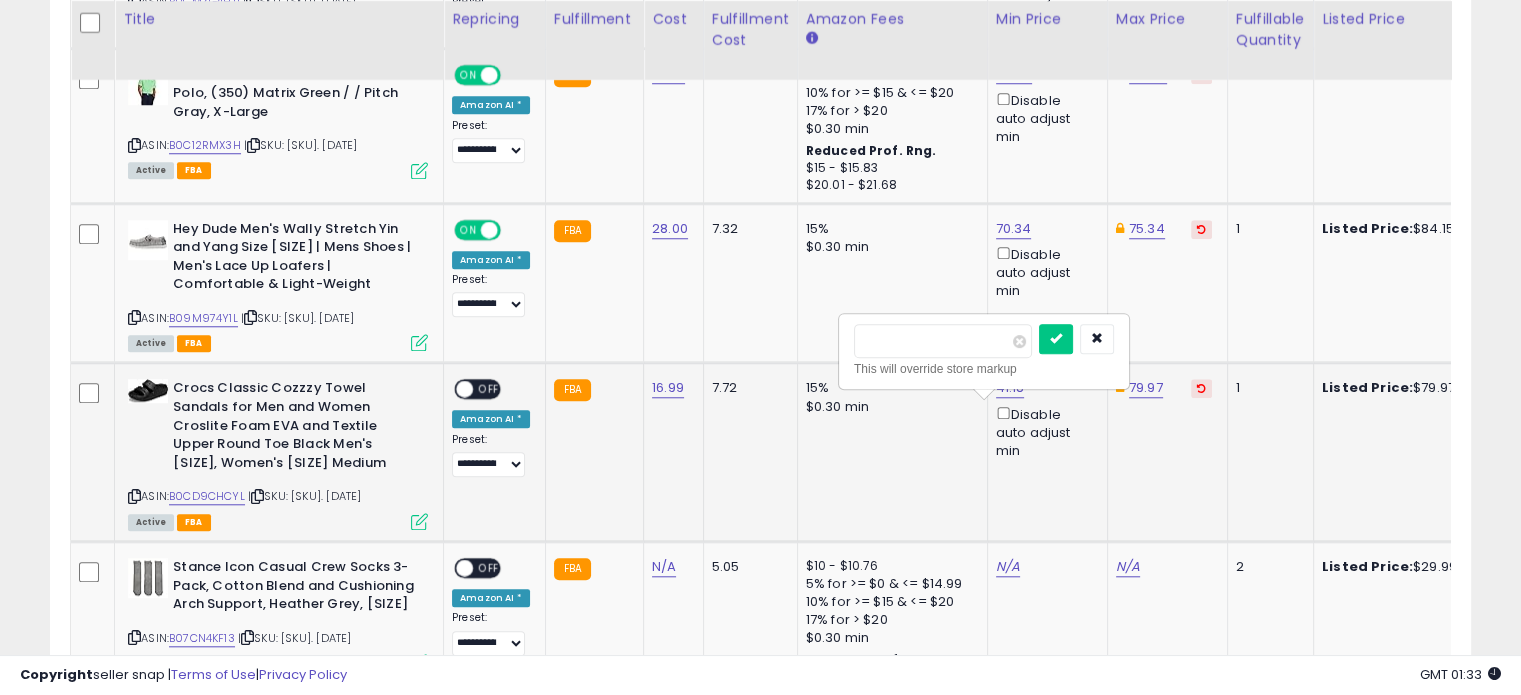 type on "*" 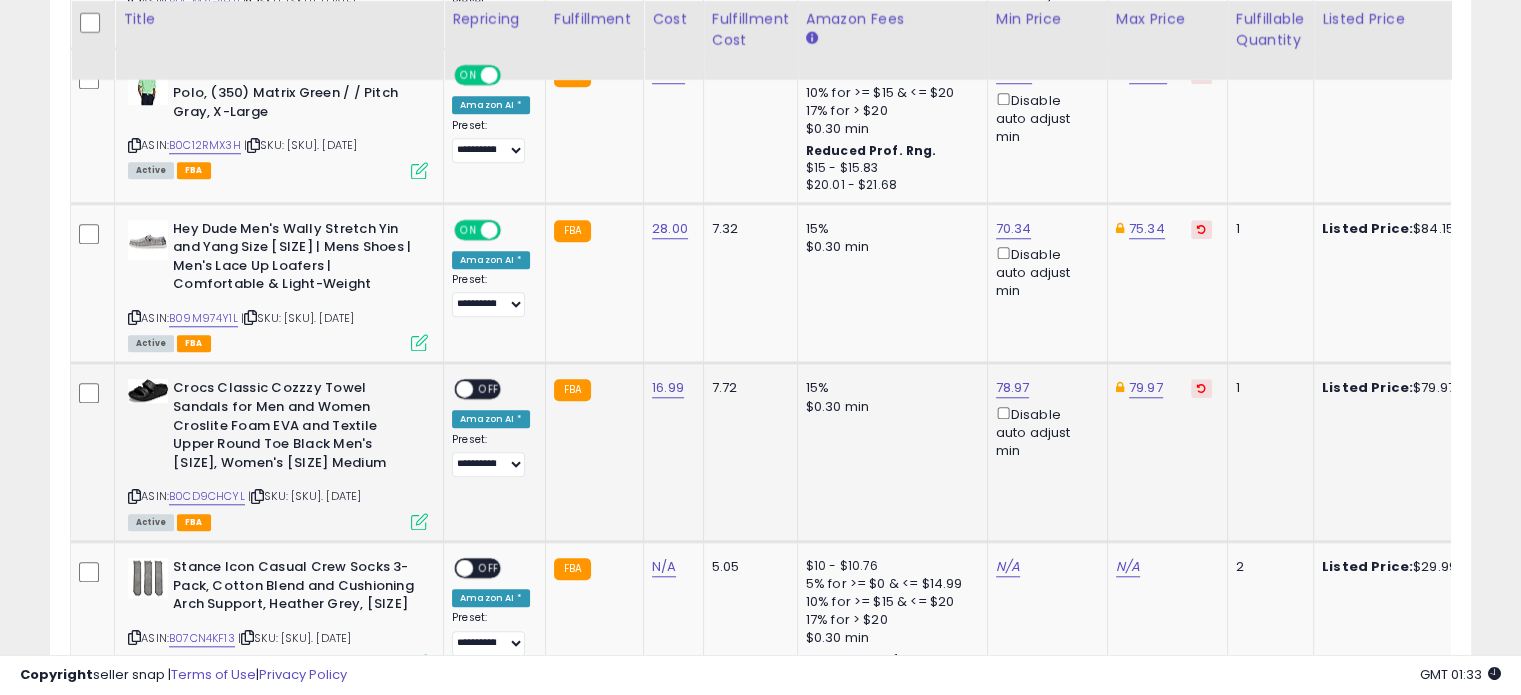 click on "OFF" at bounding box center (489, 389) 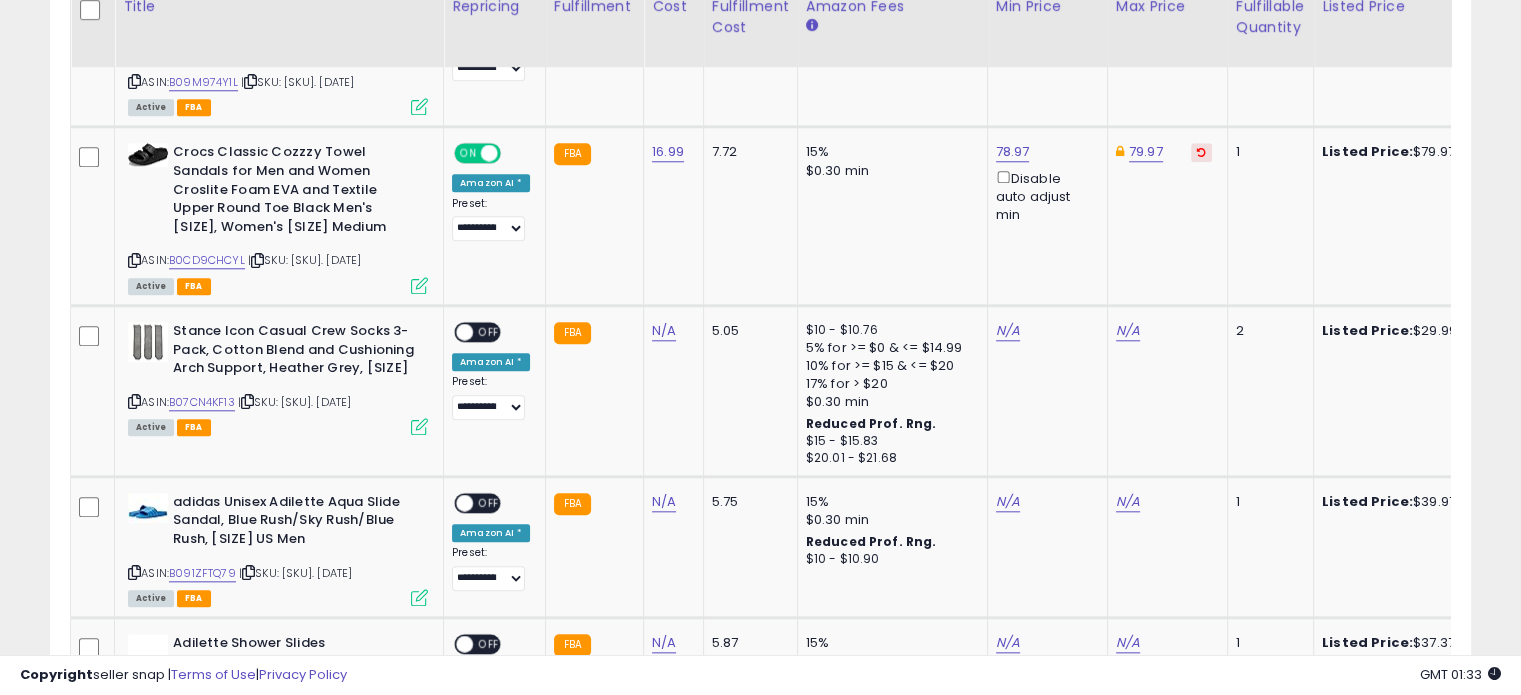 scroll, scrollTop: 1984, scrollLeft: 0, axis: vertical 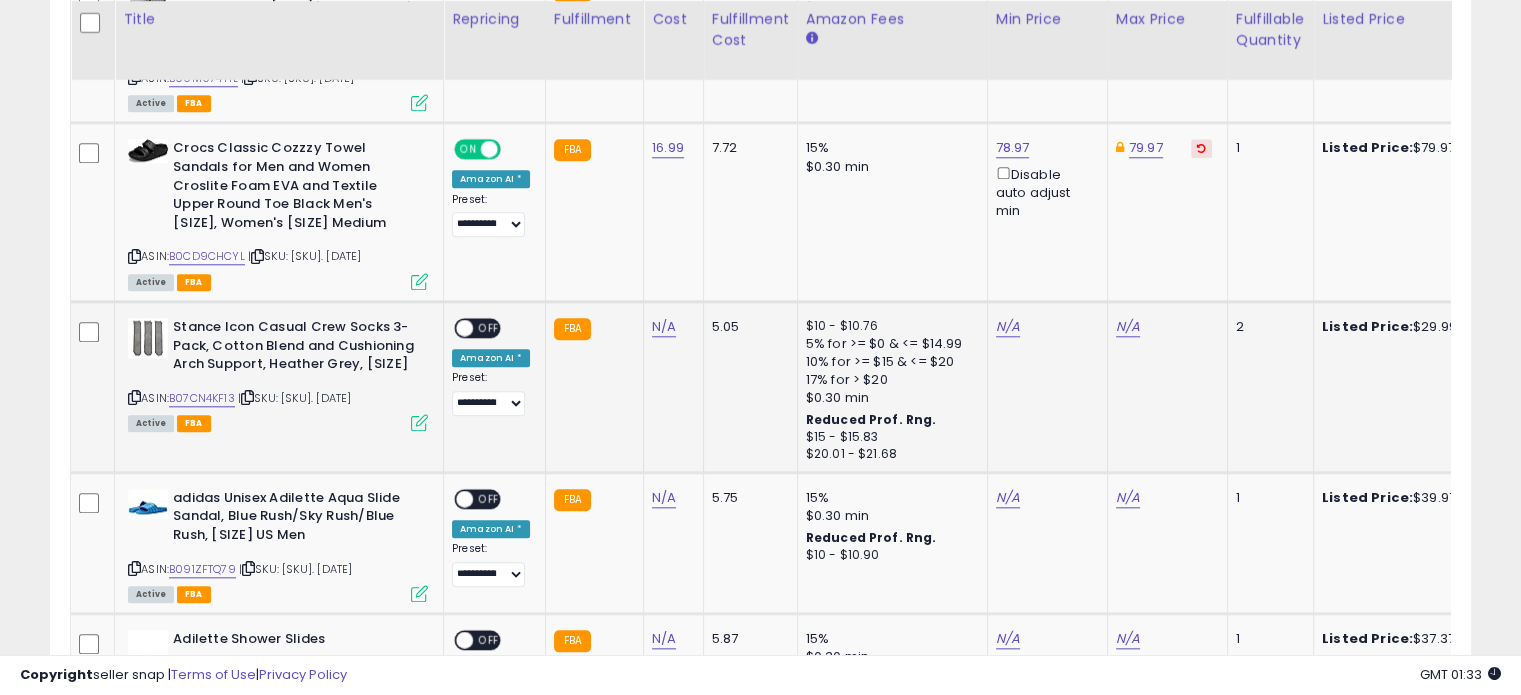 click on "N/A" at bounding box center [670, 327] 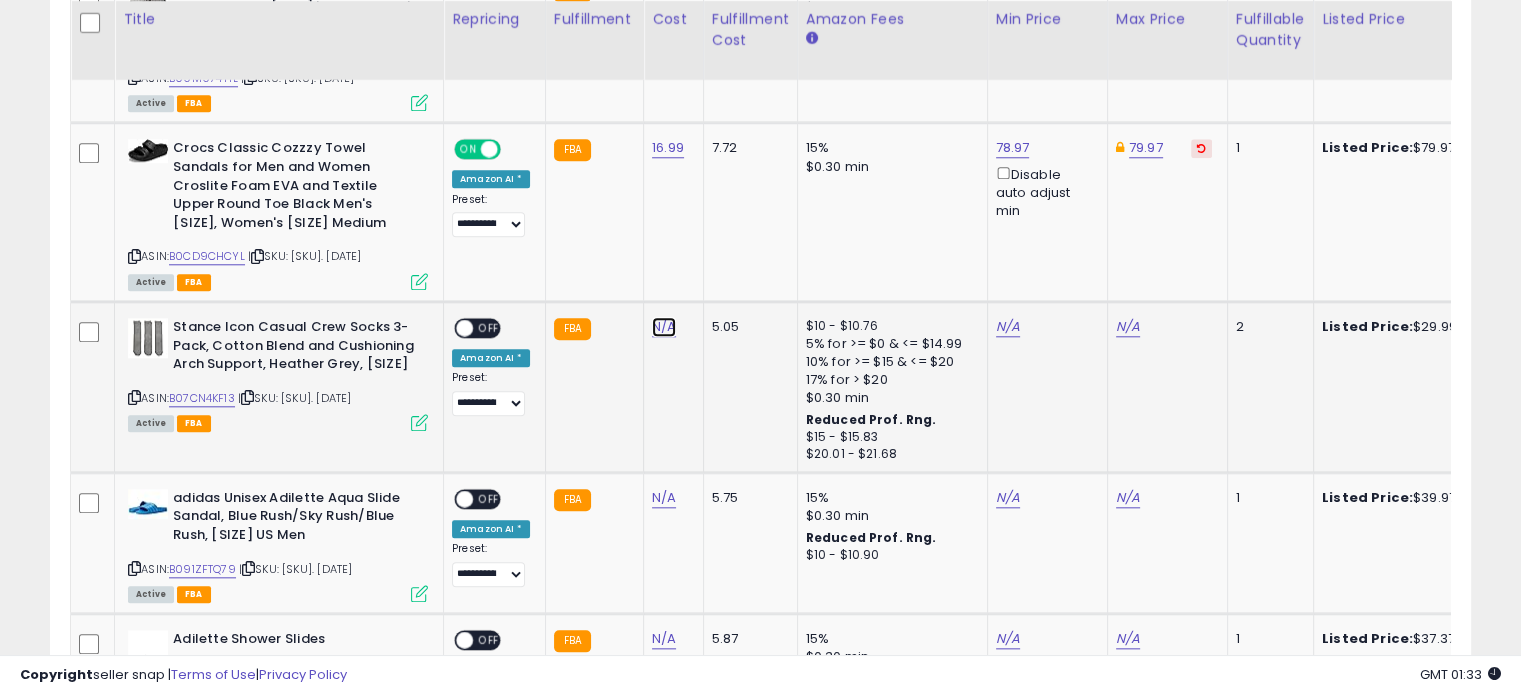 click on "N/A" at bounding box center [664, 327] 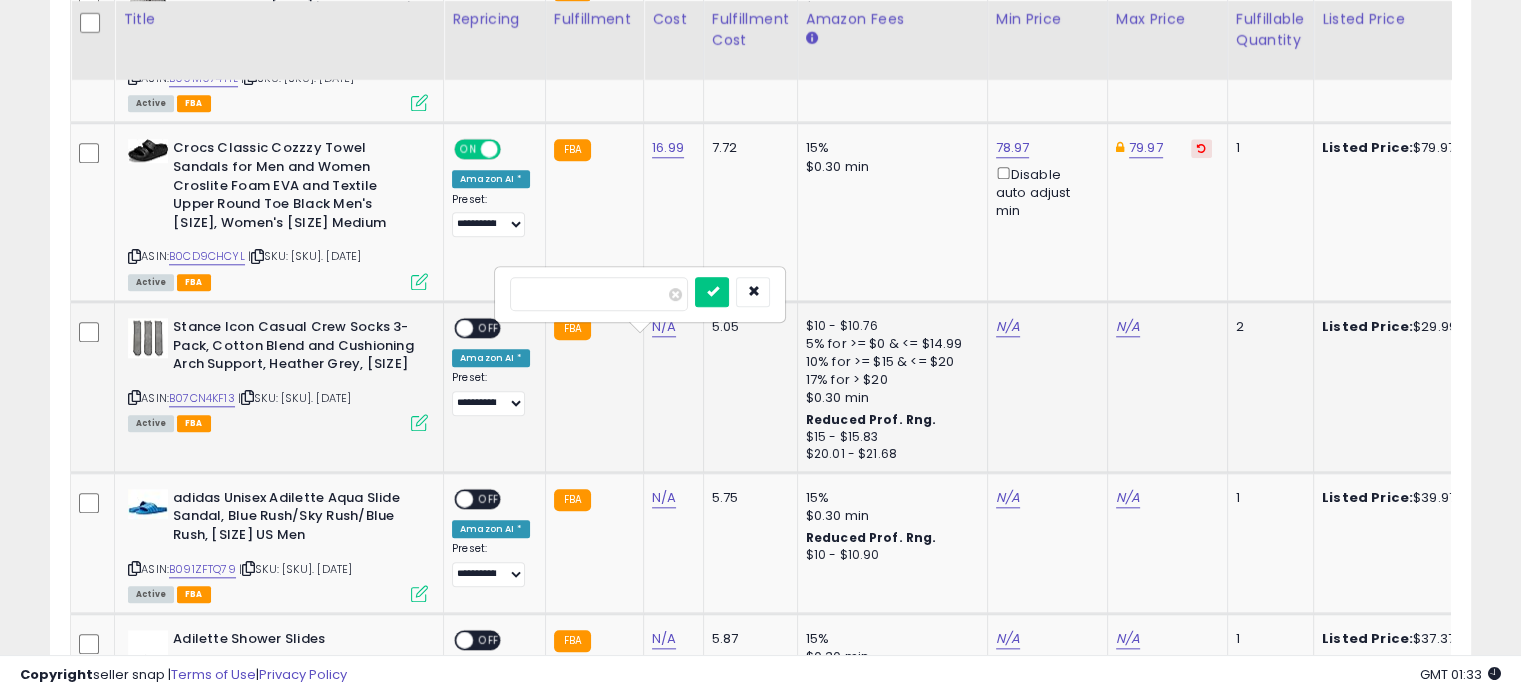 type on "*****" 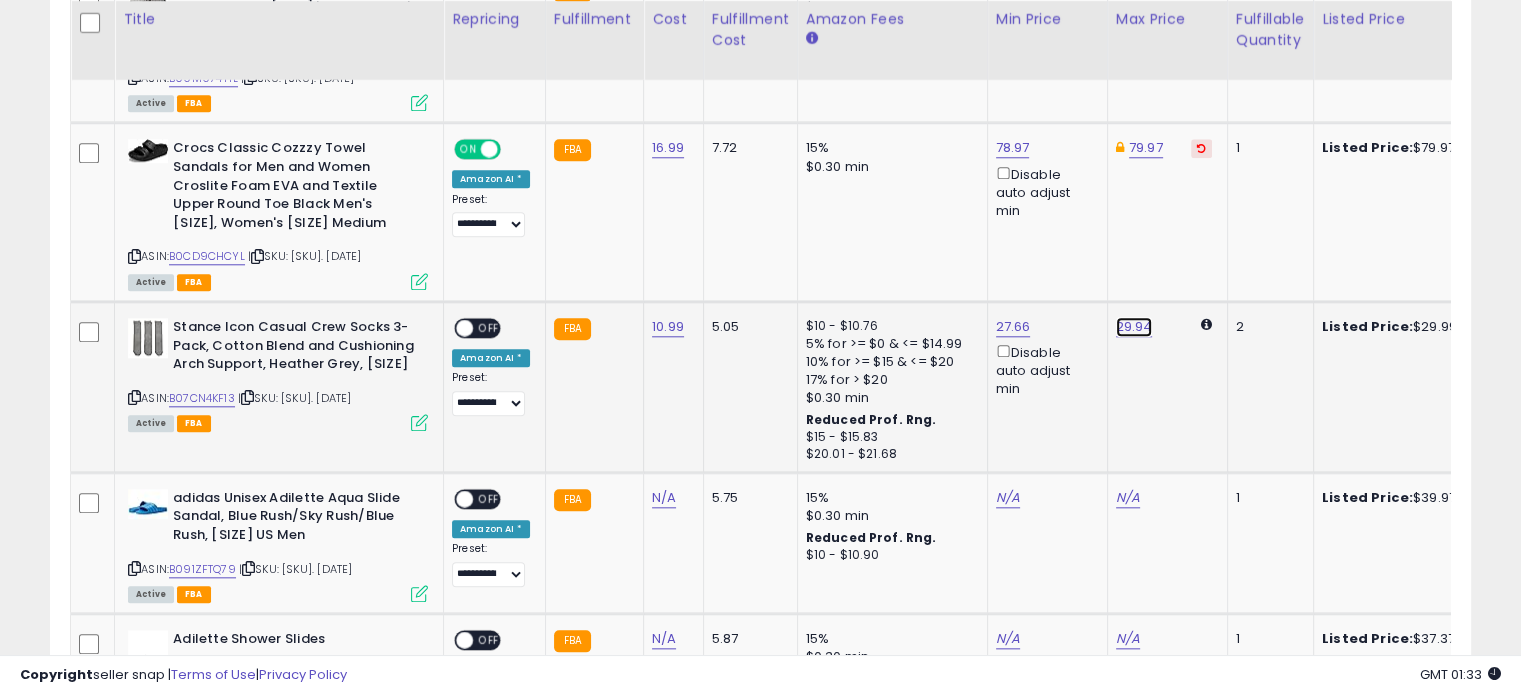 click on "29.94" at bounding box center (1134, 327) 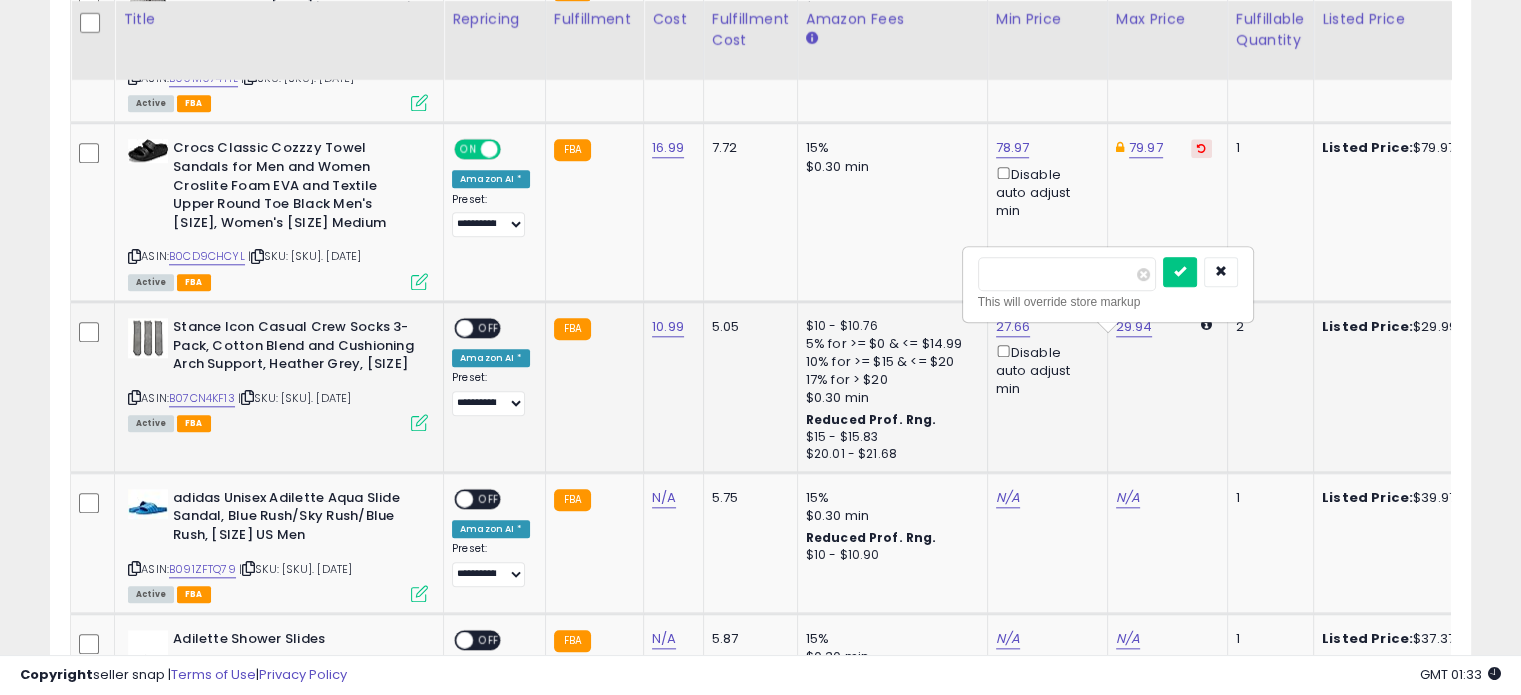 type on "*****" 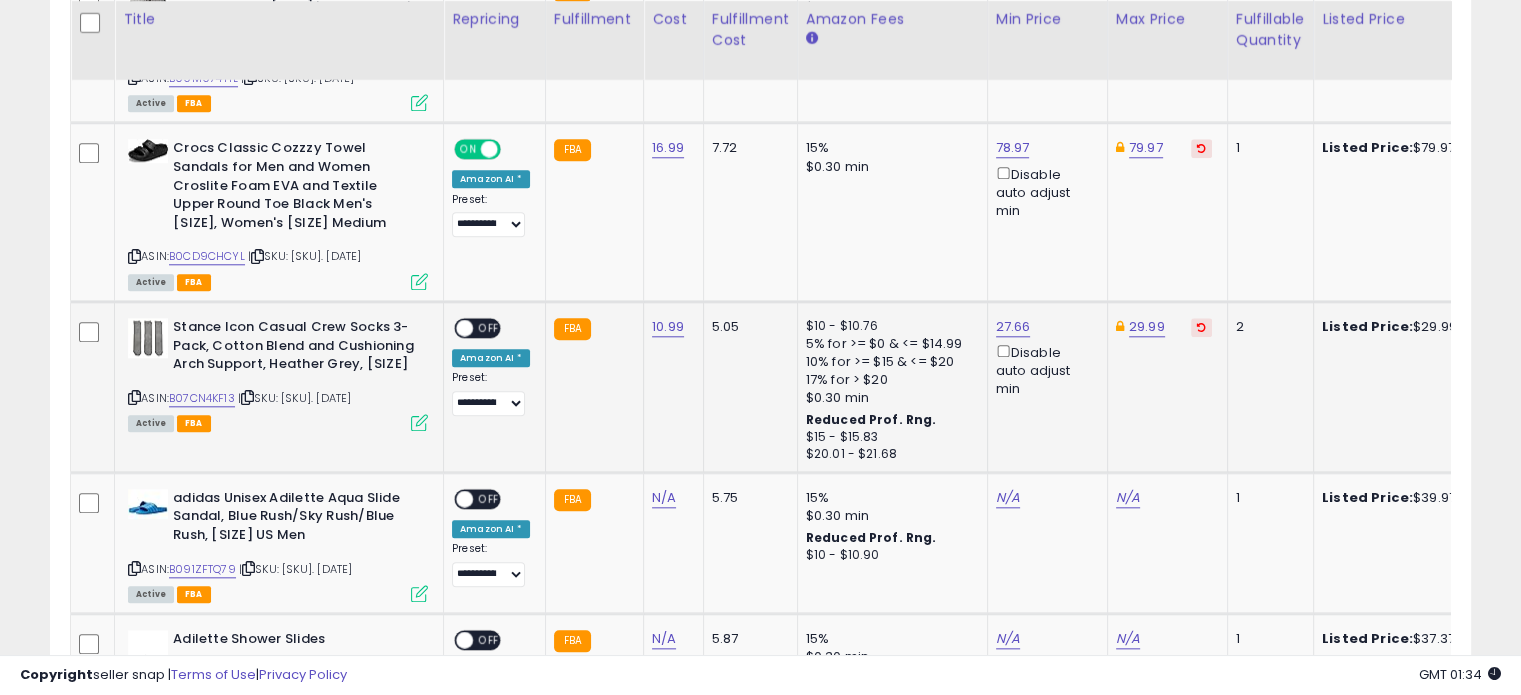 click on "OFF" at bounding box center [489, 328] 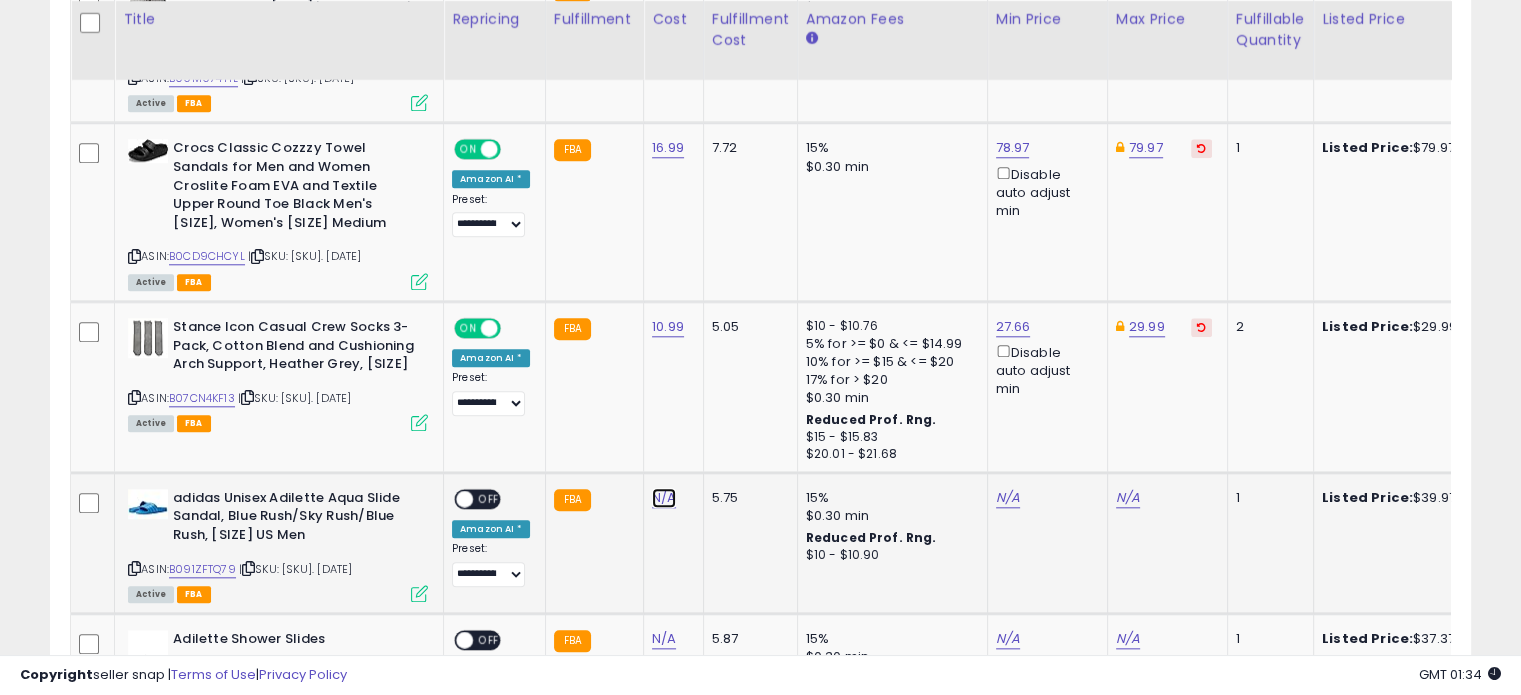 click on "N/A" at bounding box center (664, 498) 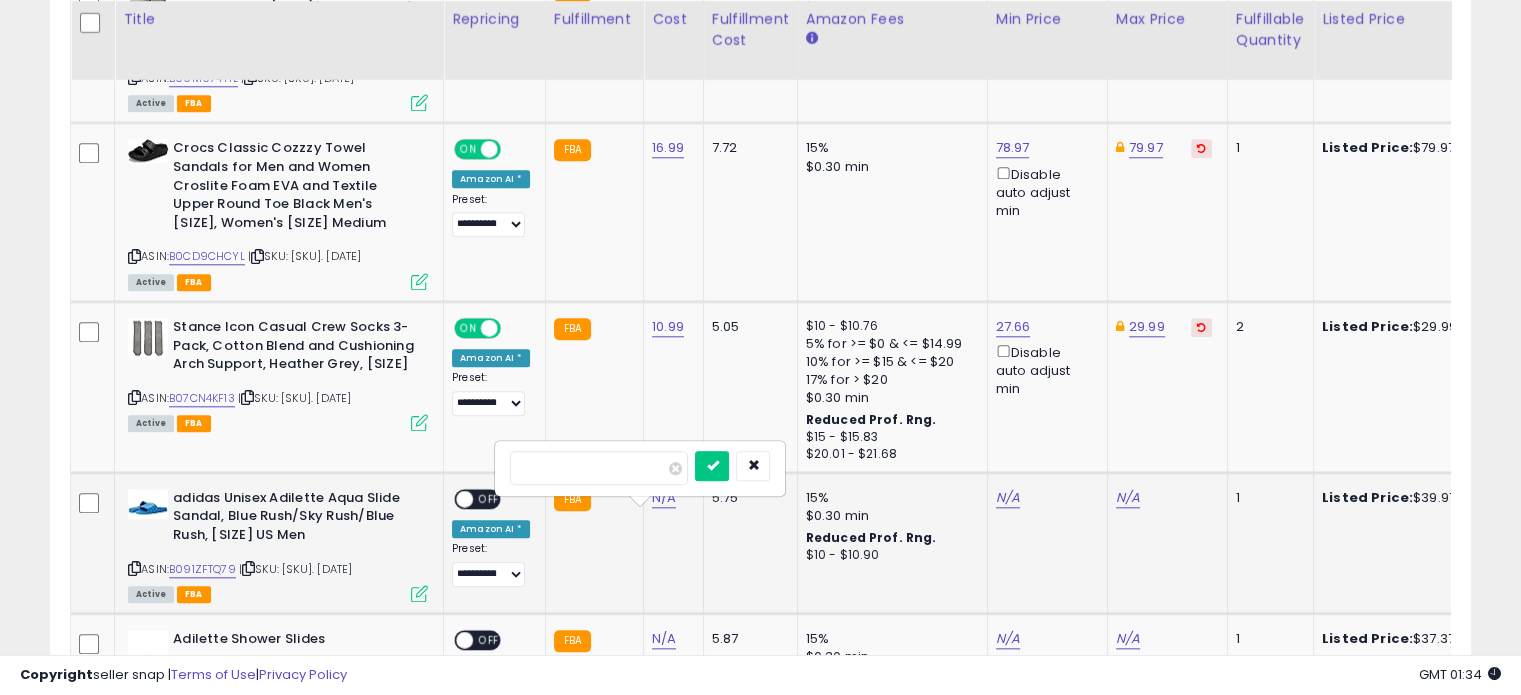 type on "*" 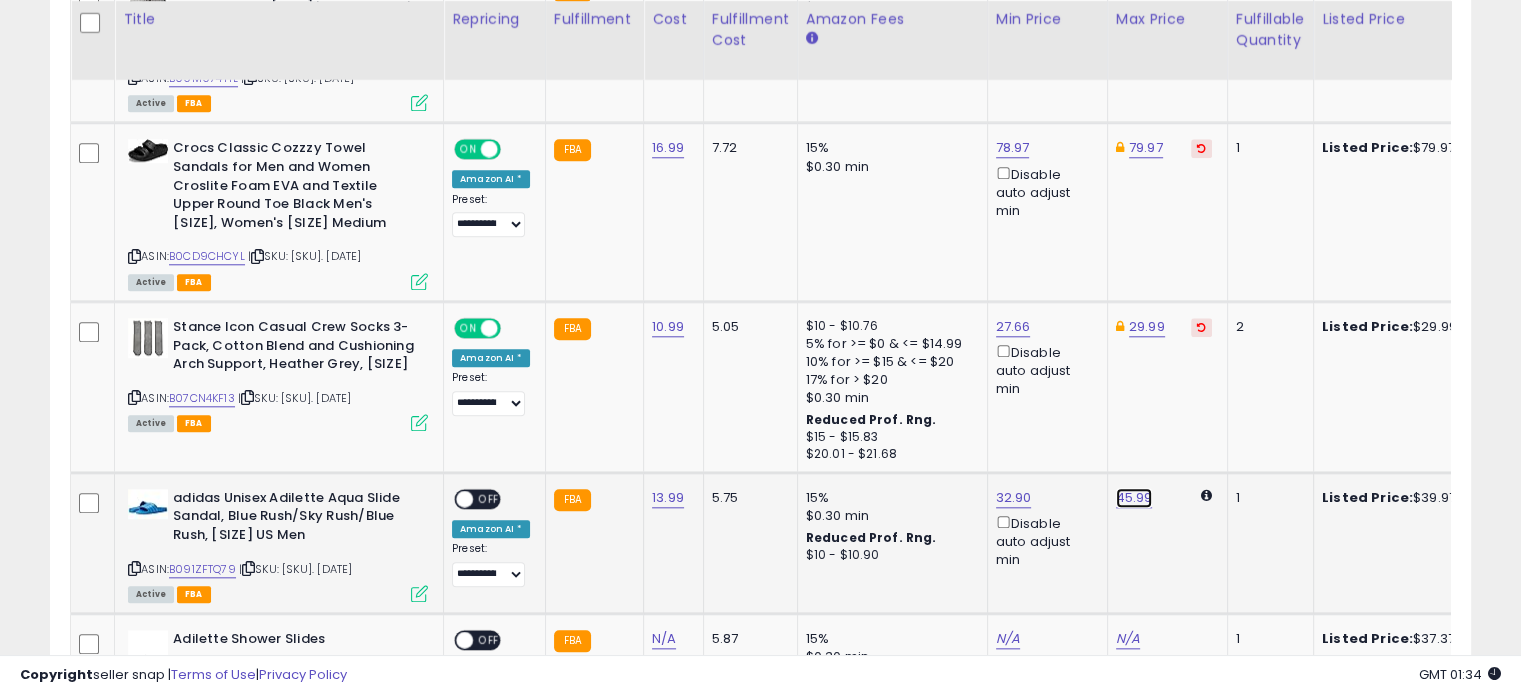click on "45.99" at bounding box center (1134, 498) 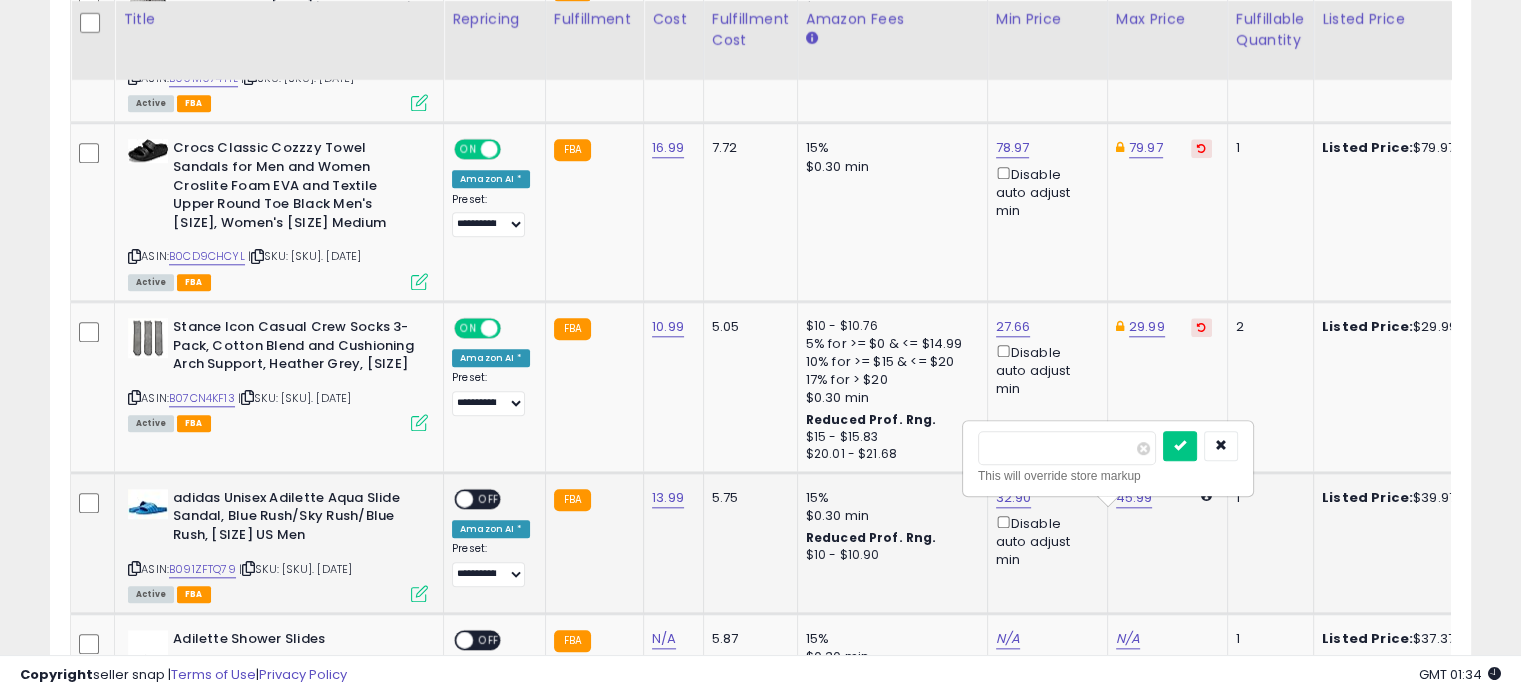 type on "*" 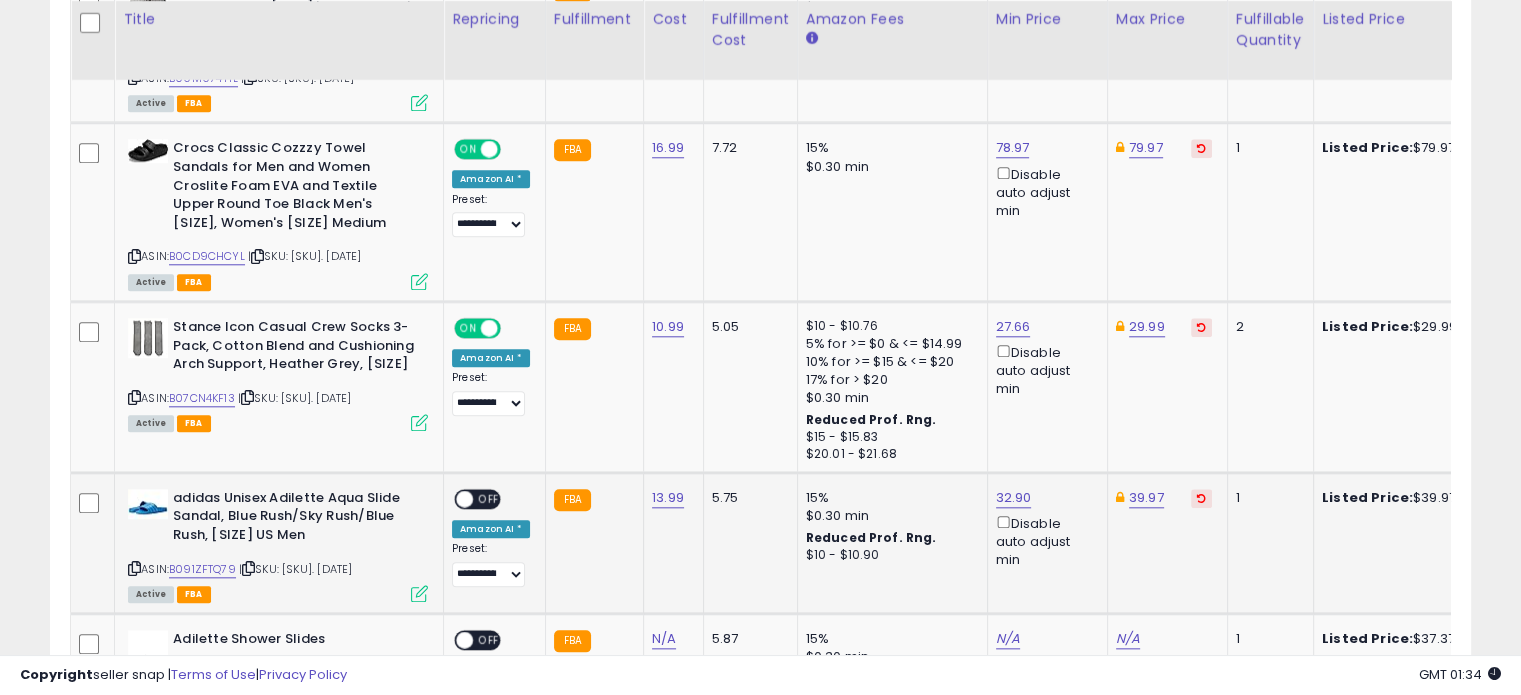 click on "ON   OFF" at bounding box center [455, 498] 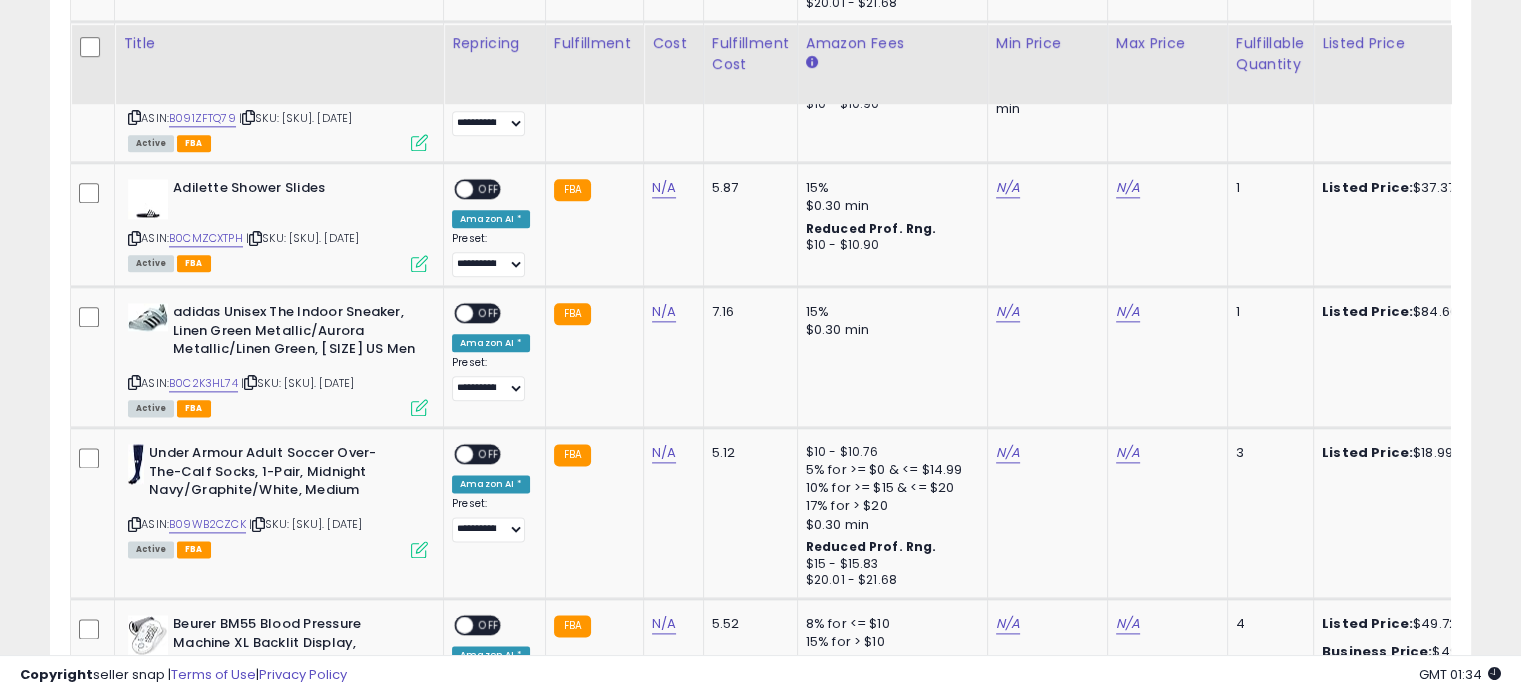scroll, scrollTop: 2464, scrollLeft: 0, axis: vertical 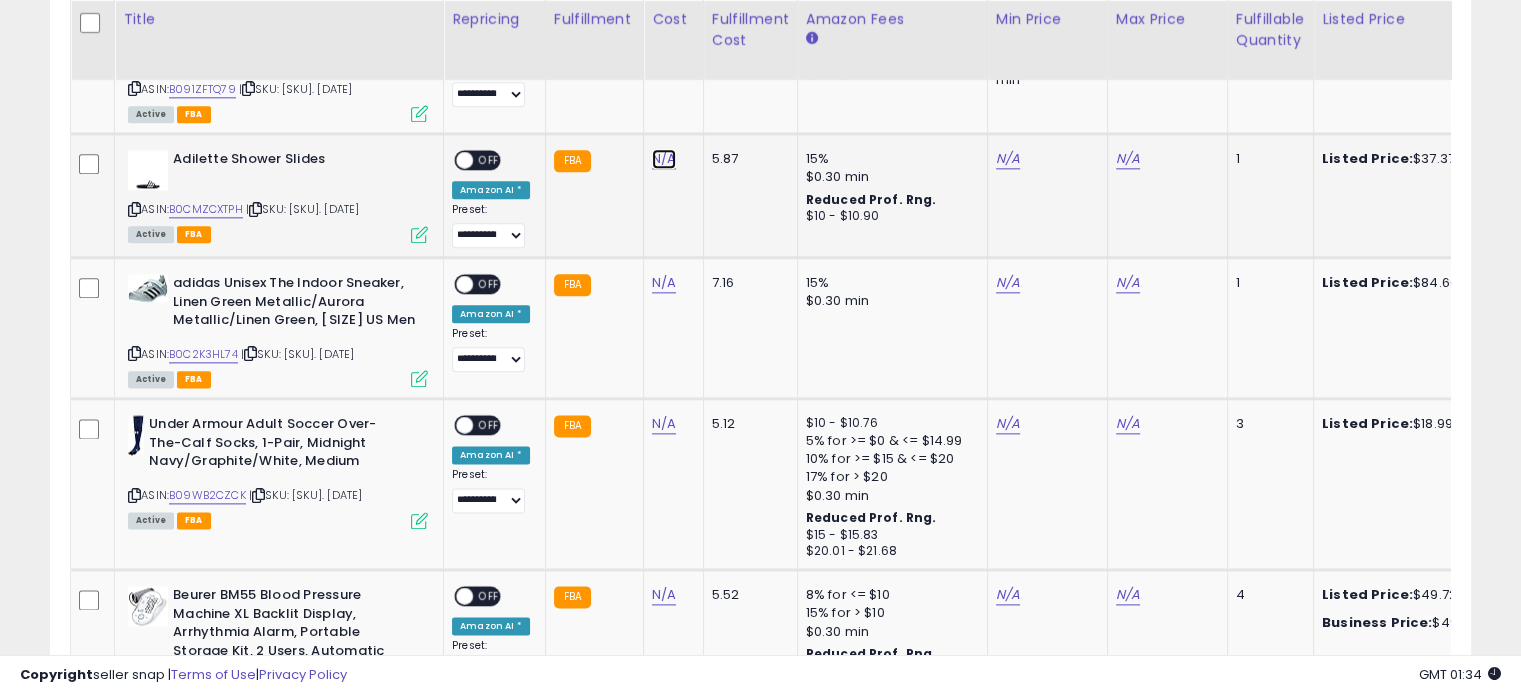 click on "N/A" at bounding box center (664, 159) 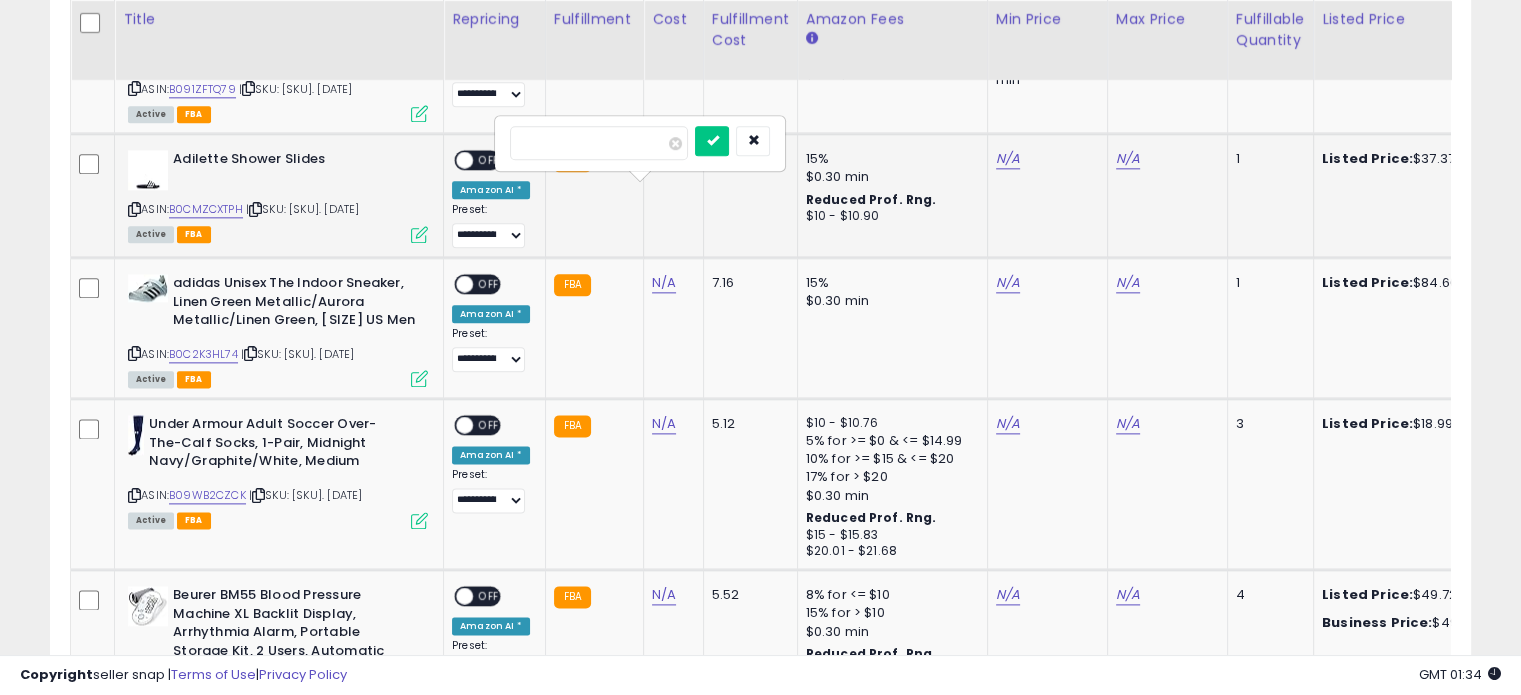 type on "*****" 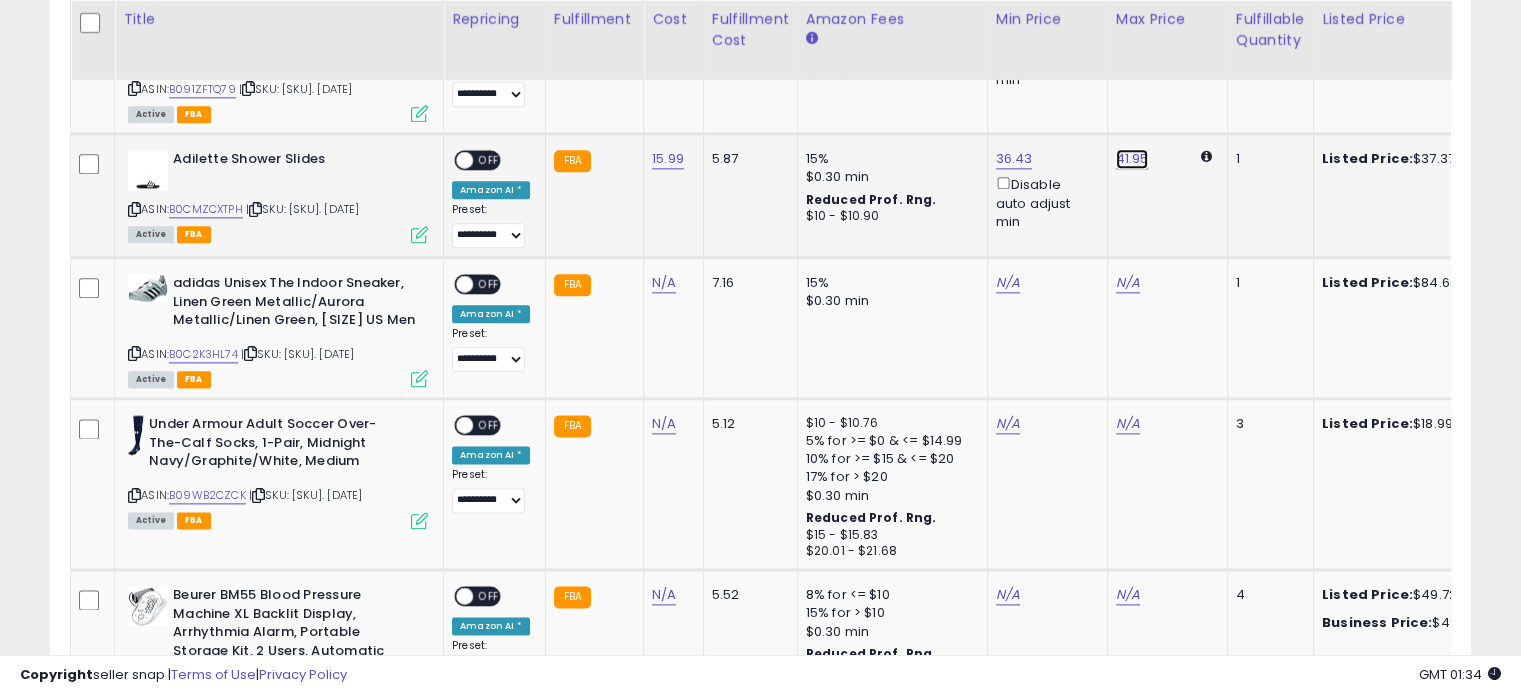 click on "41.95" at bounding box center (1132, 159) 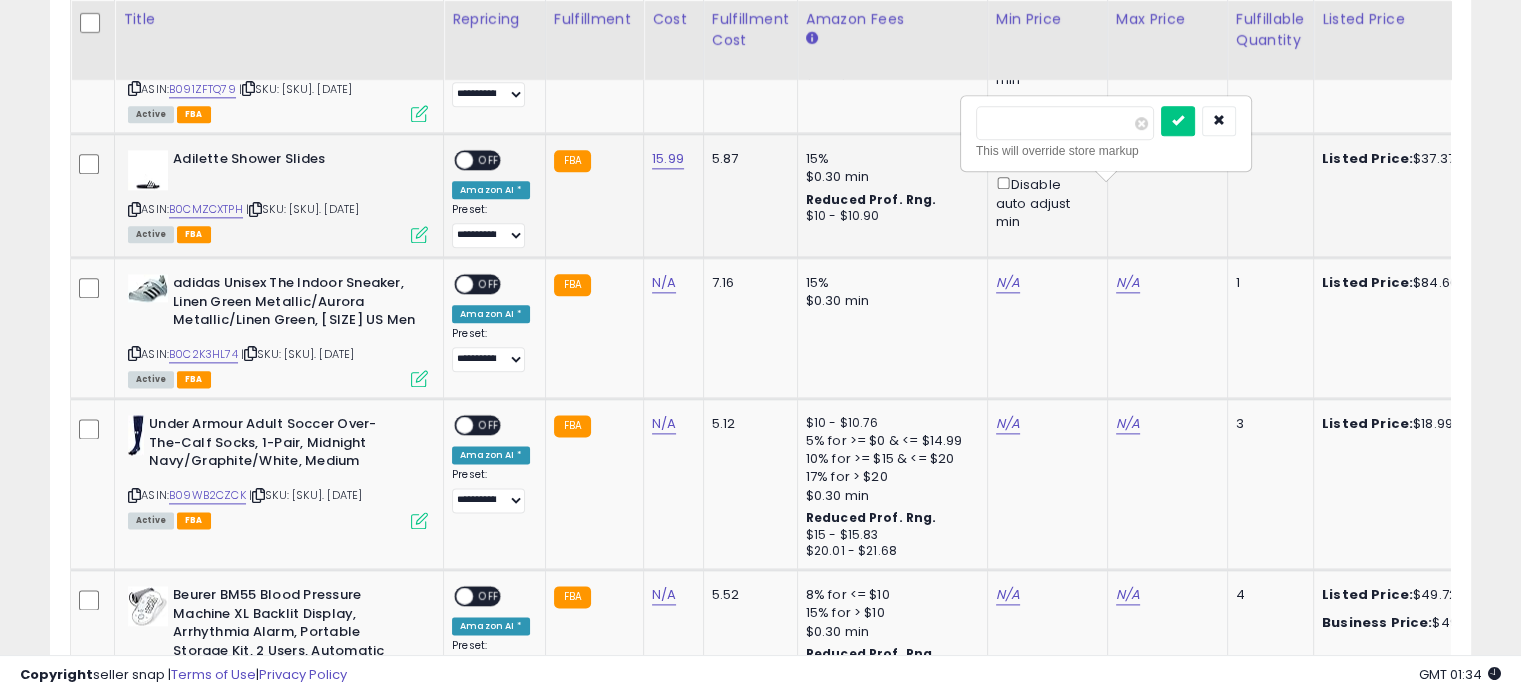 type on "*" 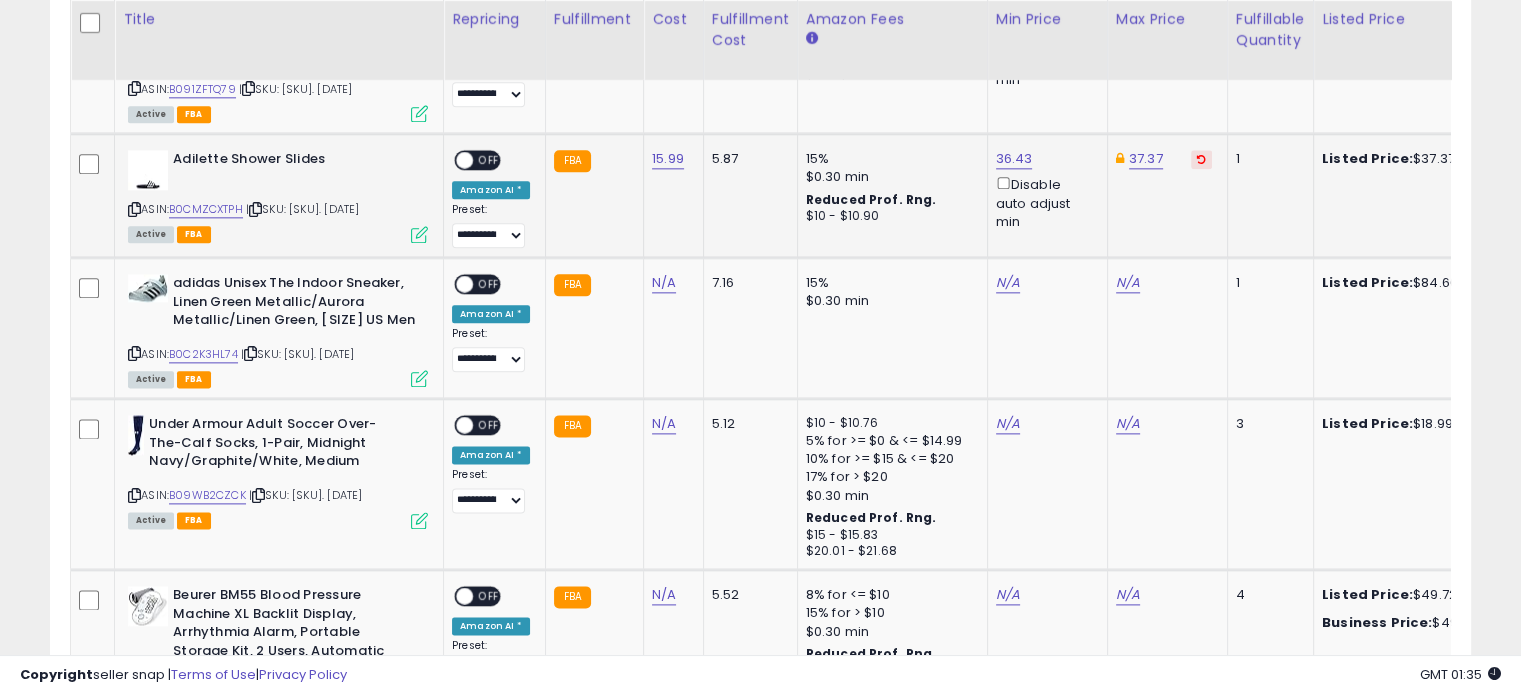 click on "OFF" at bounding box center (489, 160) 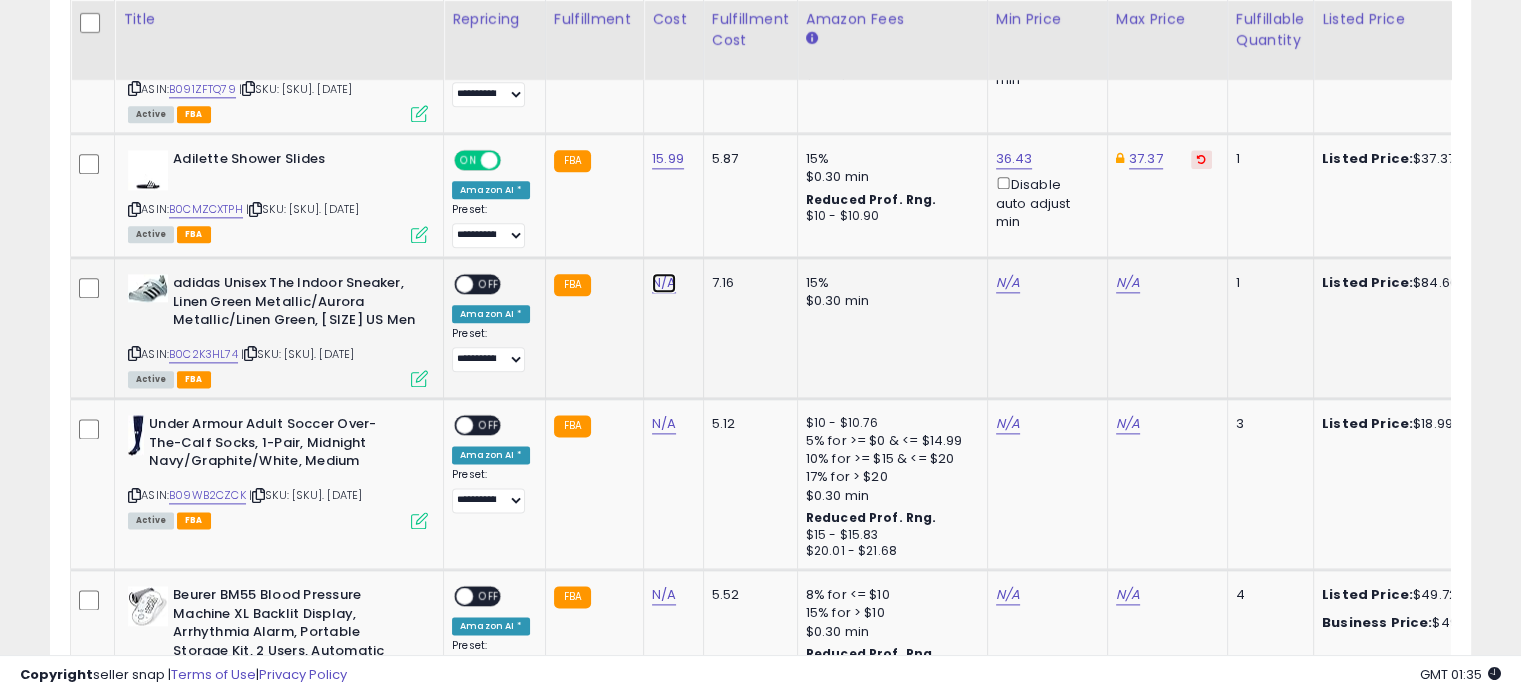 click on "N/A" at bounding box center [664, 283] 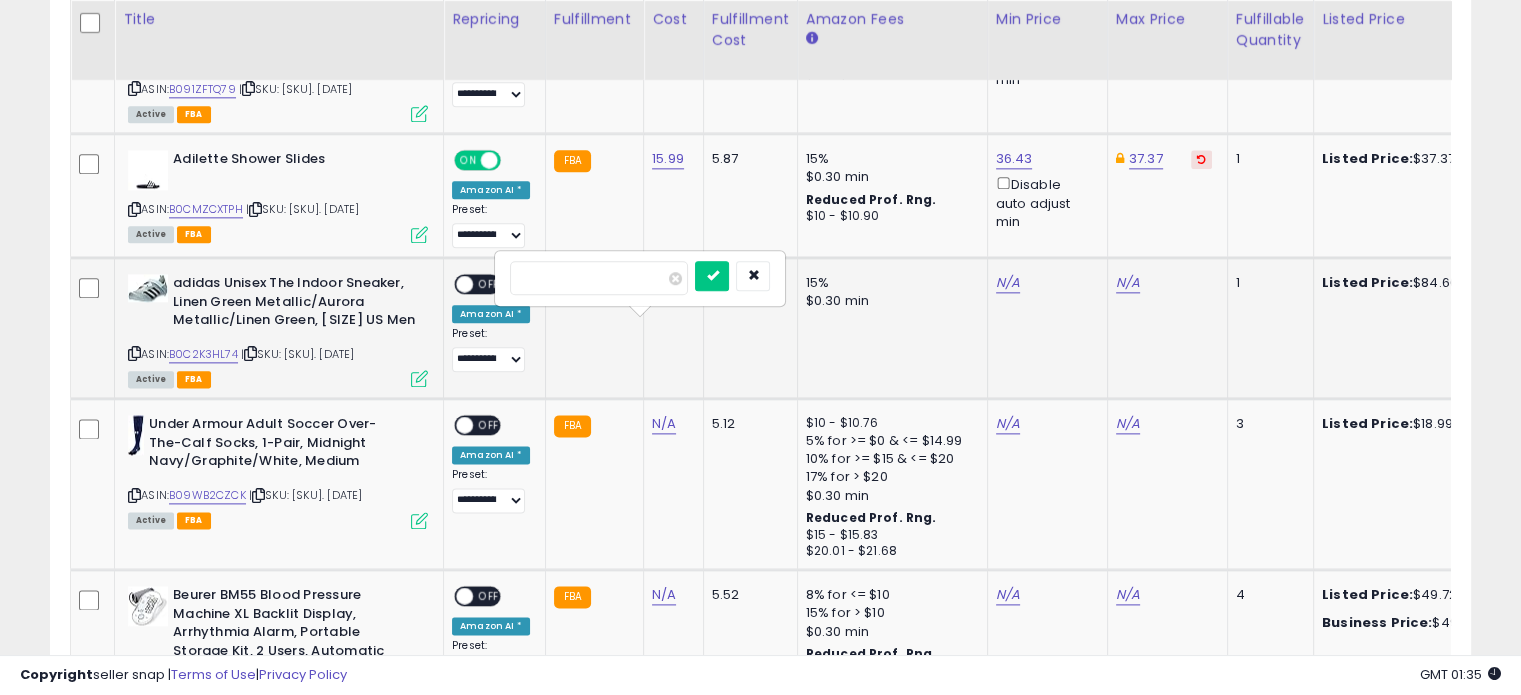 type on "*****" 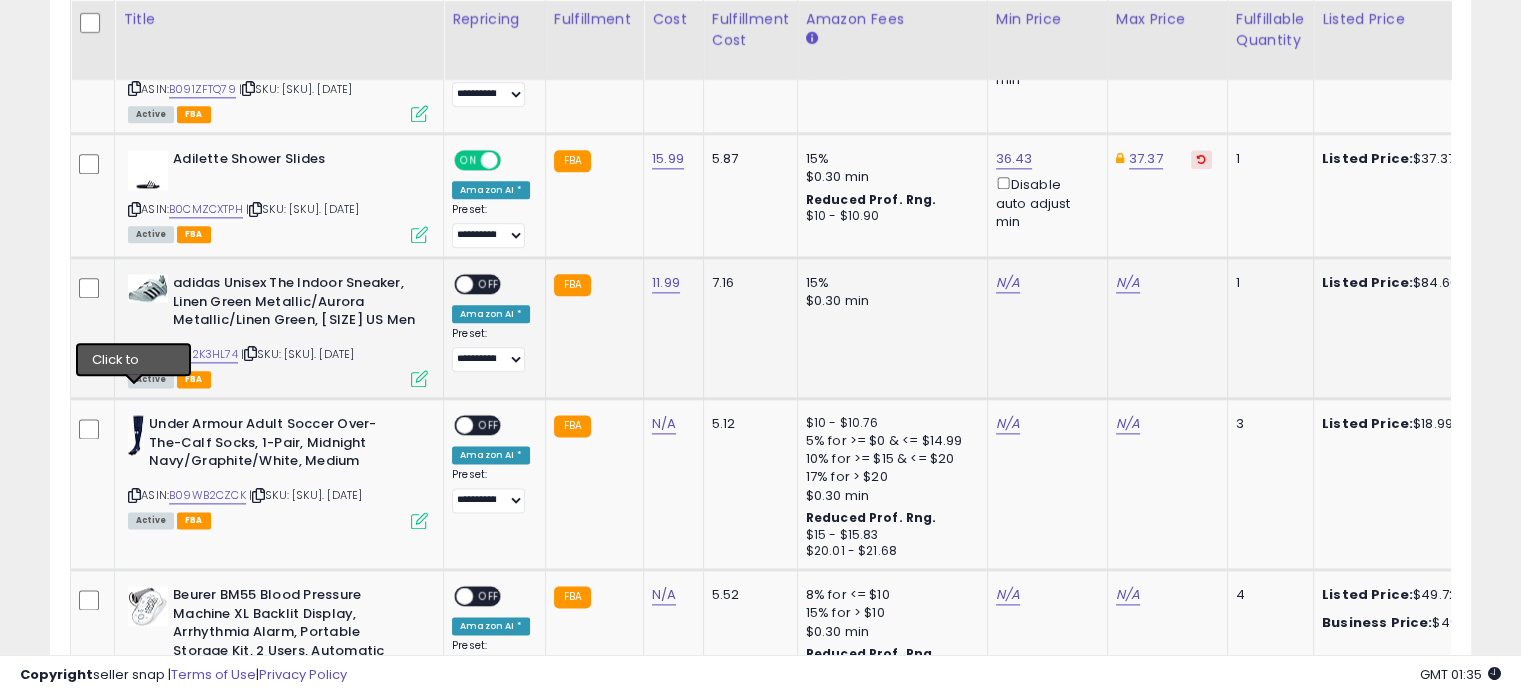 click at bounding box center [134, 353] 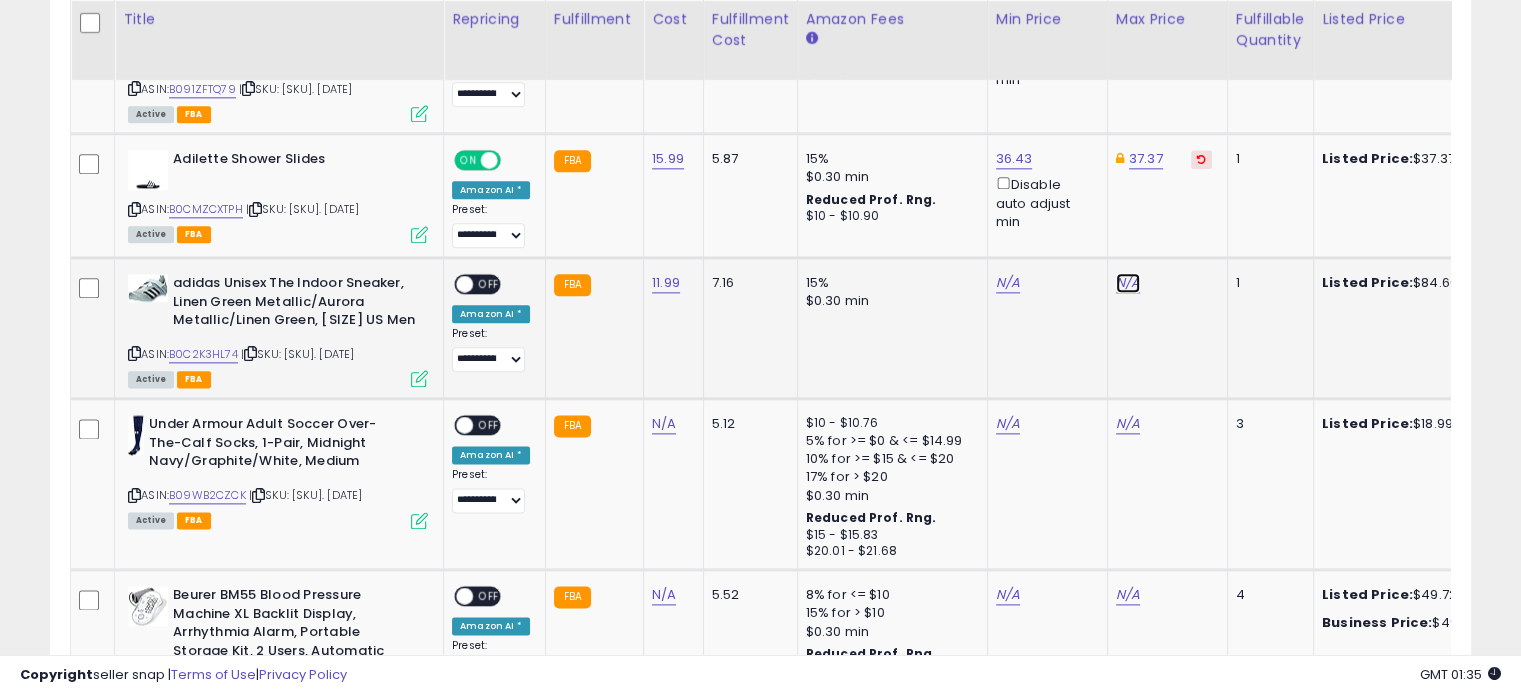 click on "N/A" at bounding box center [1128, 283] 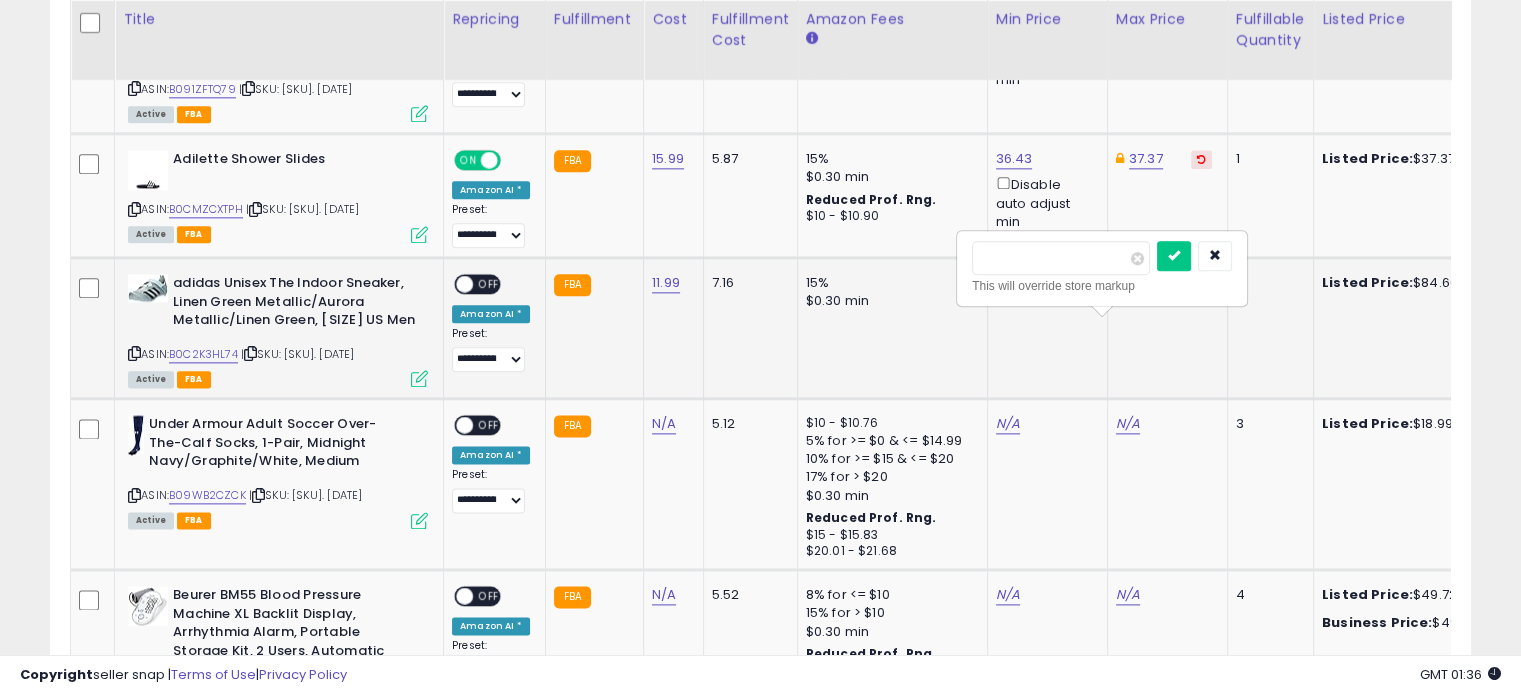 type on "*****" 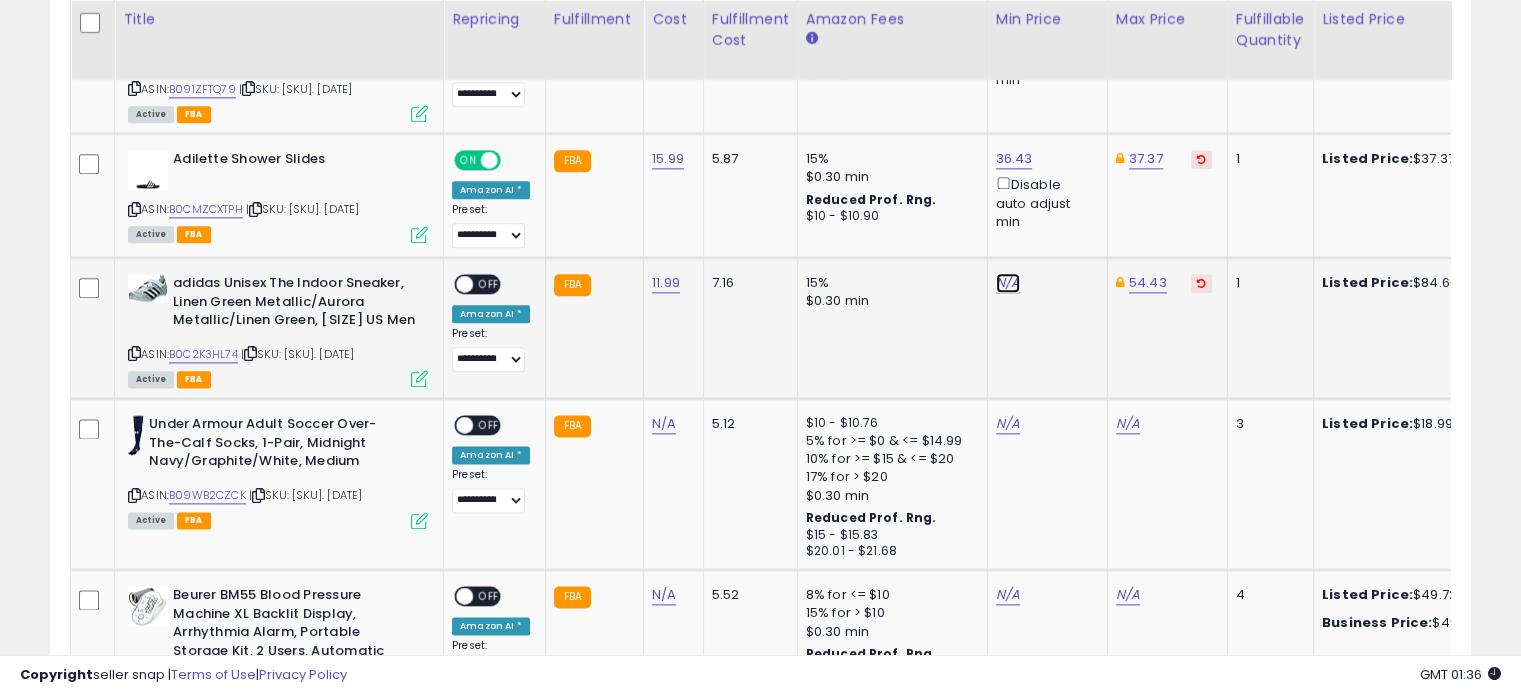click on "N/A" at bounding box center [1008, 283] 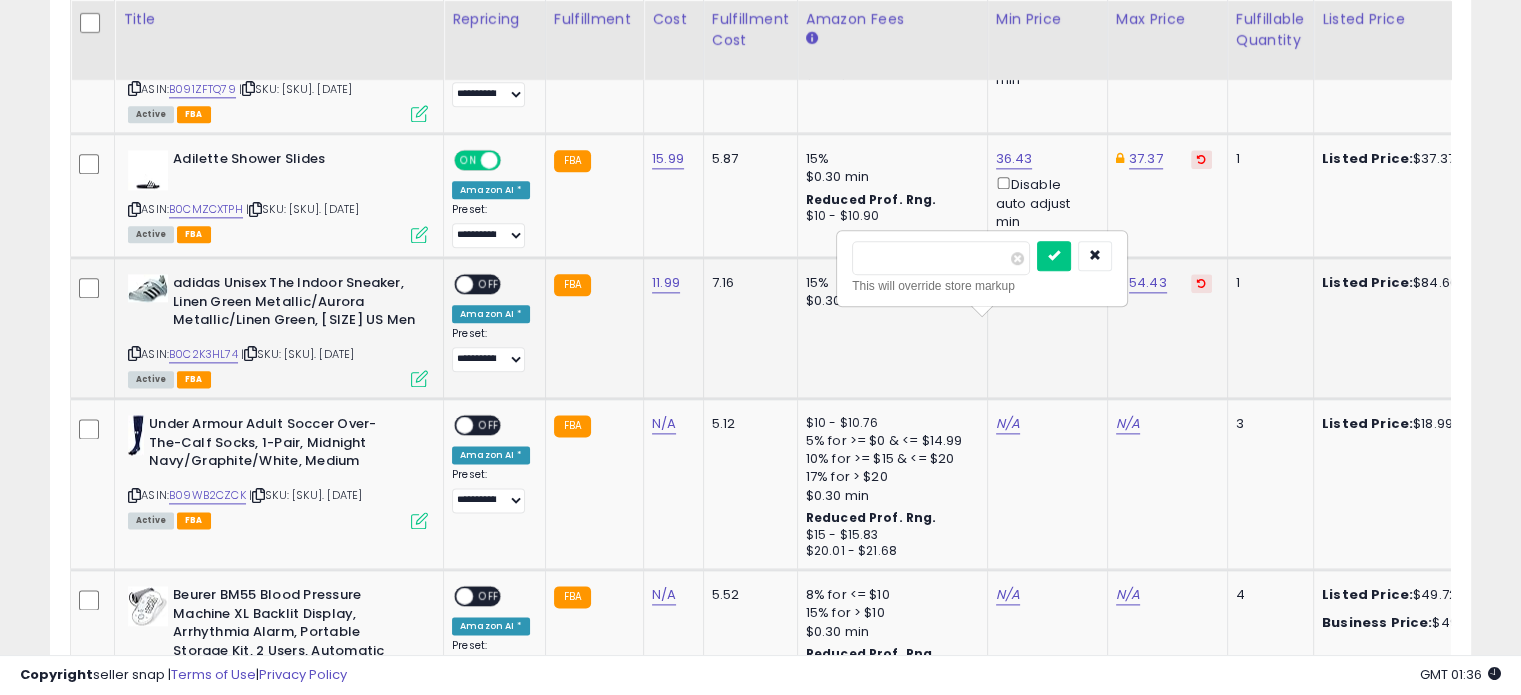 type on "*****" 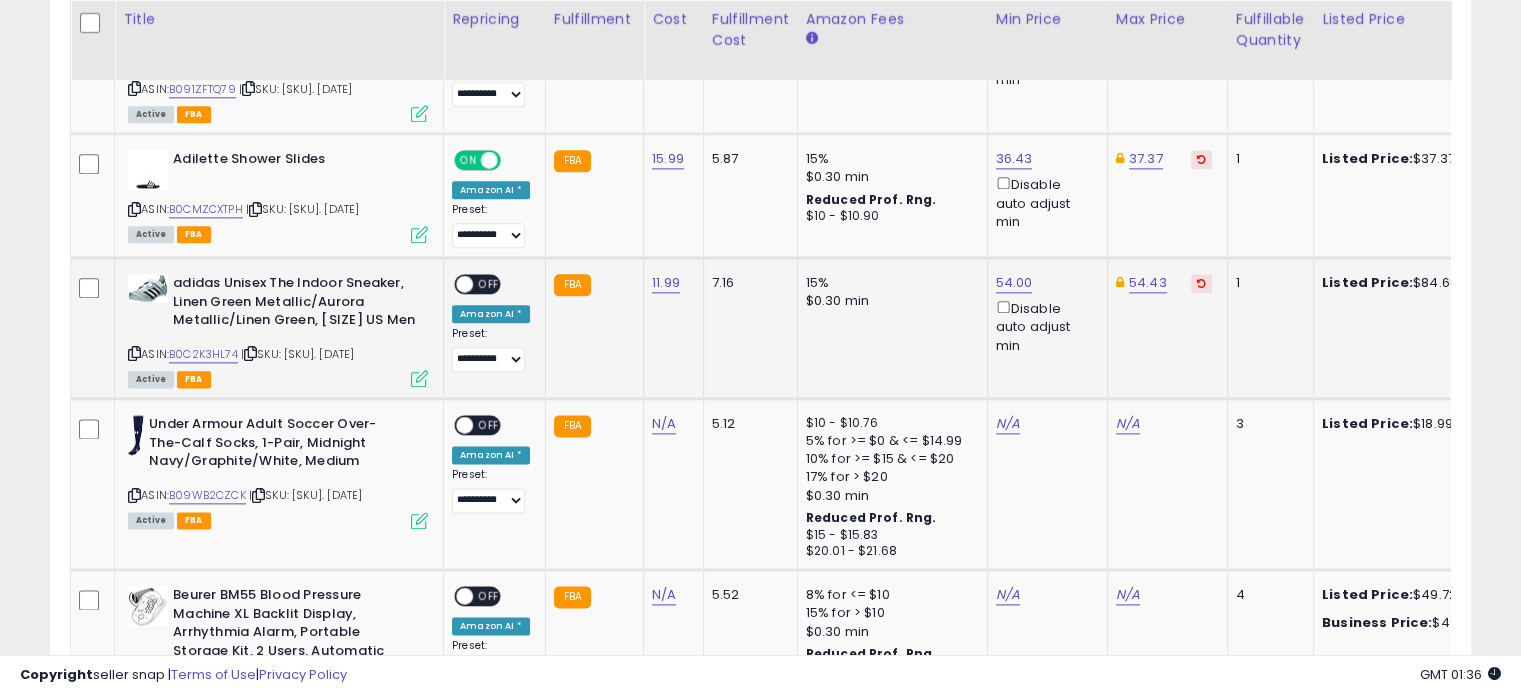 click on "OFF" at bounding box center [489, 284] 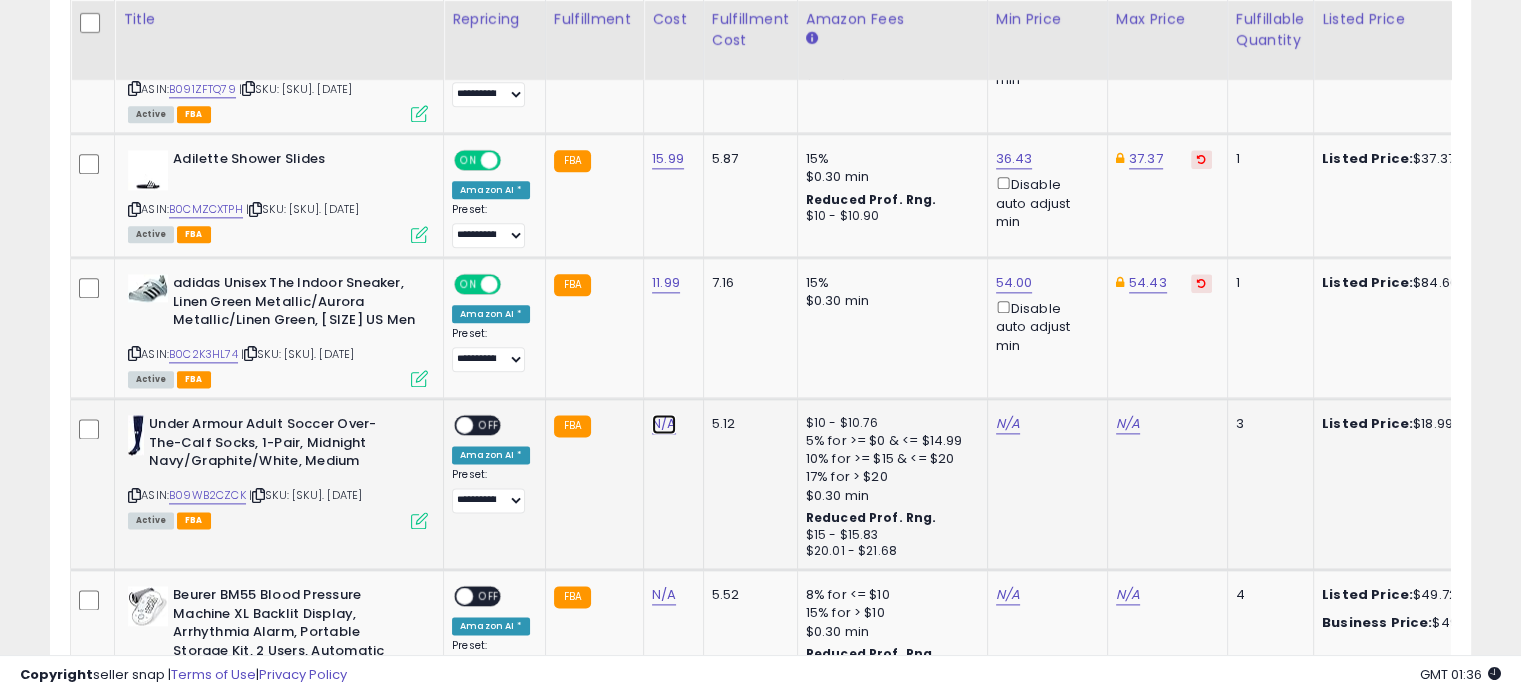click on "N/A" at bounding box center [664, 424] 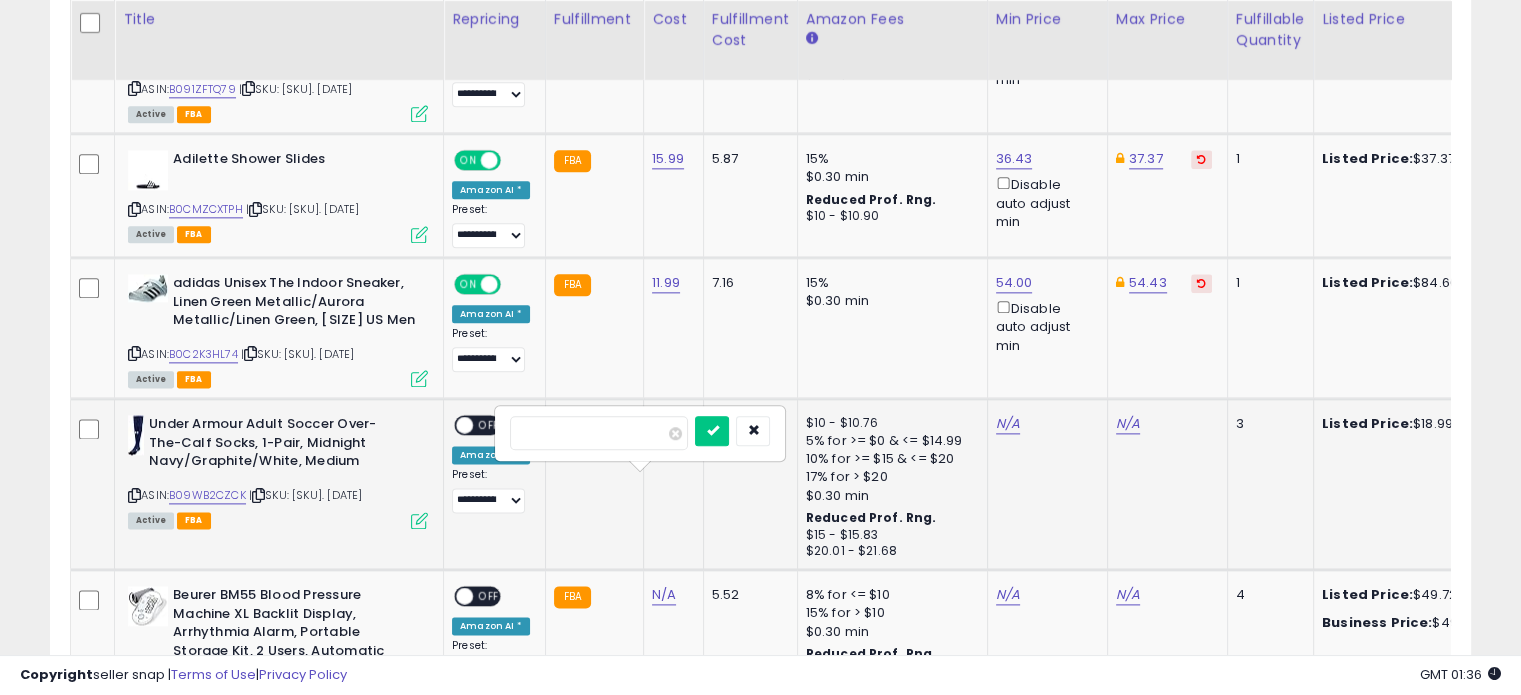 type on "****" 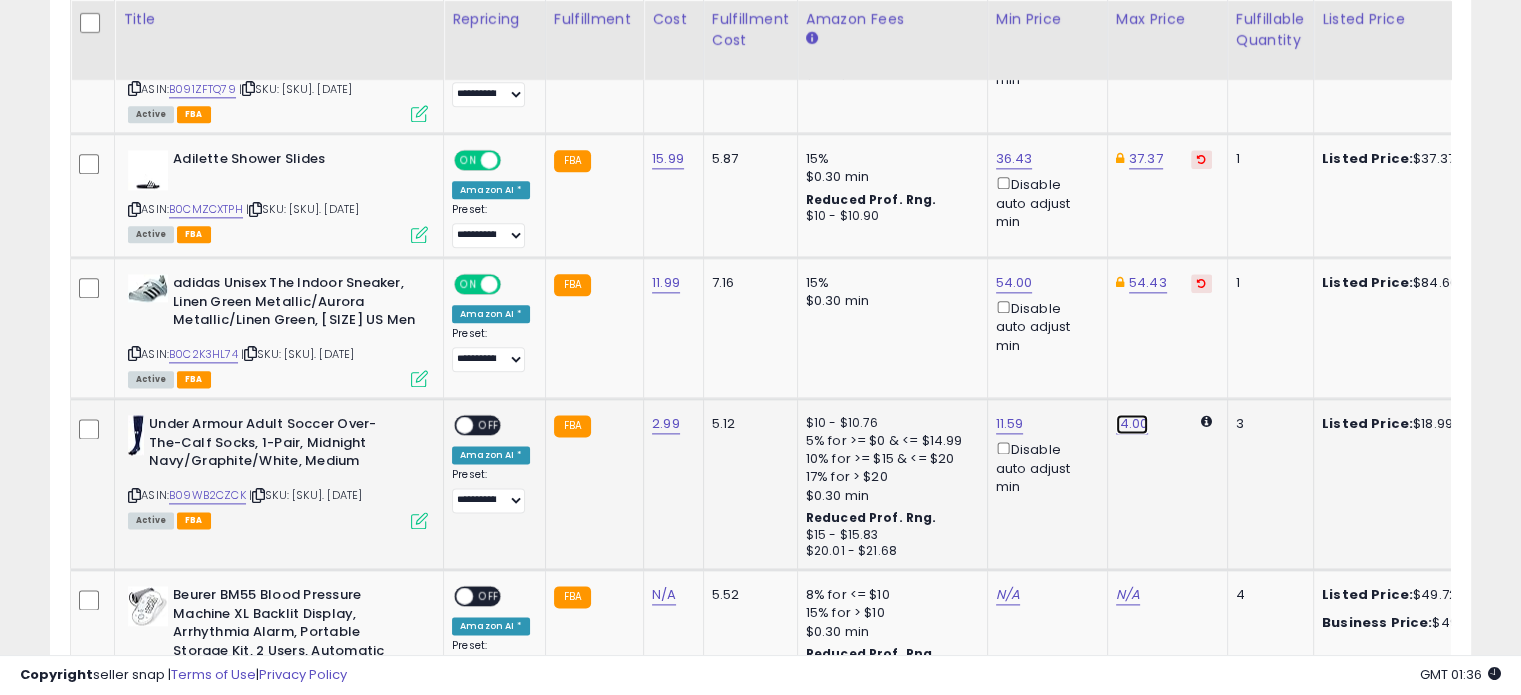 click on "14.00" at bounding box center [1132, 424] 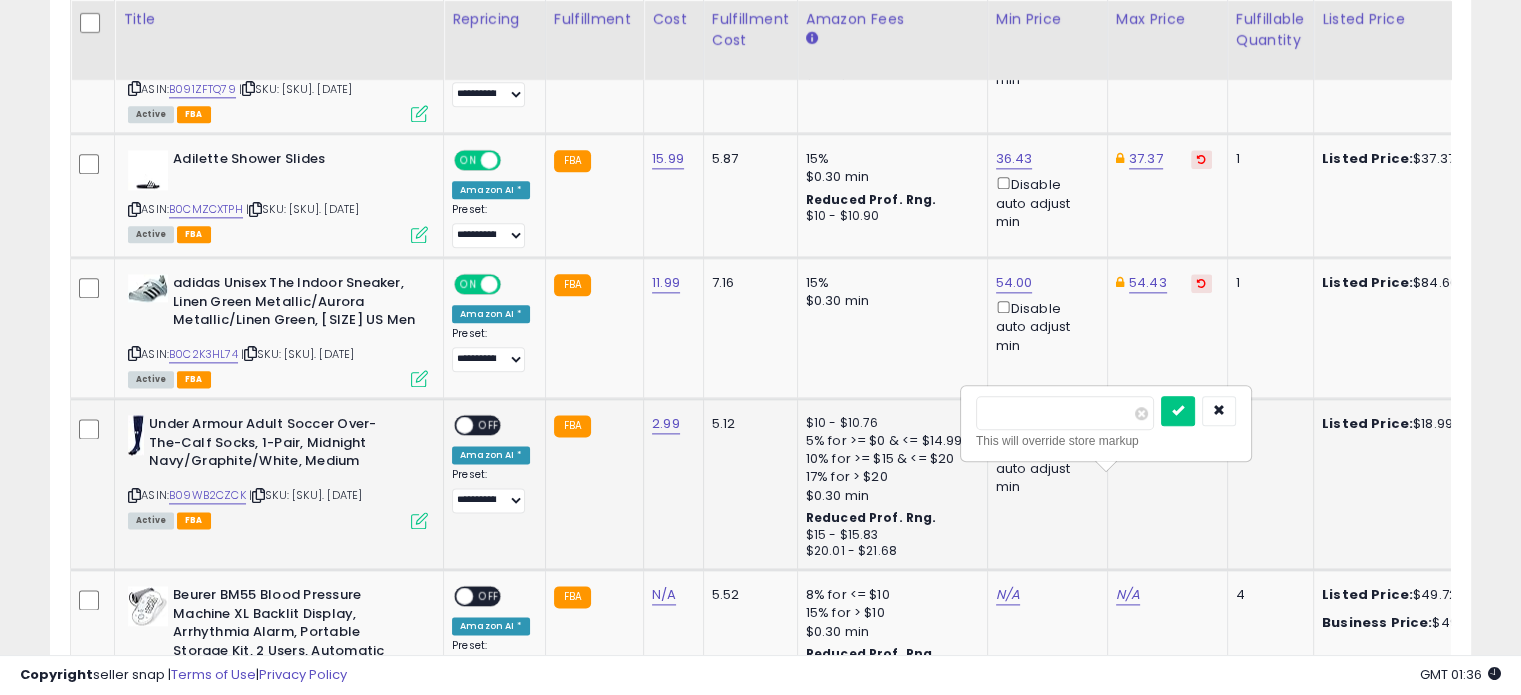 type on "*****" 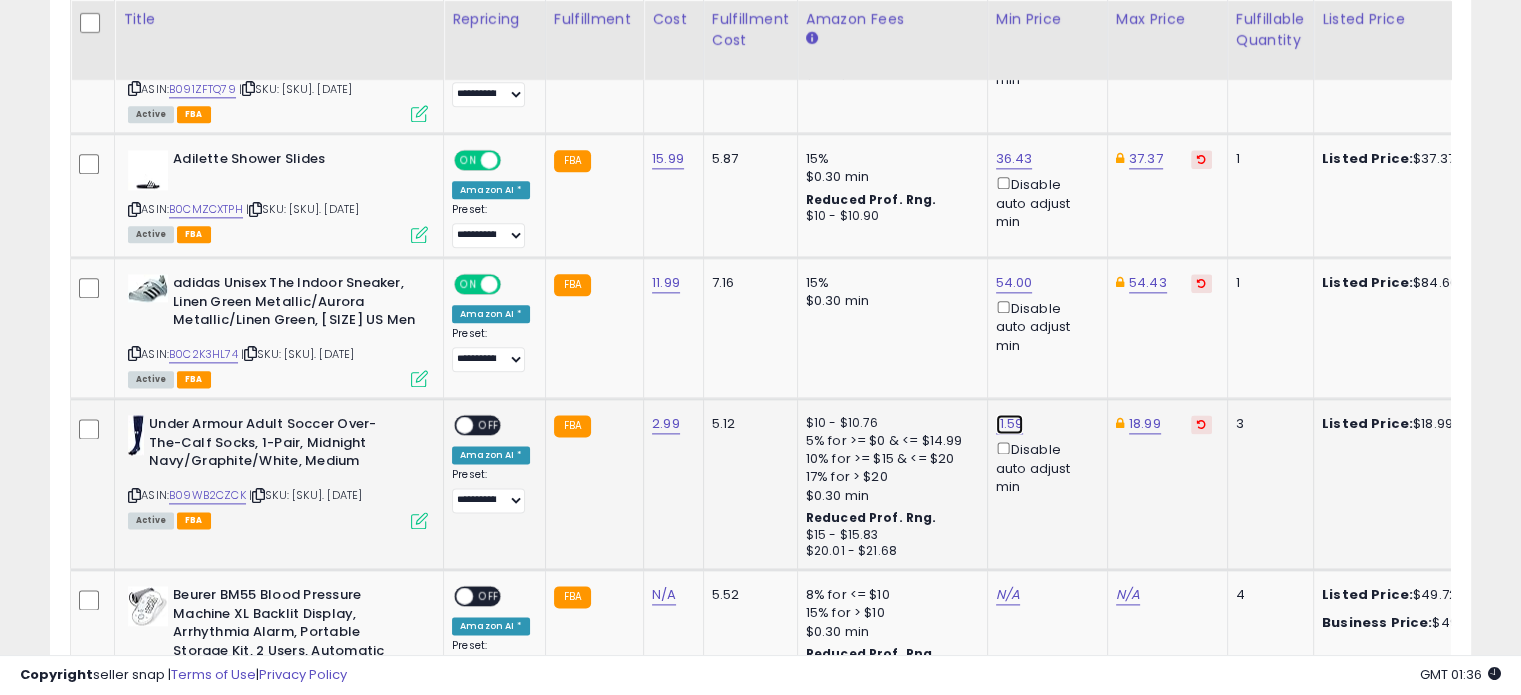 click on "11.59" at bounding box center [1014, -1390] 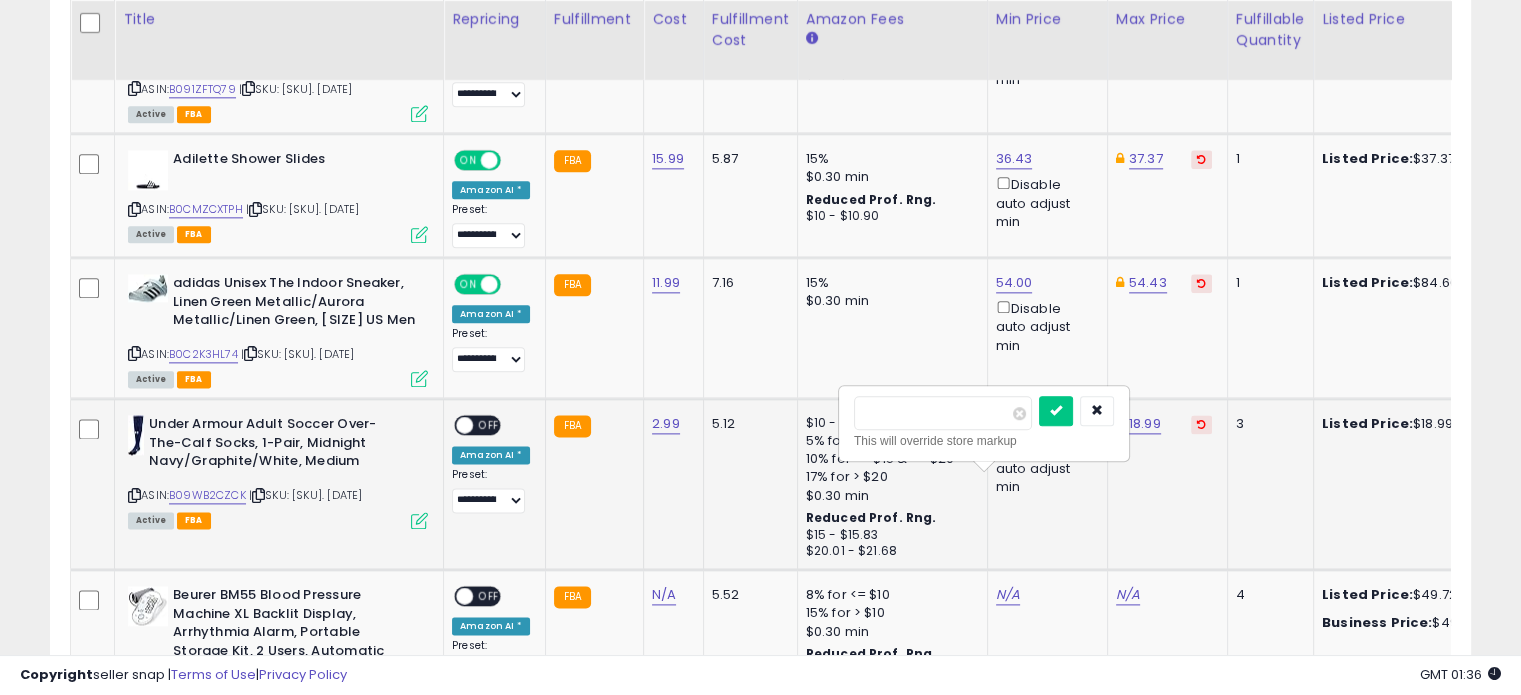 type on "*" 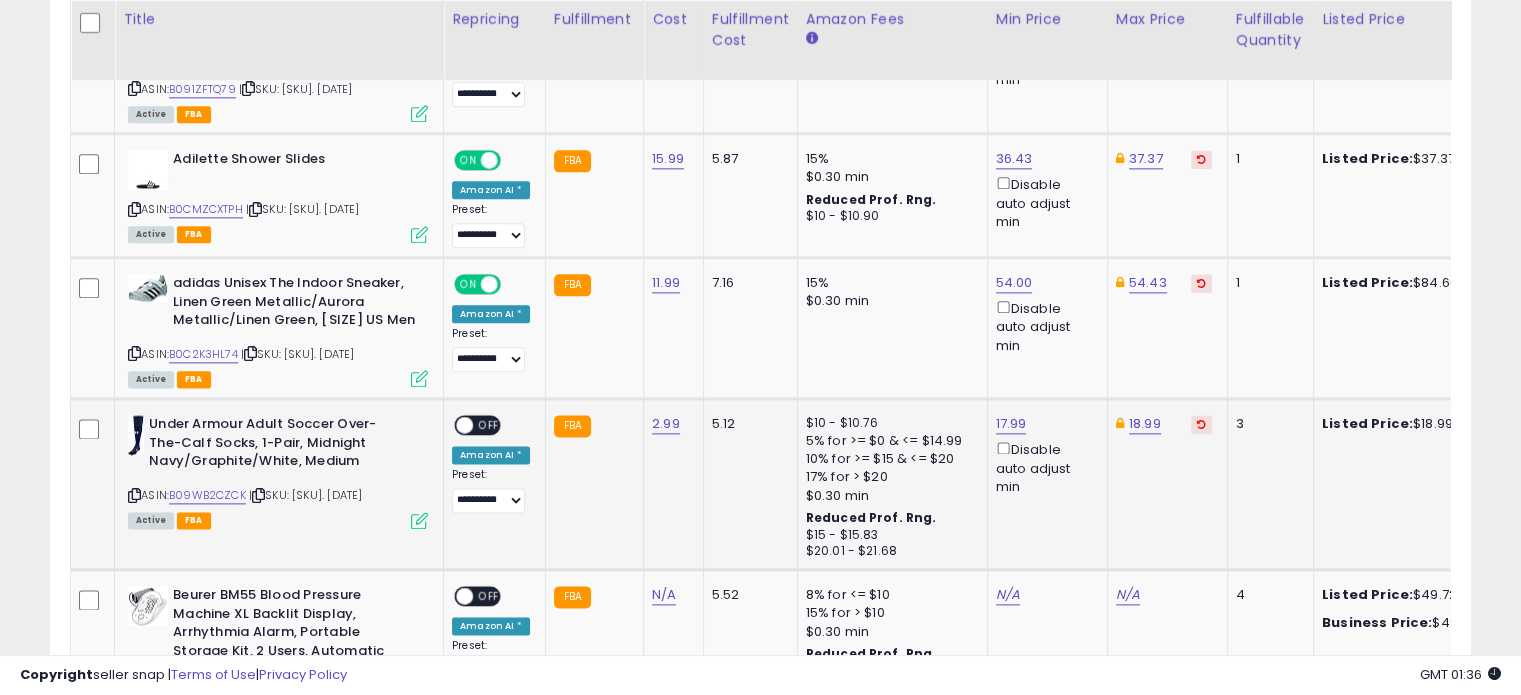 click on "OFF" at bounding box center (489, 425) 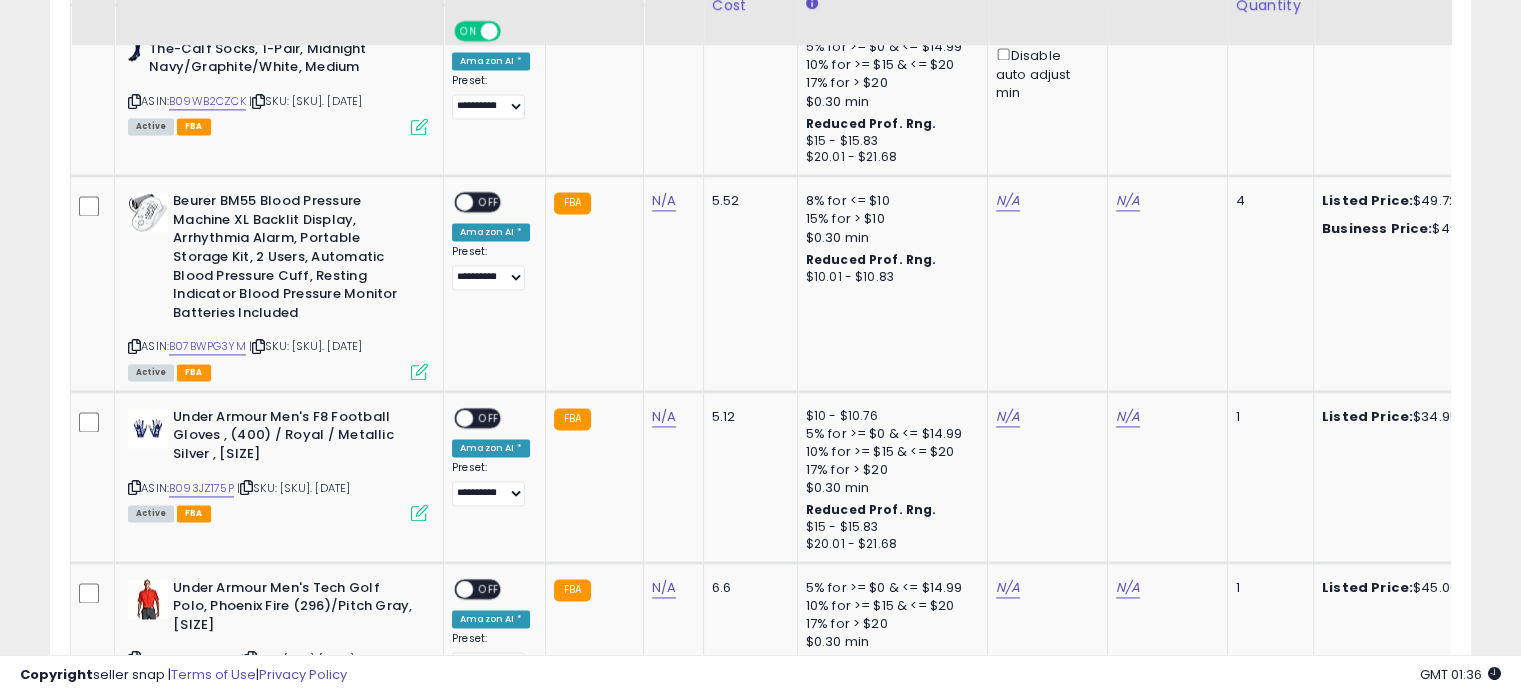 scroll, scrollTop: 2864, scrollLeft: 0, axis: vertical 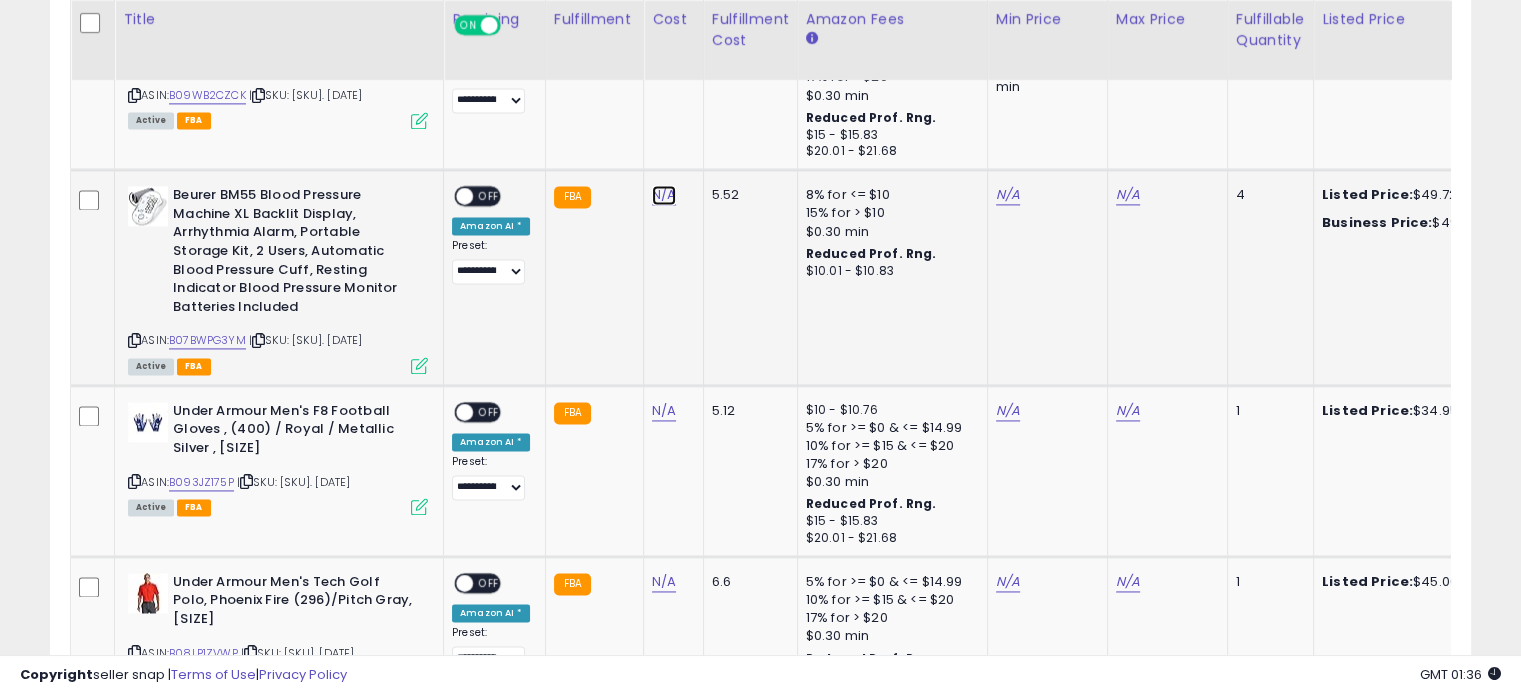 click on "N/A" at bounding box center [664, 195] 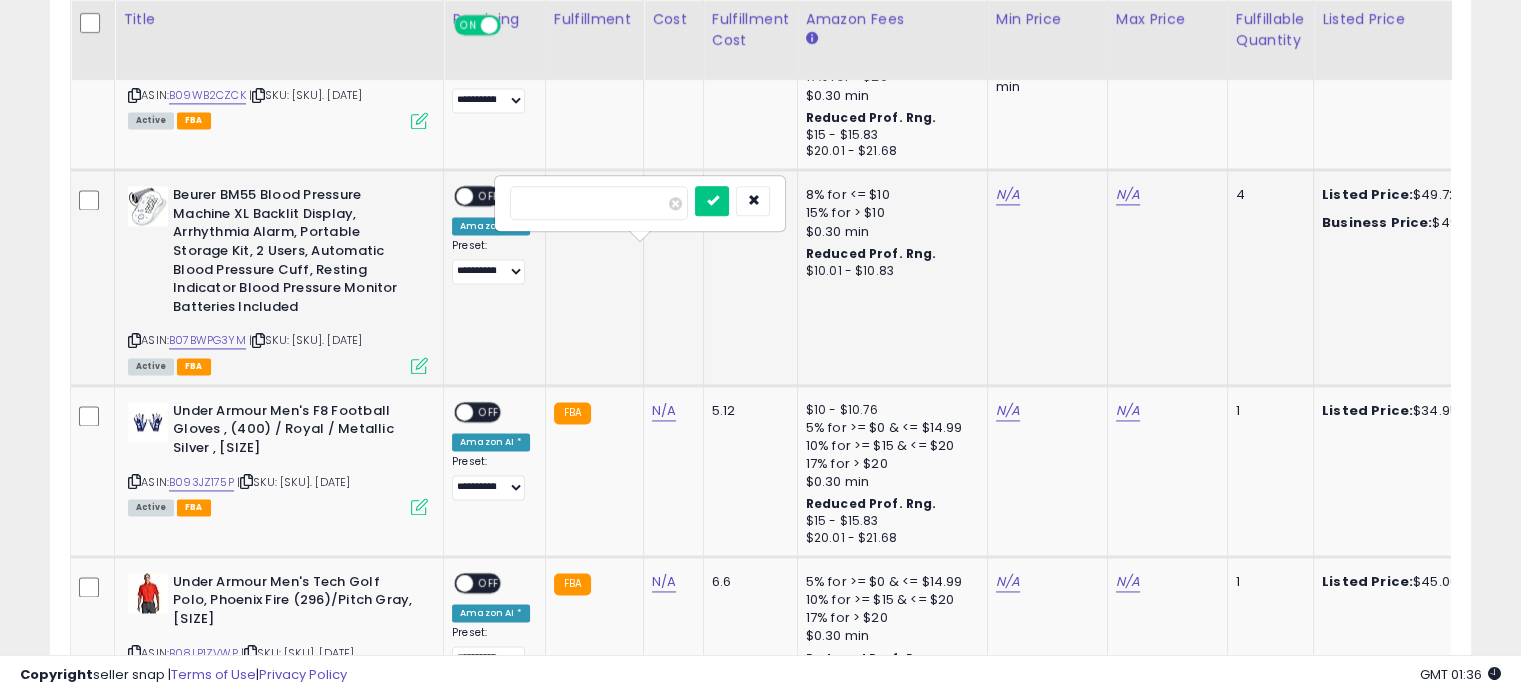 type on "*****" 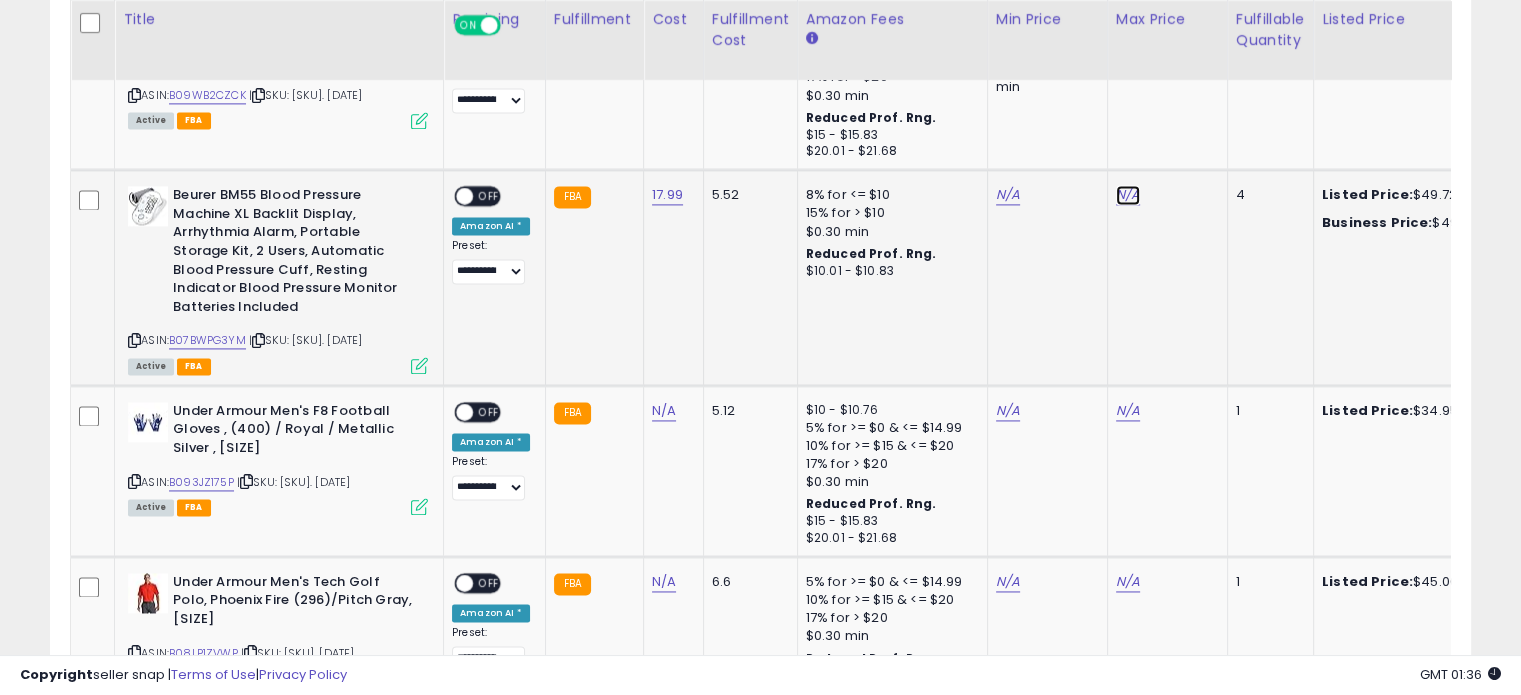 click on "N/A" at bounding box center [1128, 195] 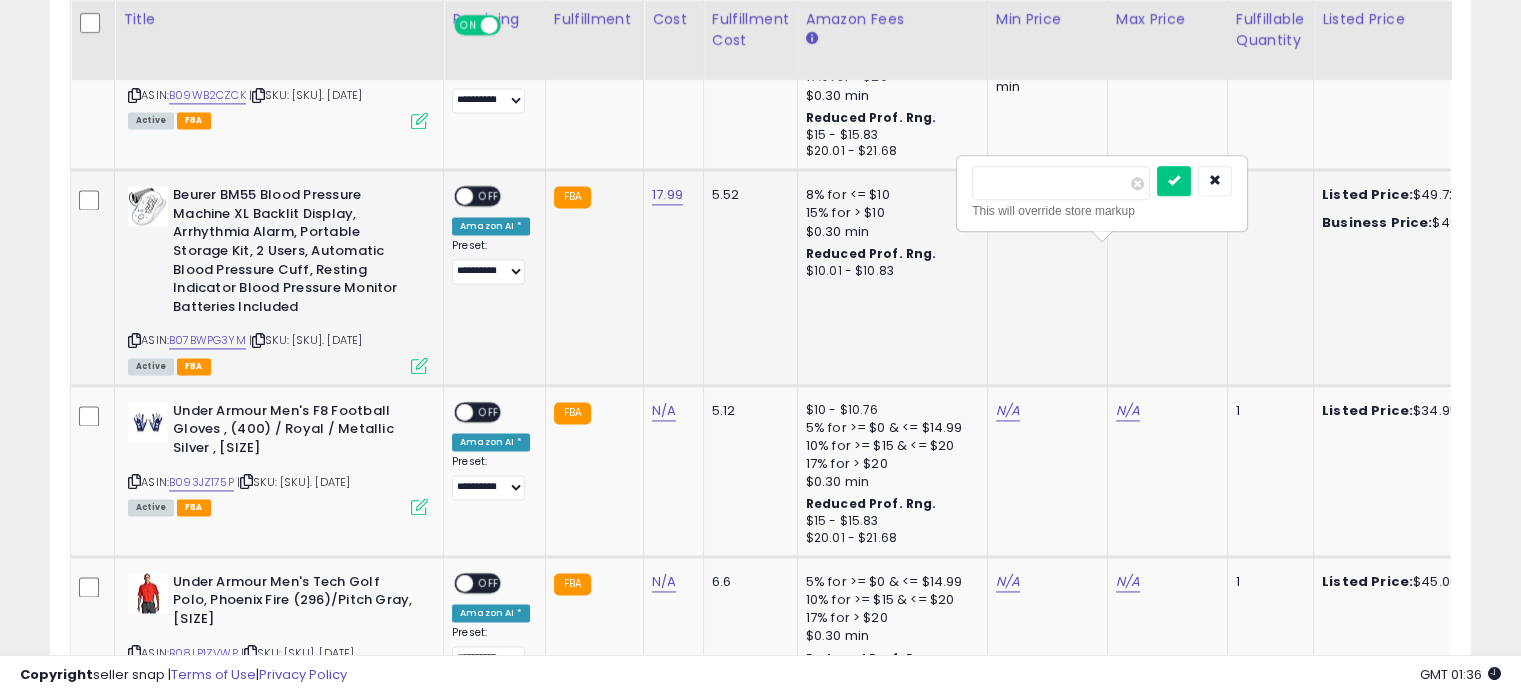 type on "*****" 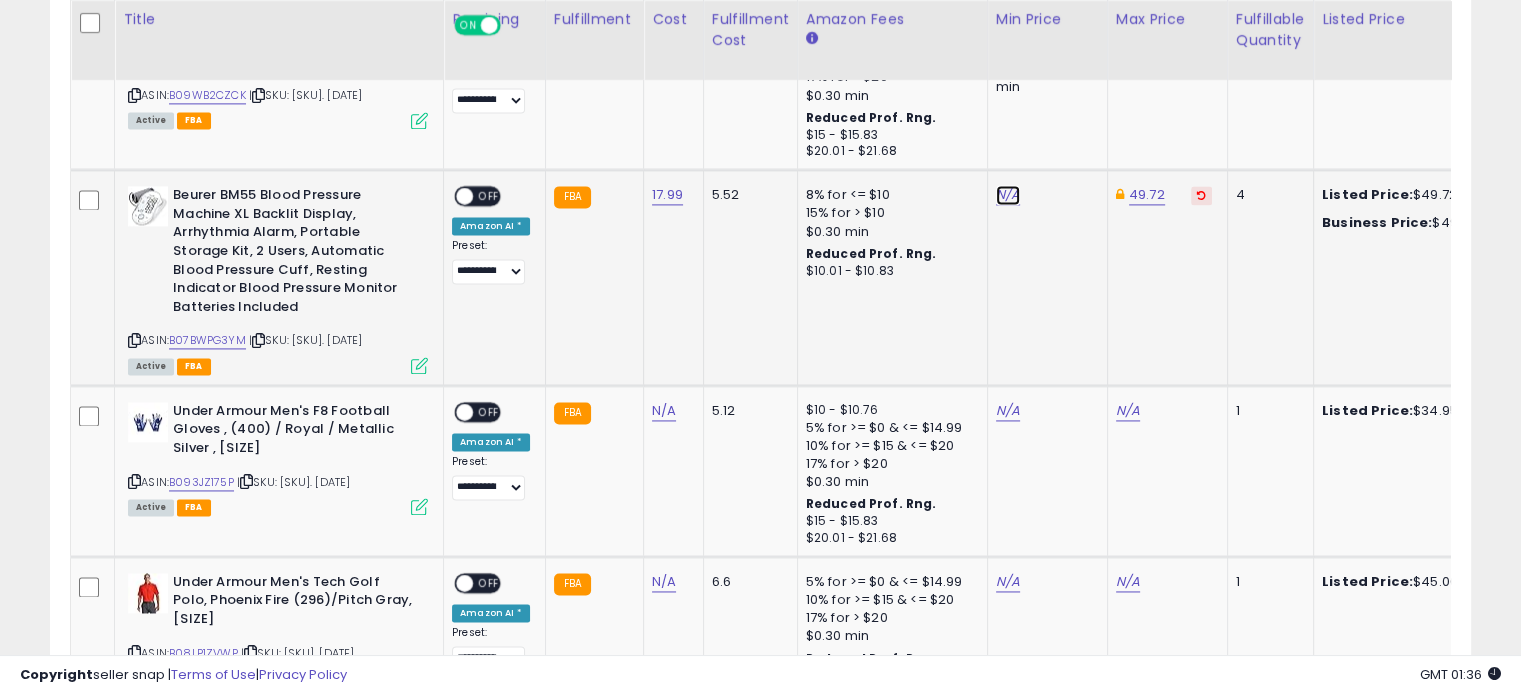 click on "N/A" at bounding box center (1008, 195) 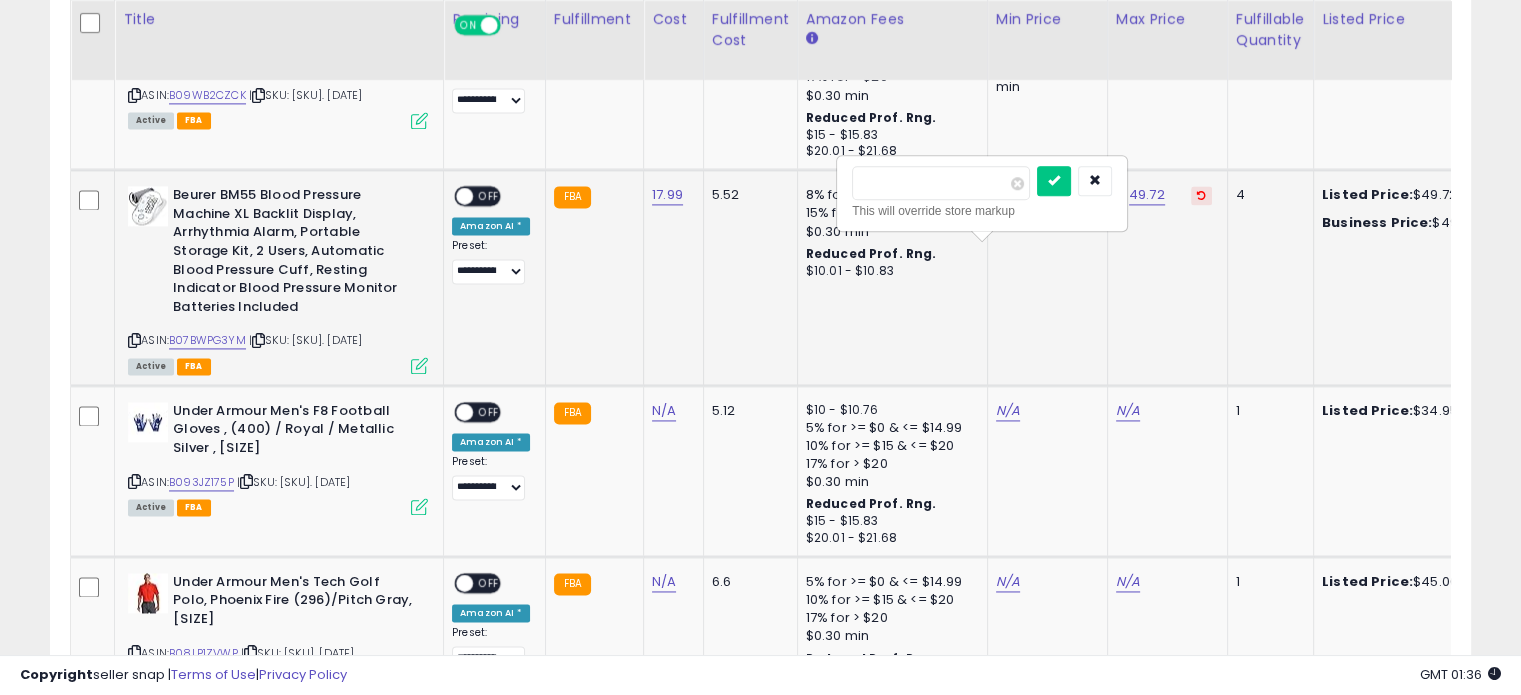 type on "*****" 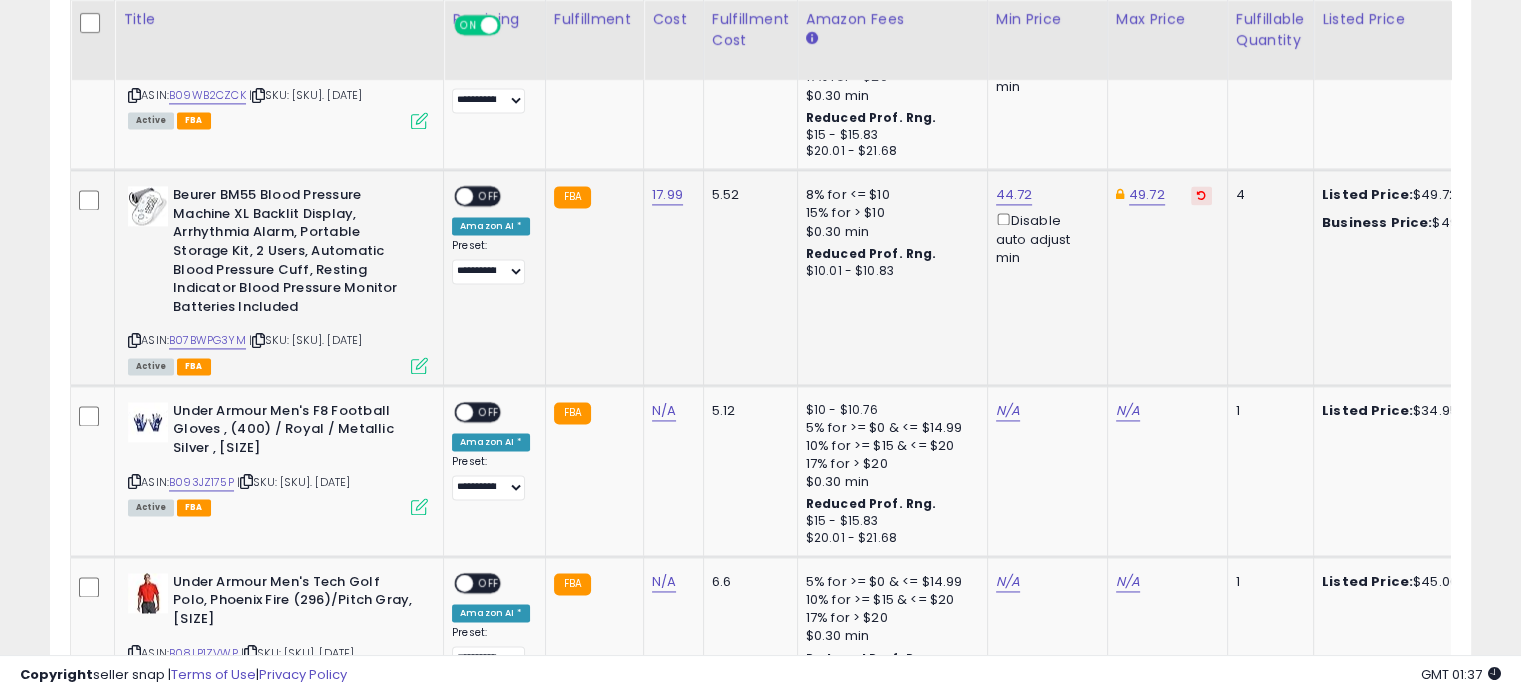 click on "ON   OFF" at bounding box center (477, 196) 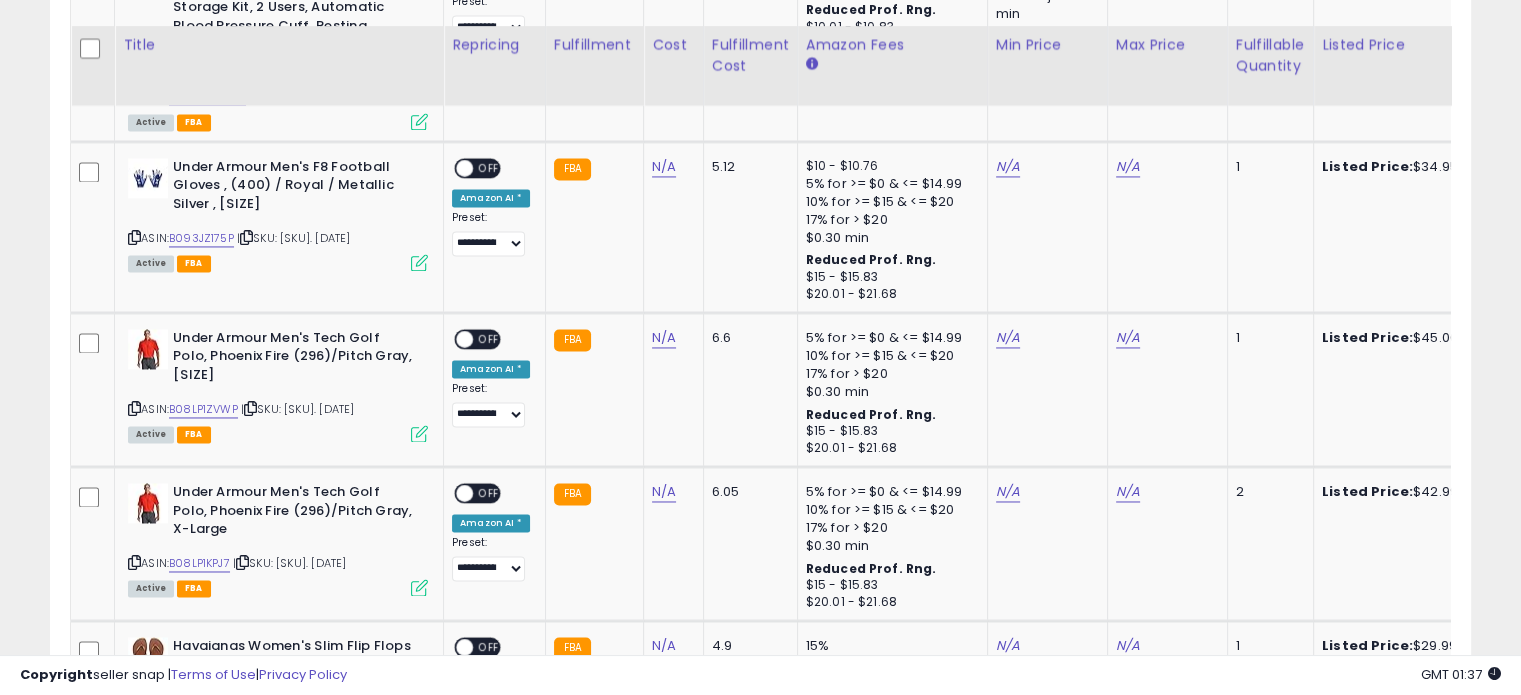 scroll, scrollTop: 3144, scrollLeft: 0, axis: vertical 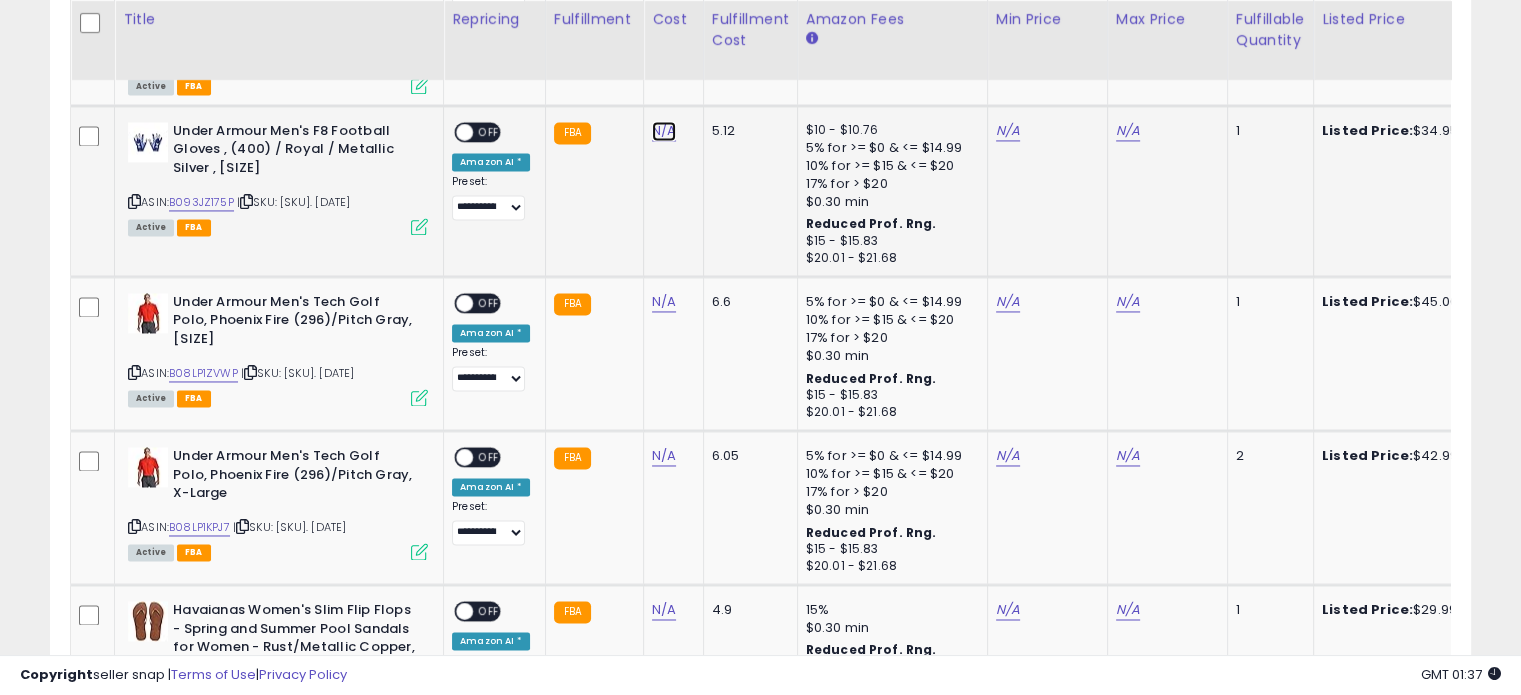 click on "N/A" at bounding box center (664, 131) 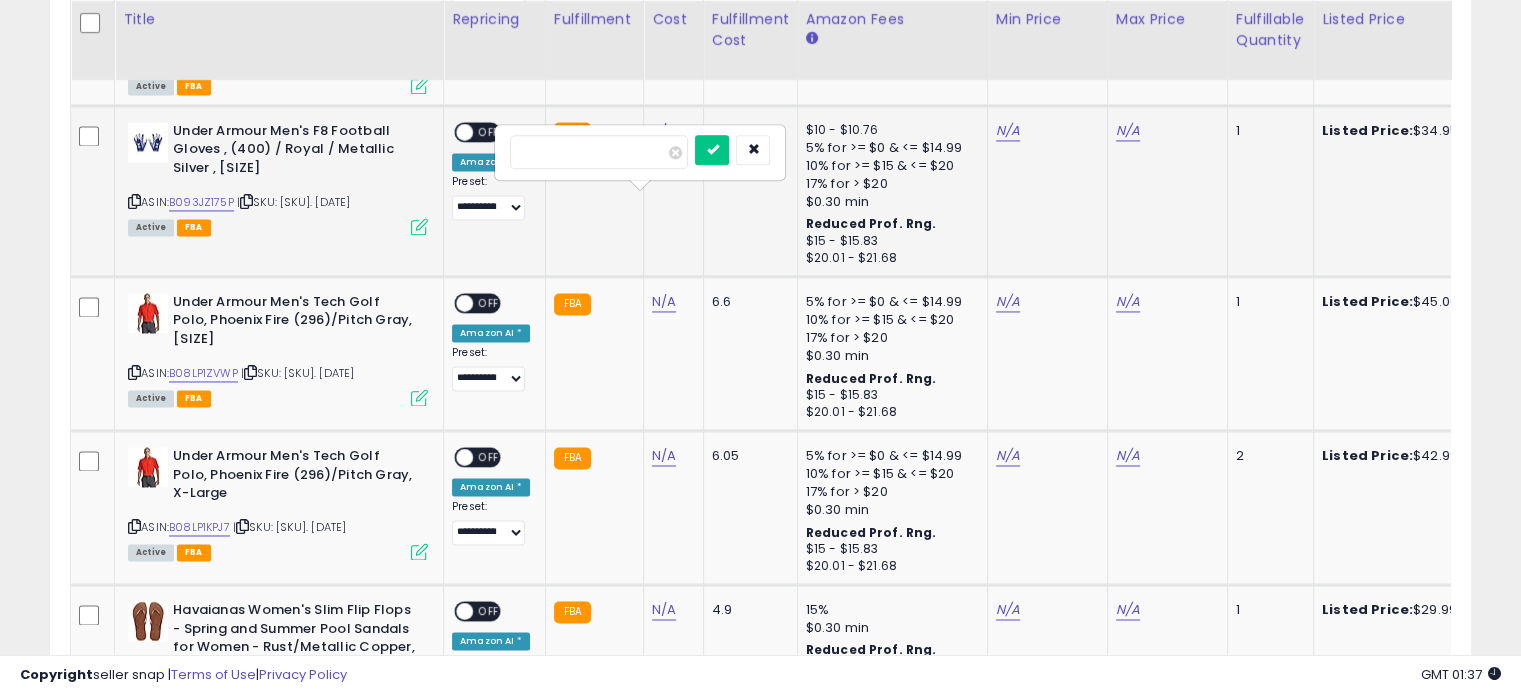 type on "*****" 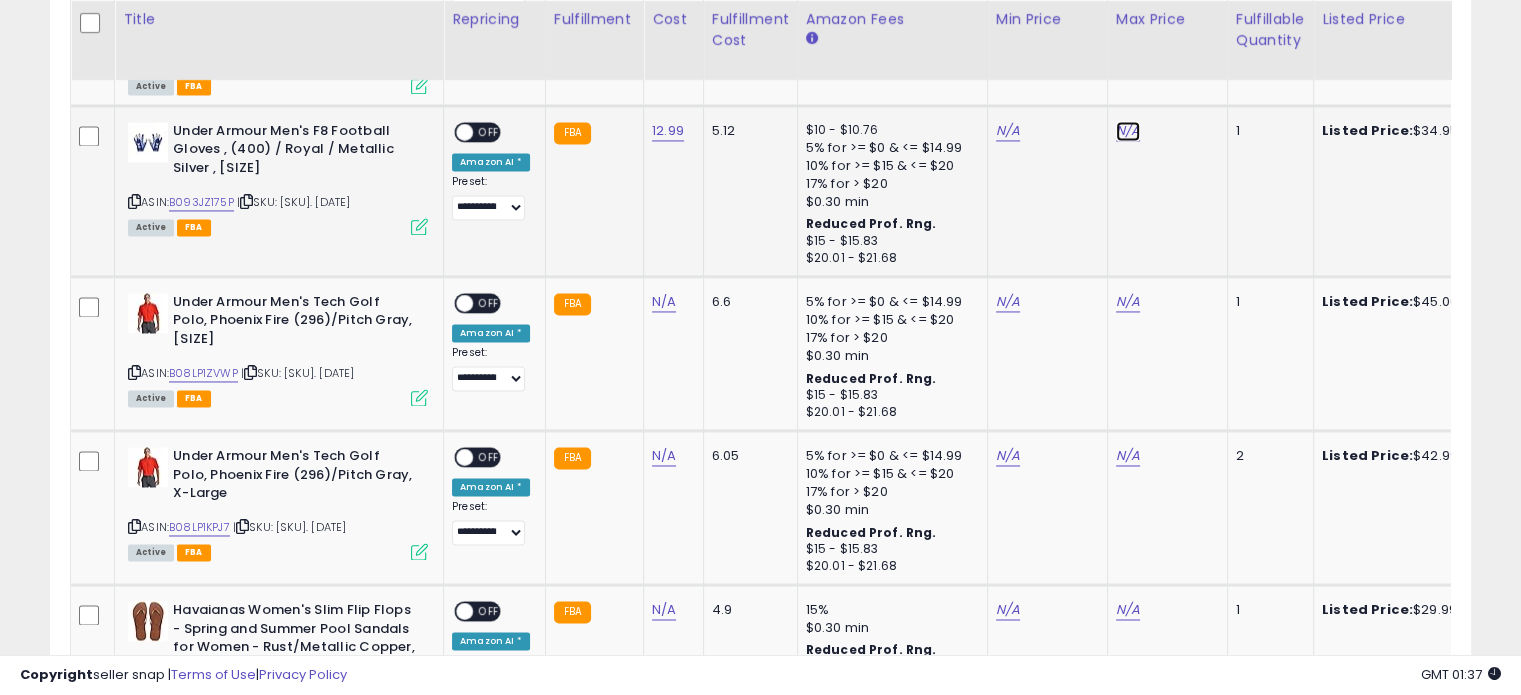 click on "N/A" at bounding box center [1128, 131] 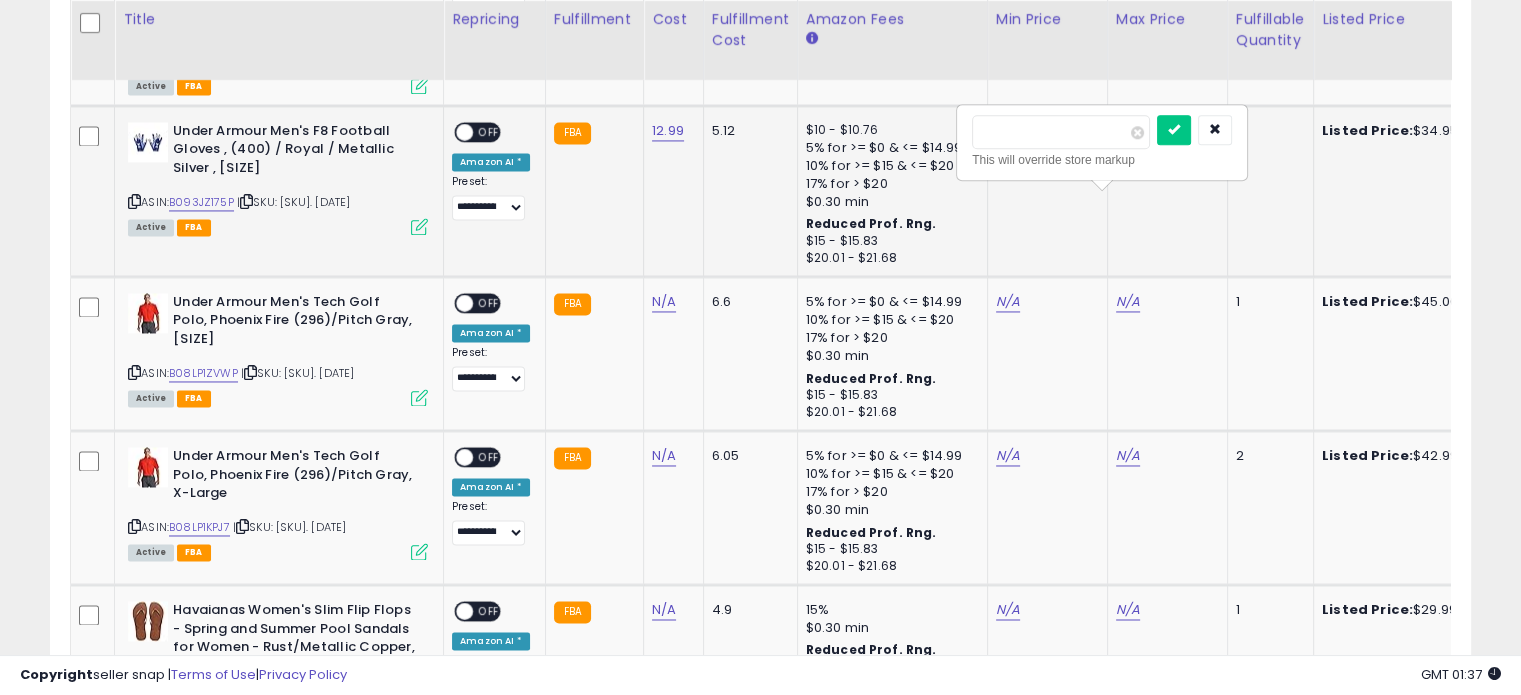 type on "*****" 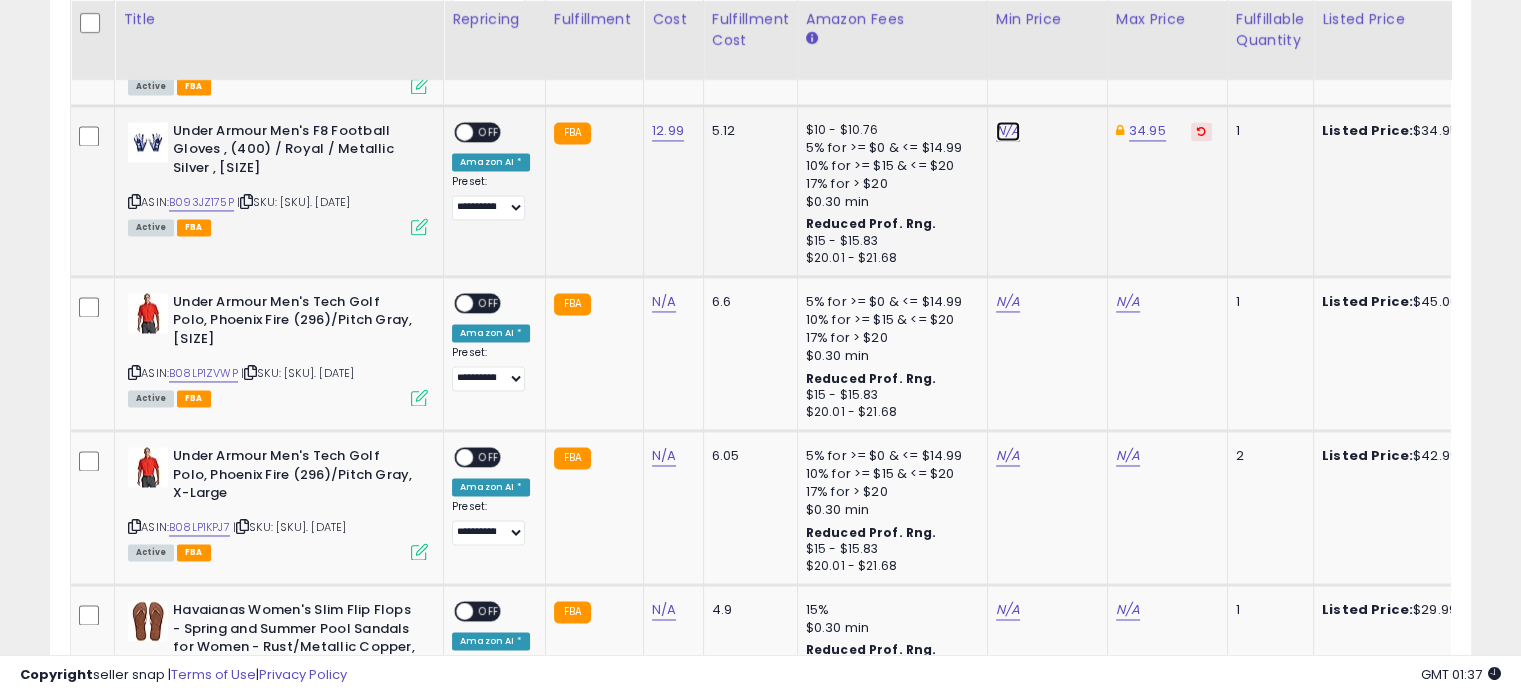 click on "N/A" at bounding box center [1008, 131] 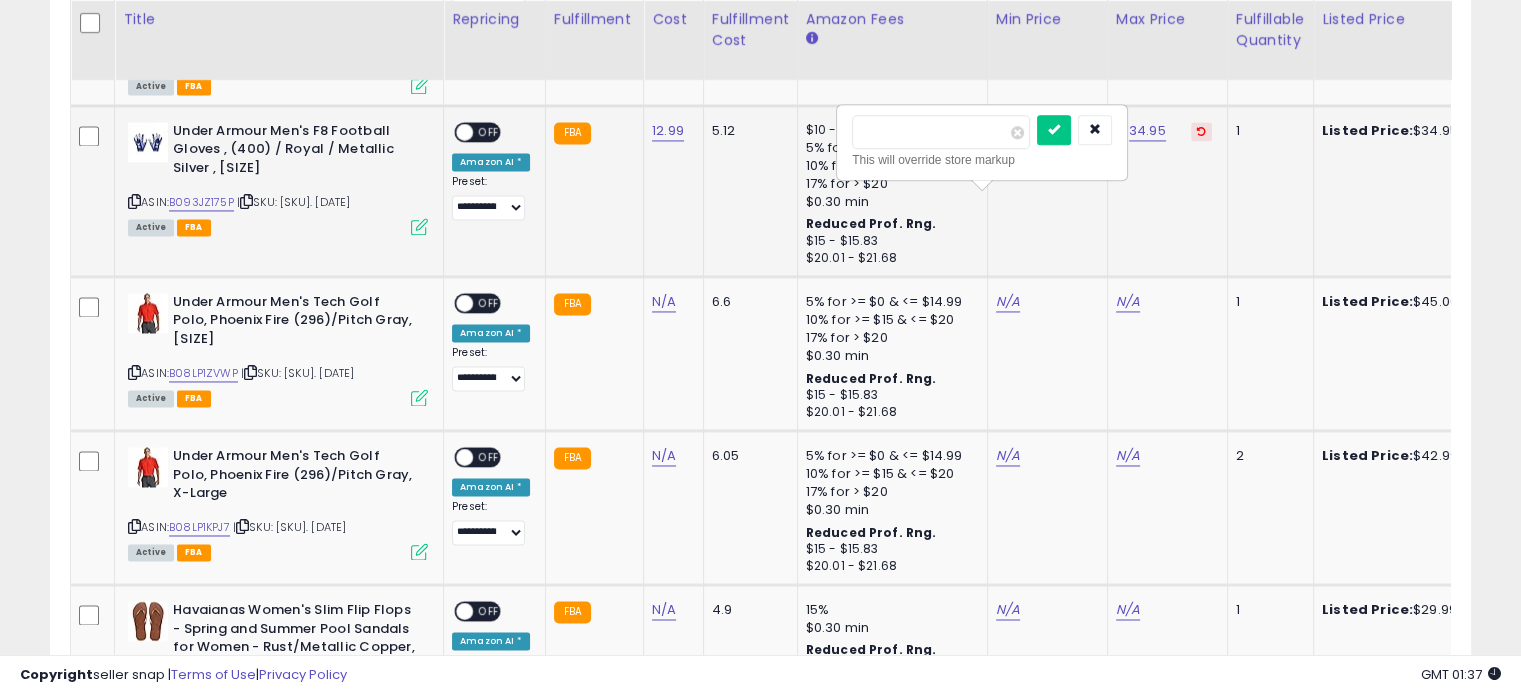 type on "*****" 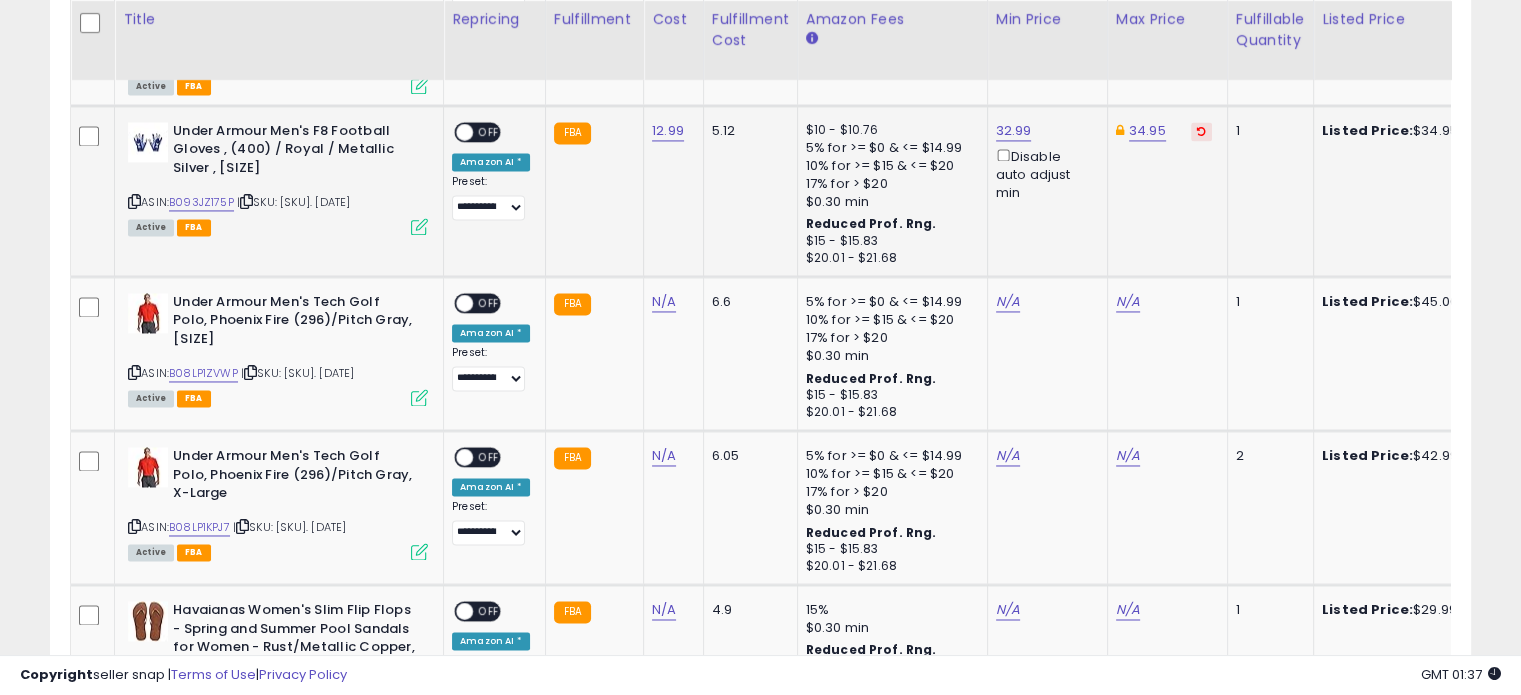 click on "OFF" at bounding box center [489, 131] 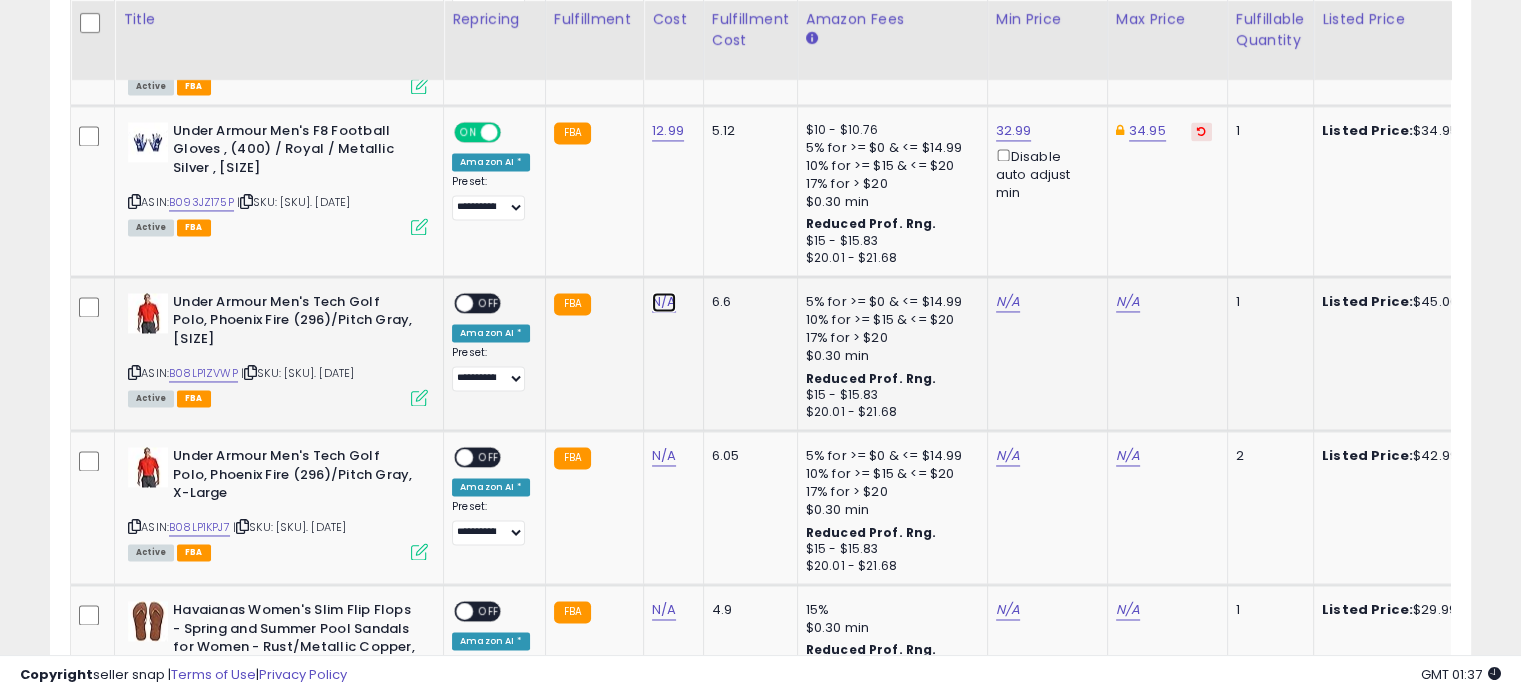 click on "N/A" at bounding box center (664, 302) 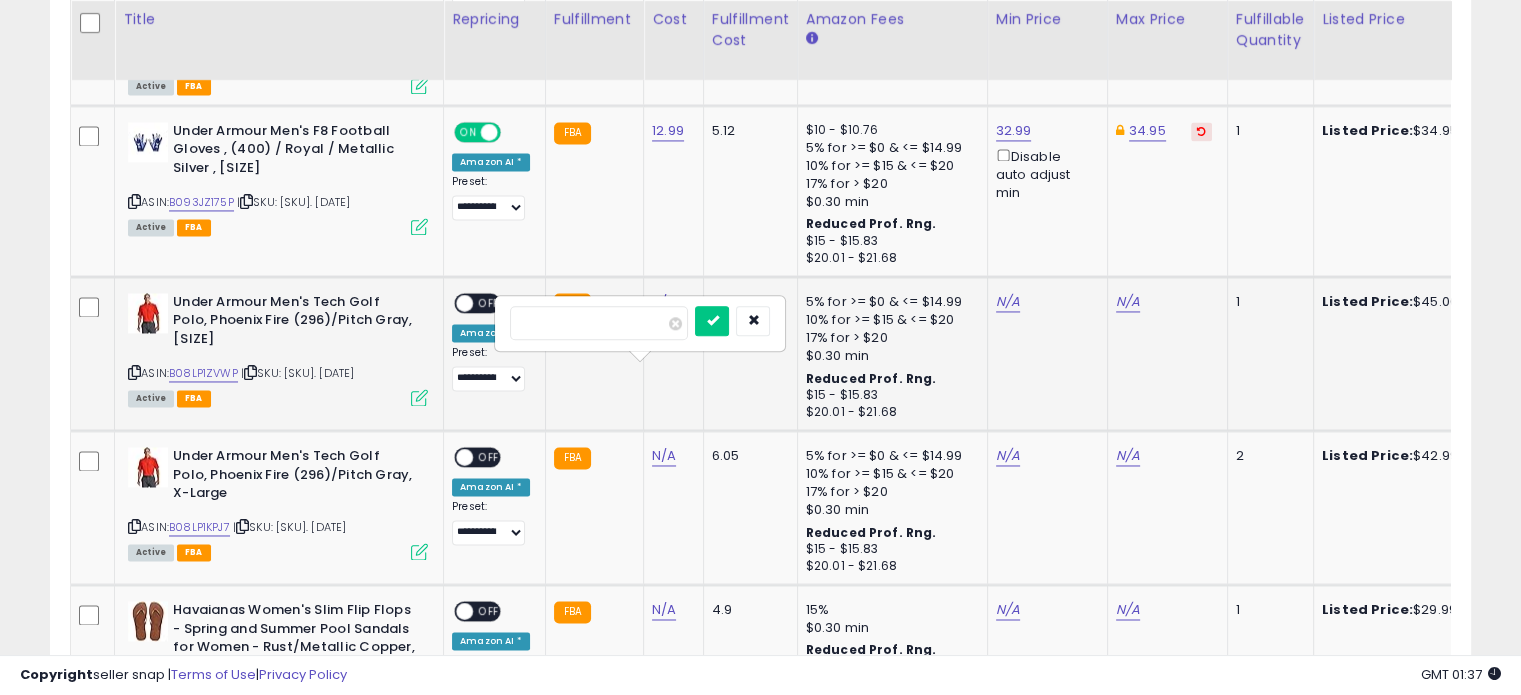 type on "*****" 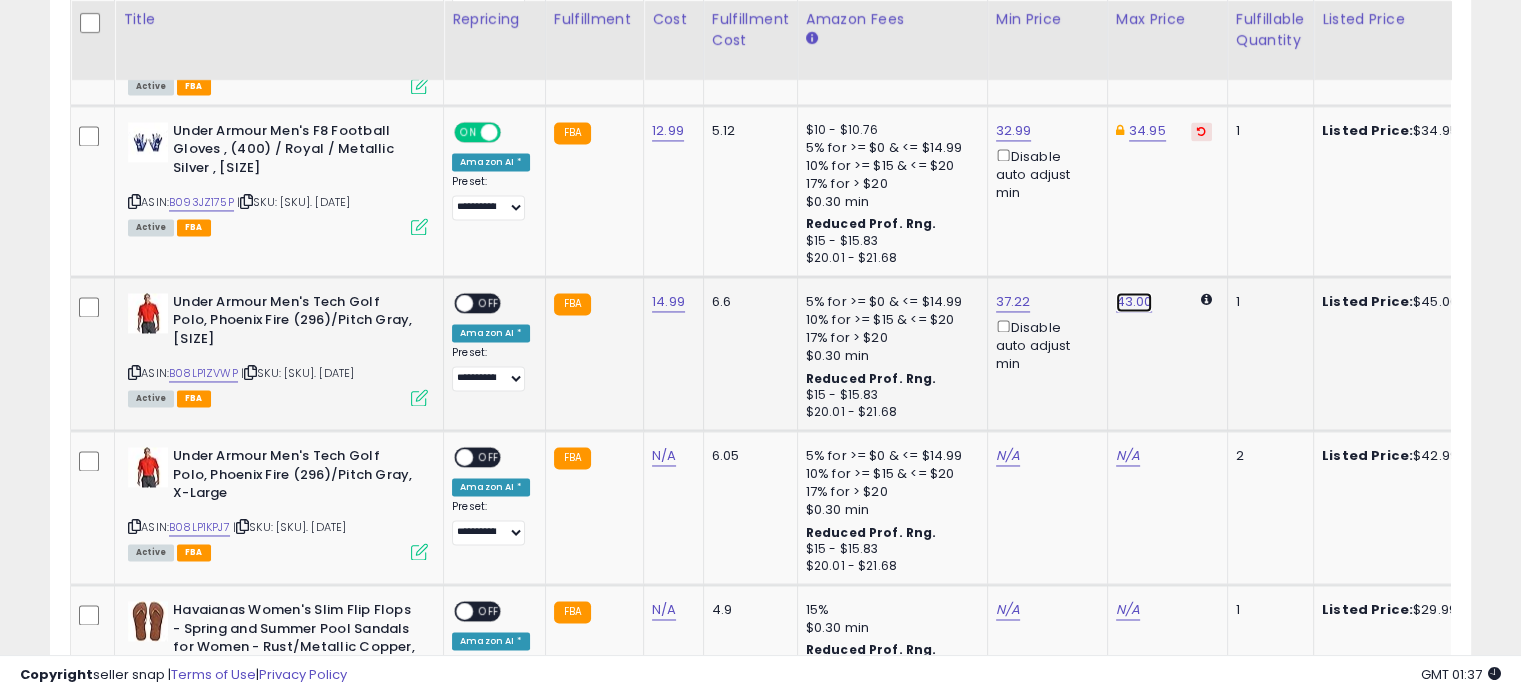 click on "43.00" at bounding box center (1134, 302) 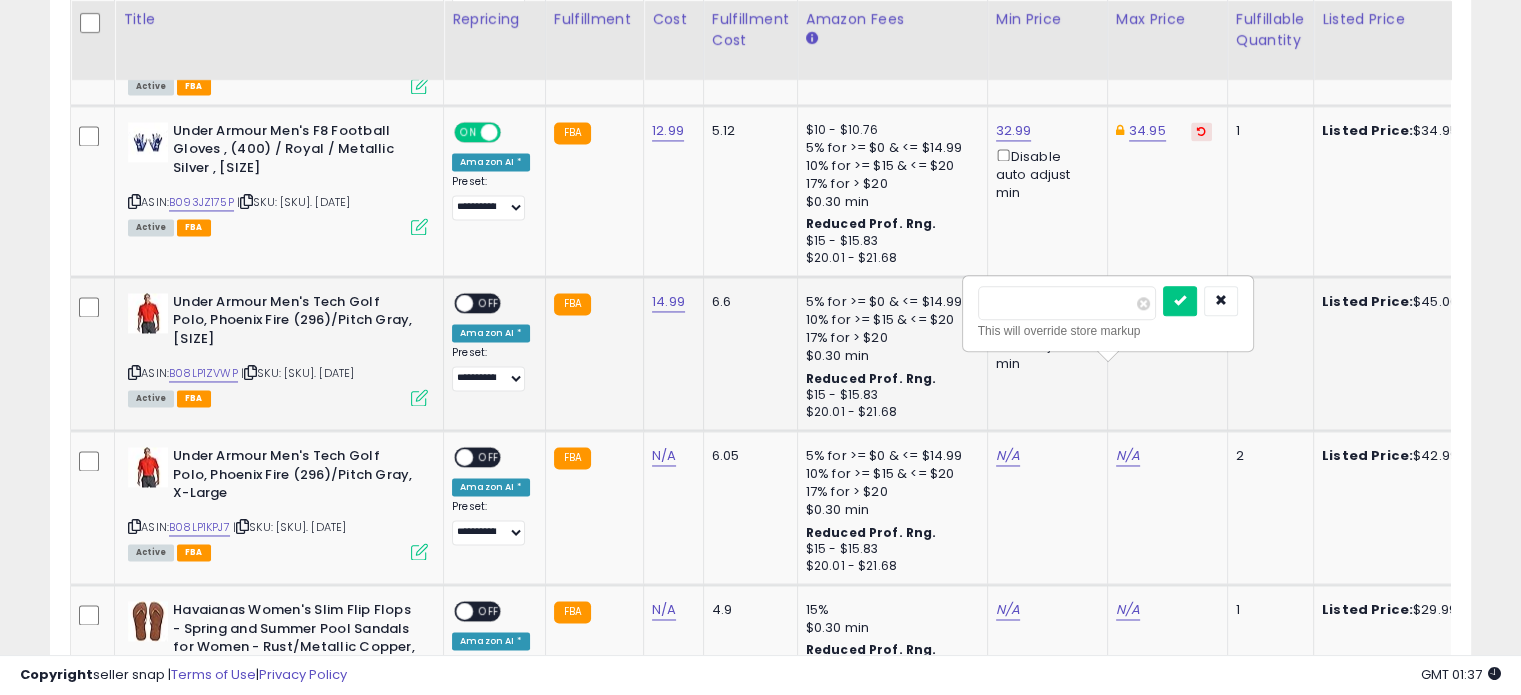 type on "*****" 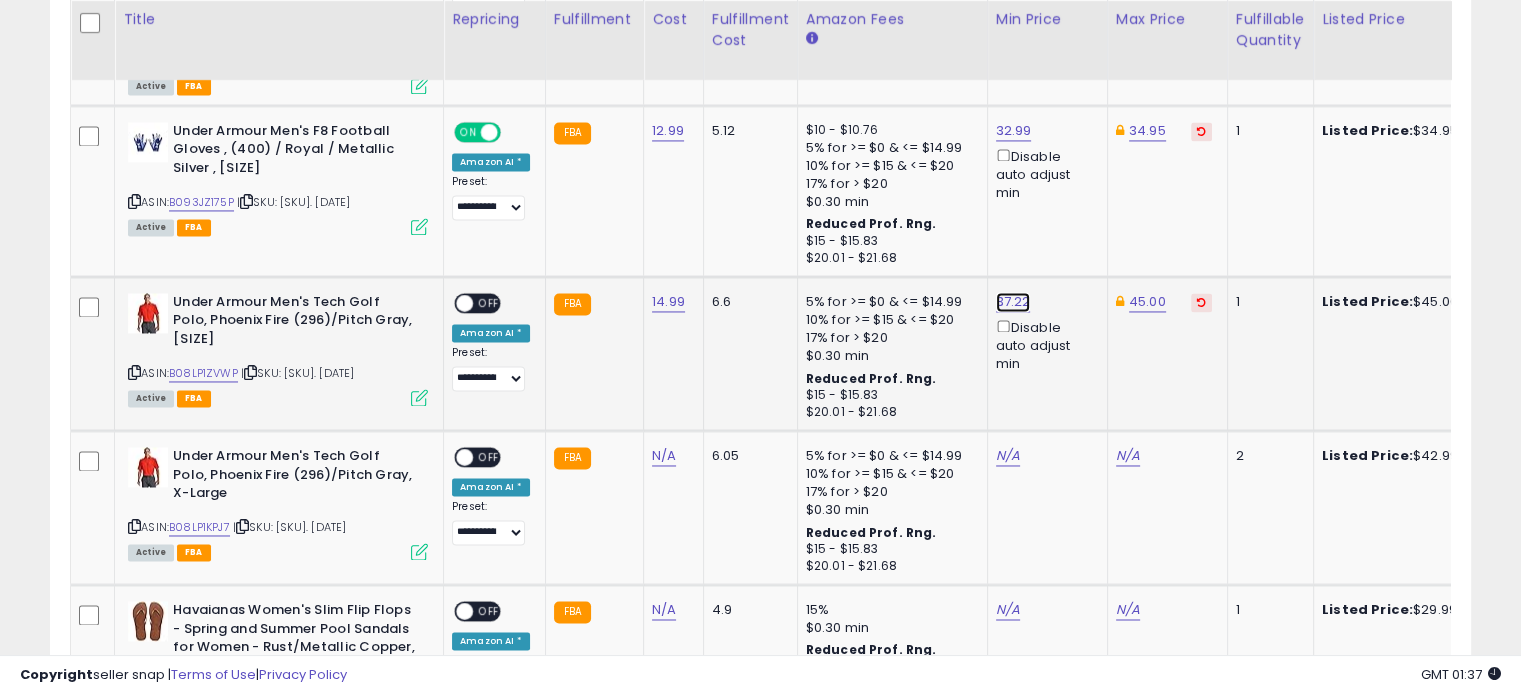 click on "37.22" at bounding box center (1014, -2070) 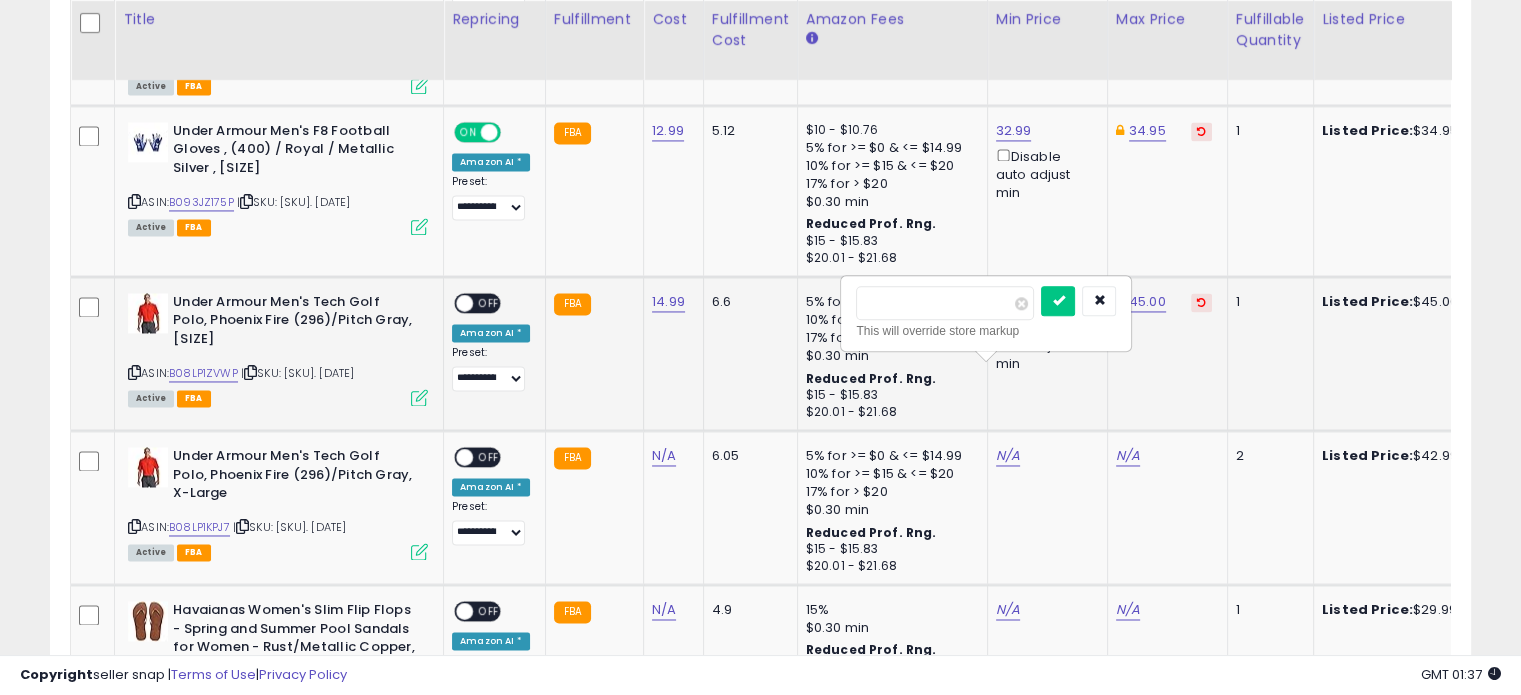 type on "*" 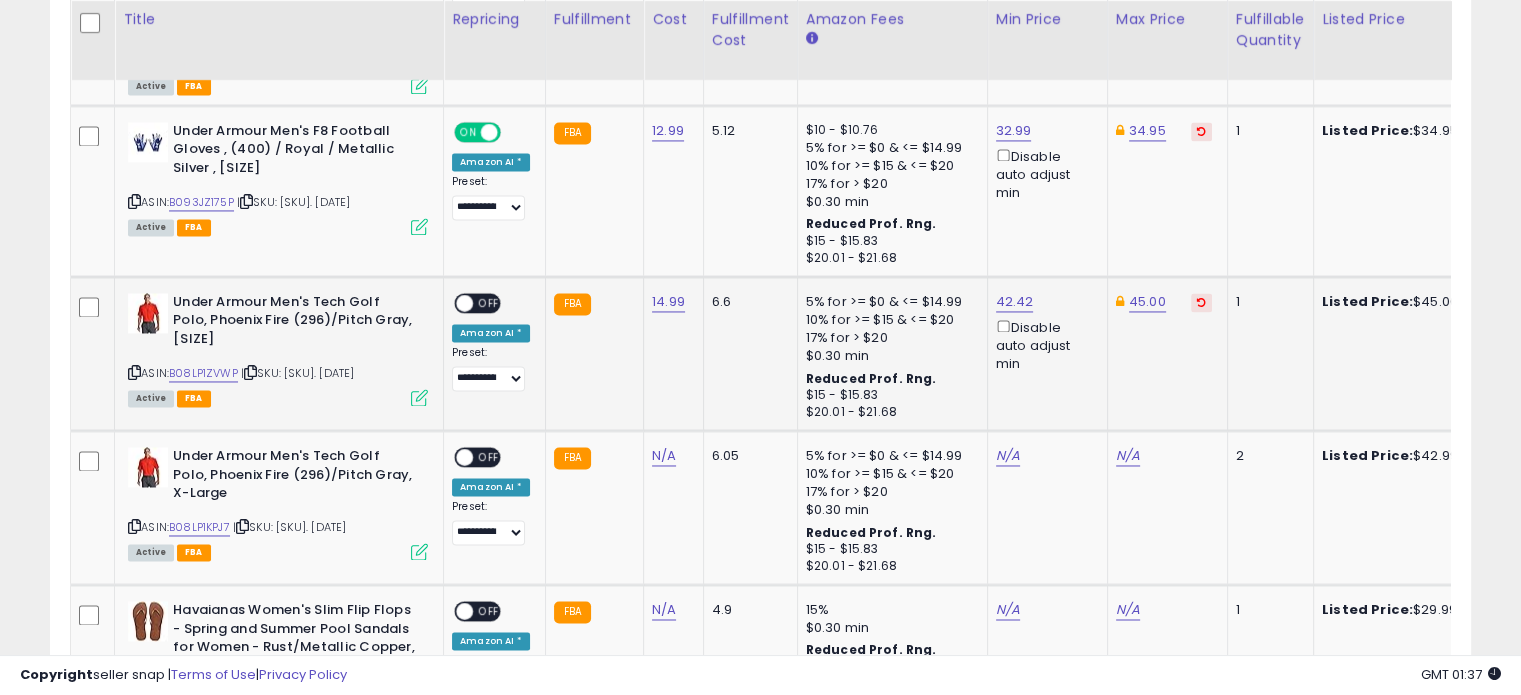 click on "ON   OFF" at bounding box center [455, 302] 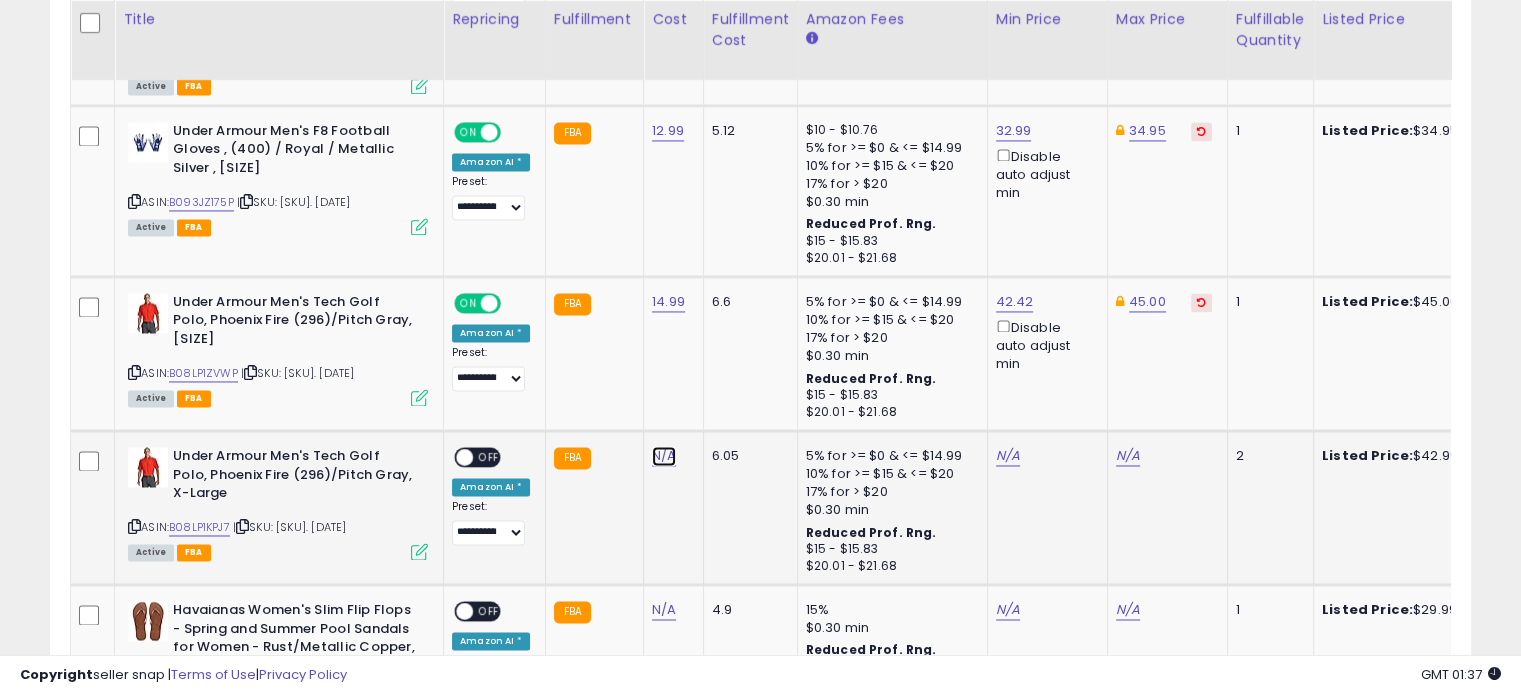 click on "N/A" at bounding box center [664, 456] 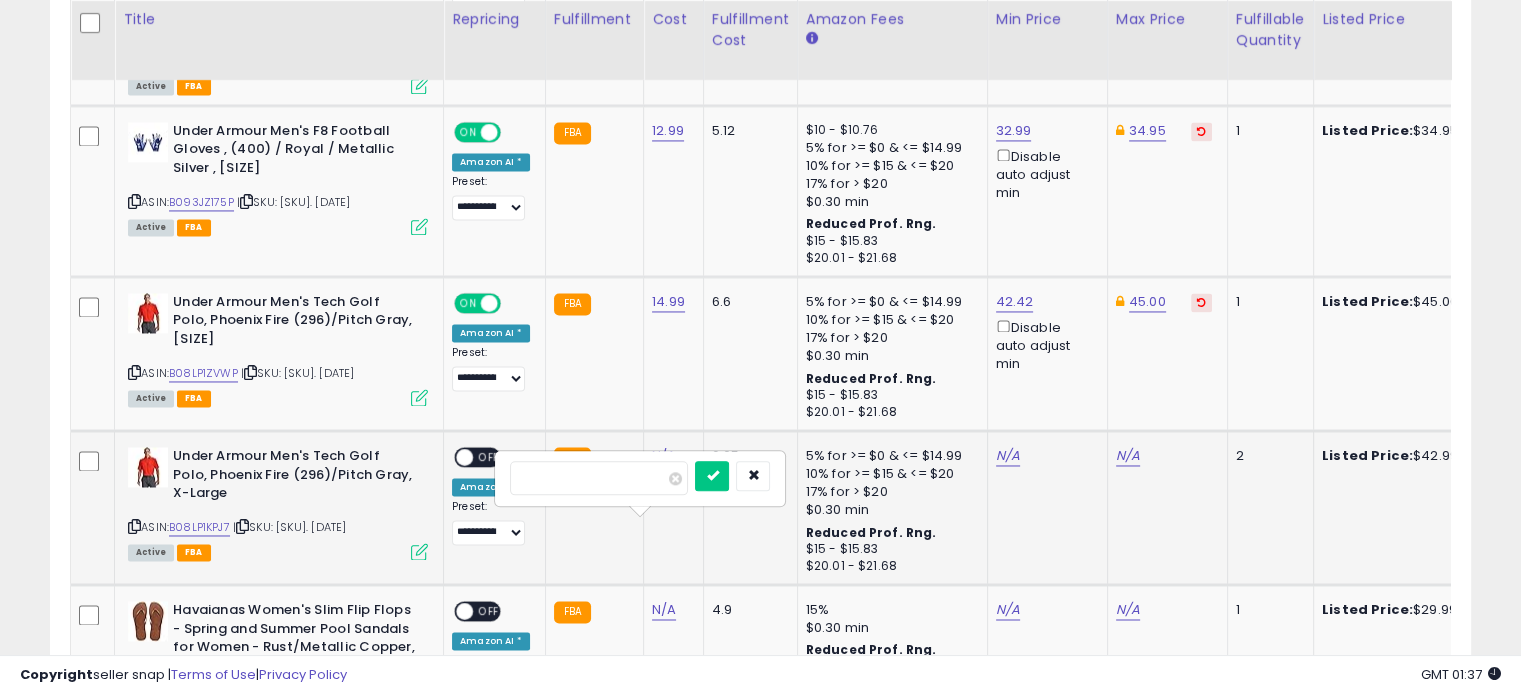 type on "*****" 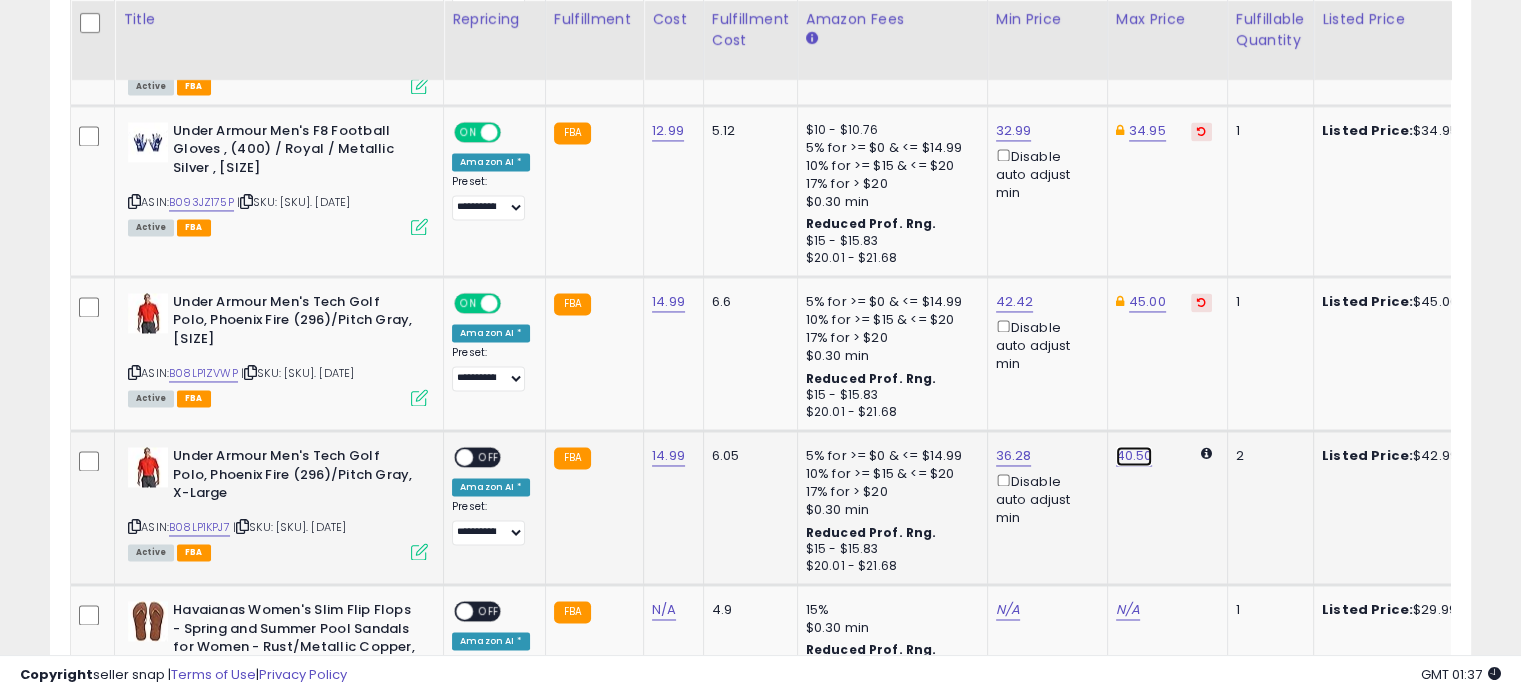 click on "40.50" at bounding box center (1134, 456) 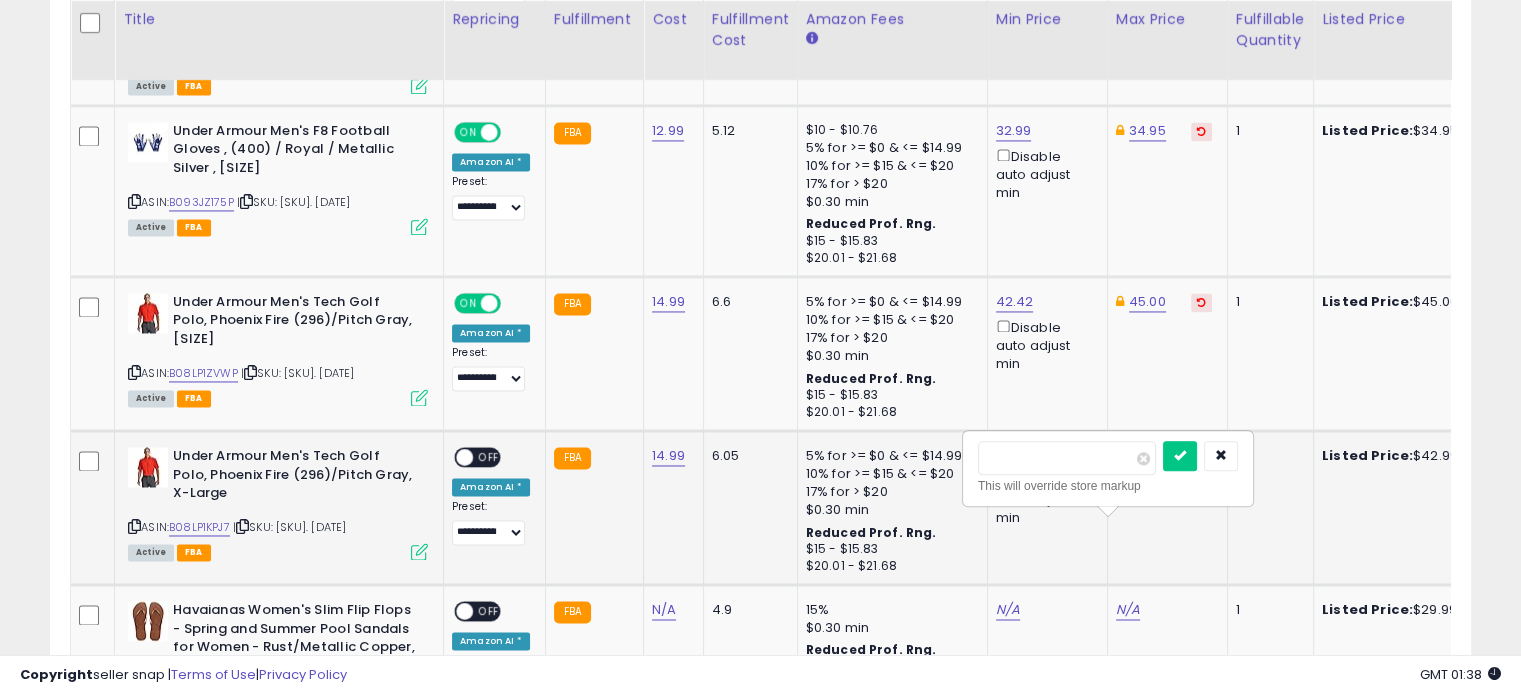 type on "*" 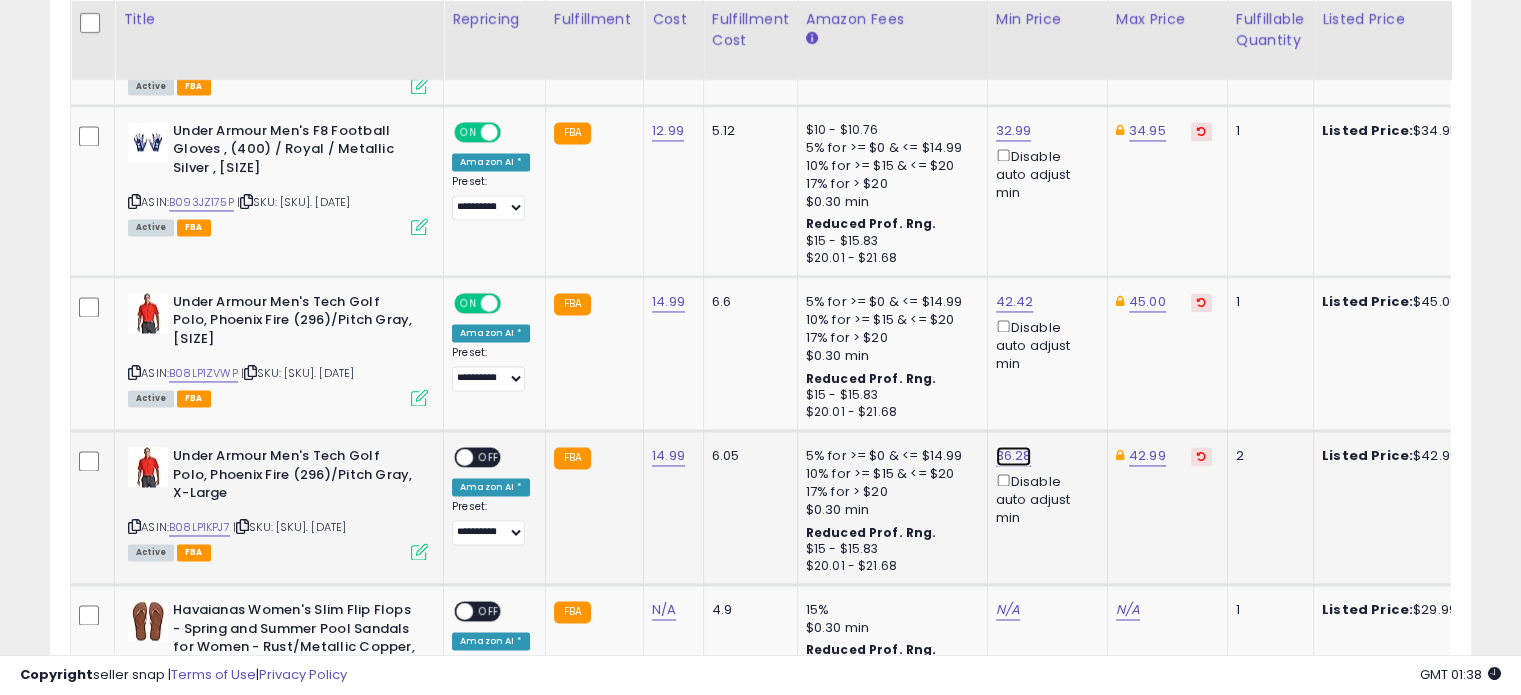 click on "36.28" at bounding box center [1014, -2070] 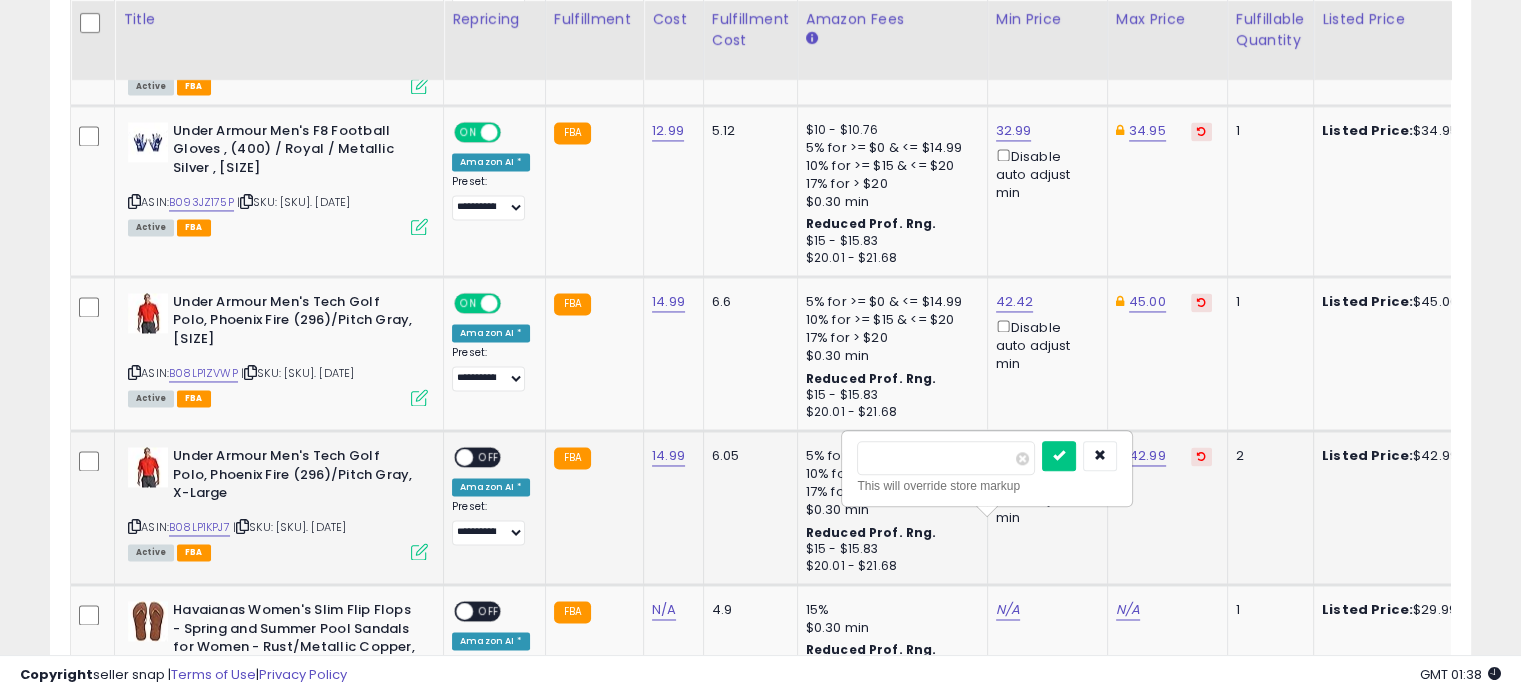 type on "*" 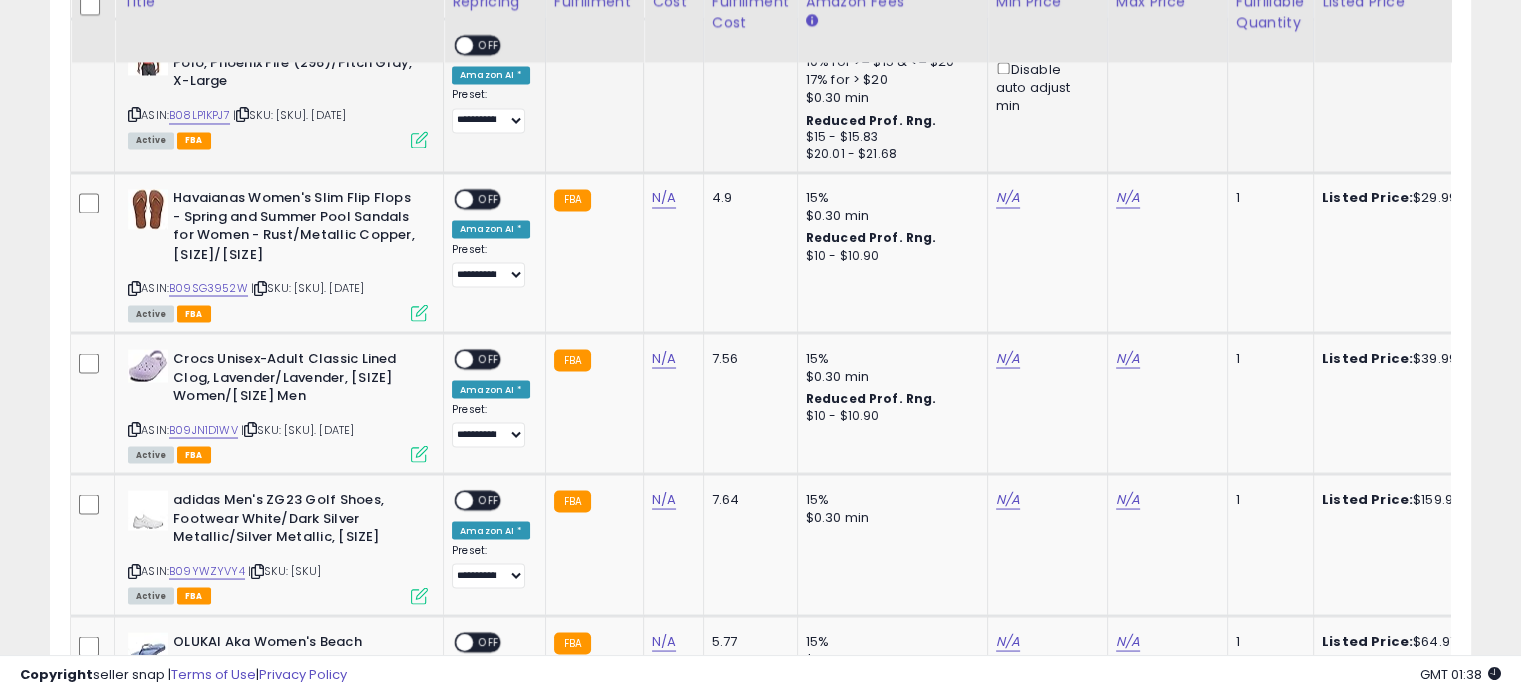 scroll, scrollTop: 3584, scrollLeft: 0, axis: vertical 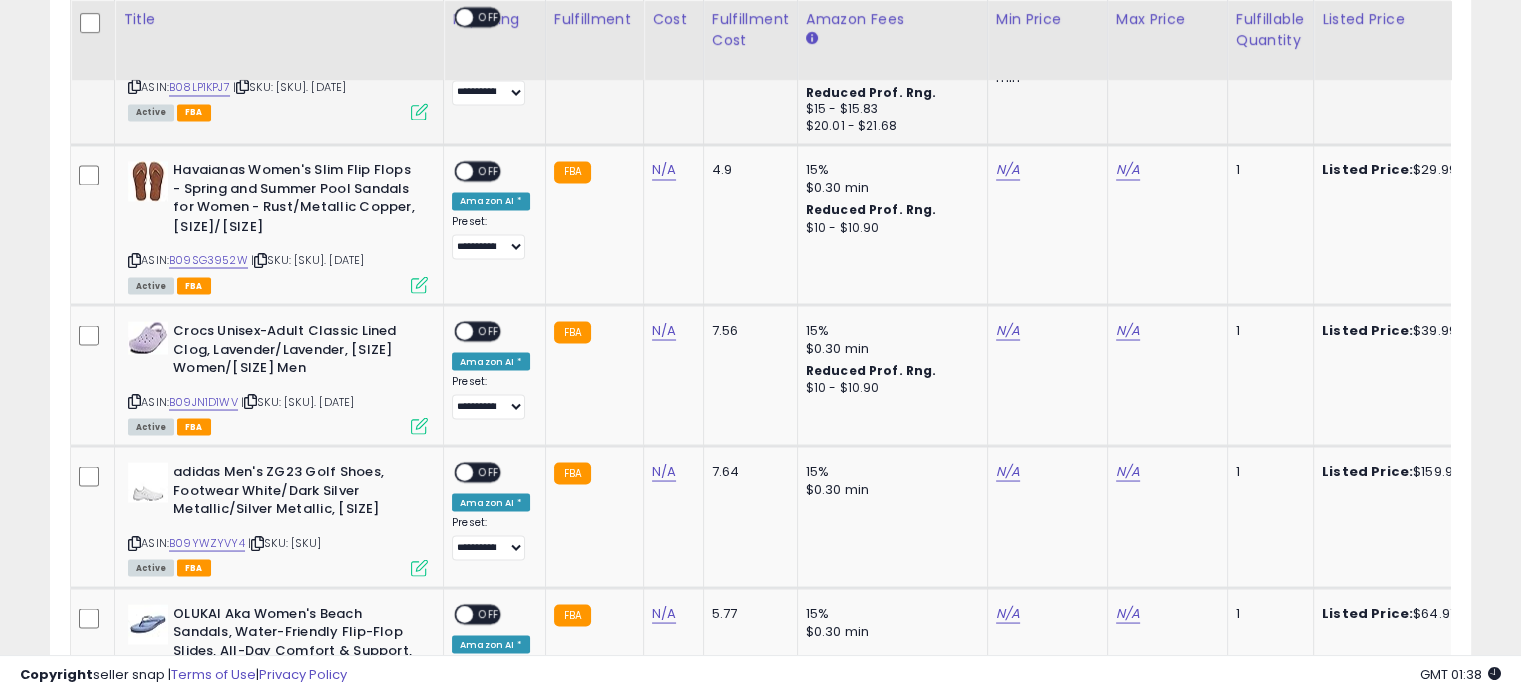 click on "OFF" at bounding box center (489, 17) 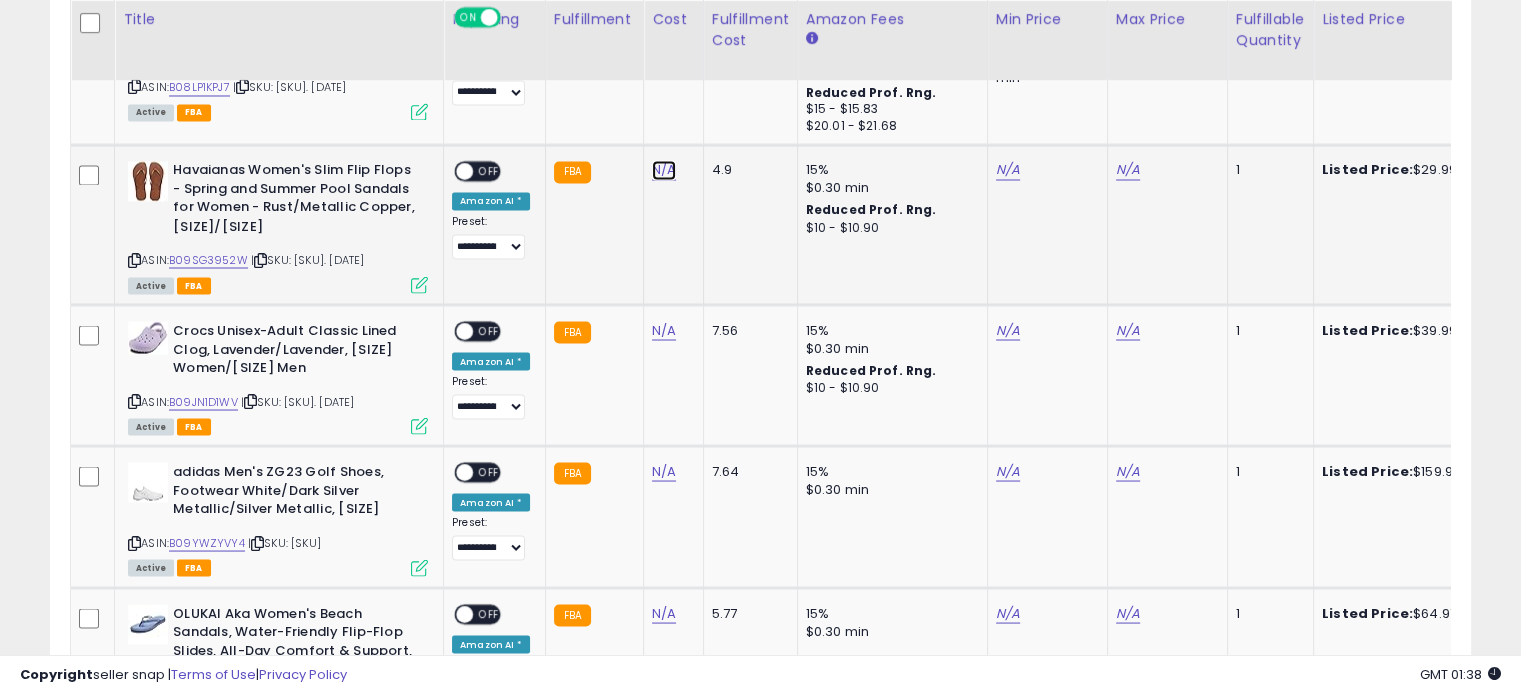 click on "N/A" at bounding box center (664, 170) 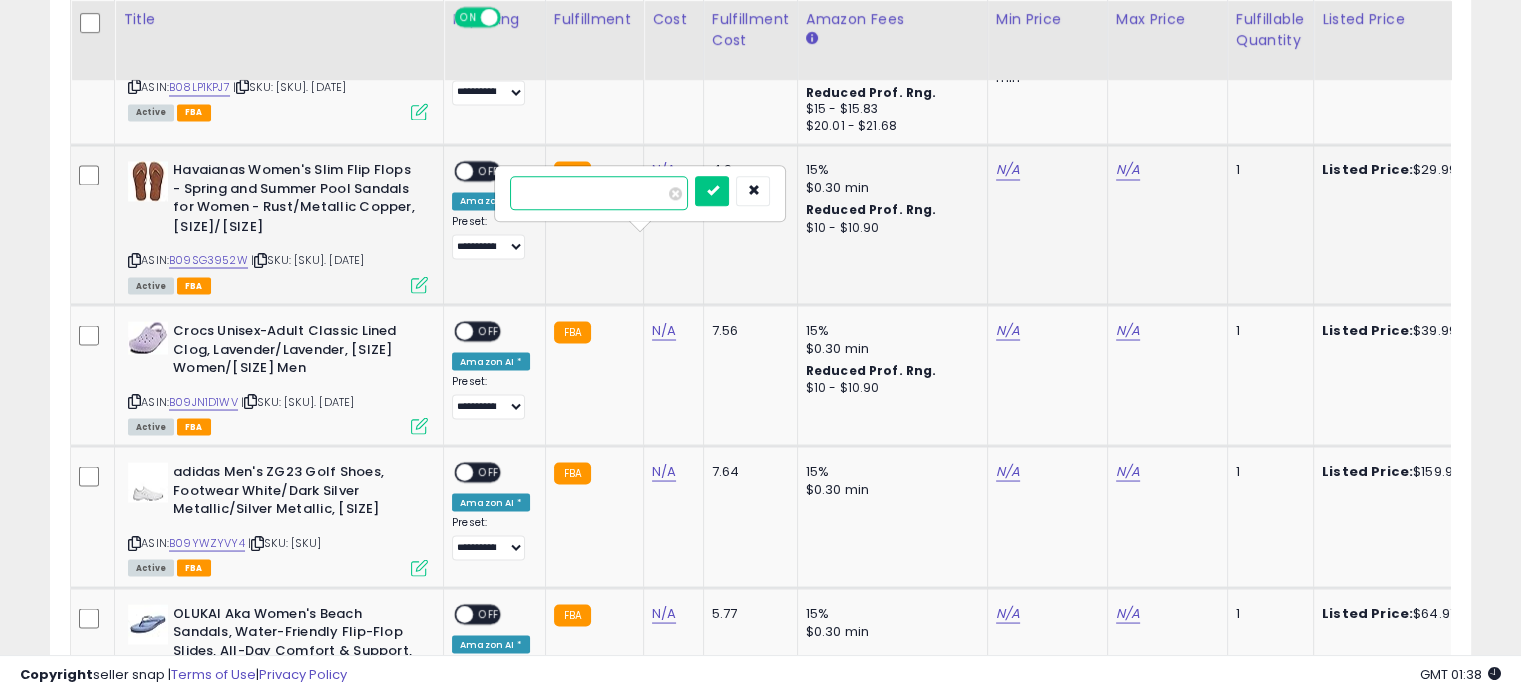 type on "****" 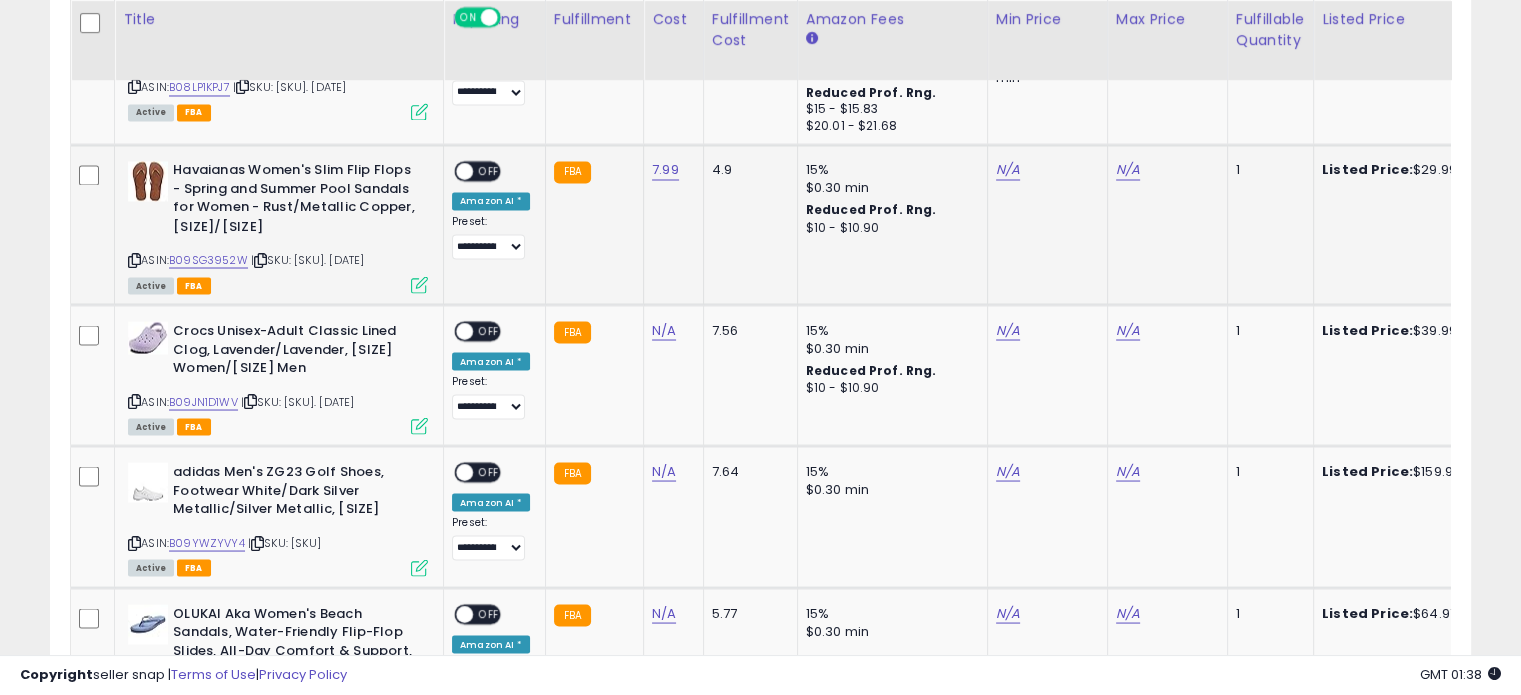 click on "N/A" 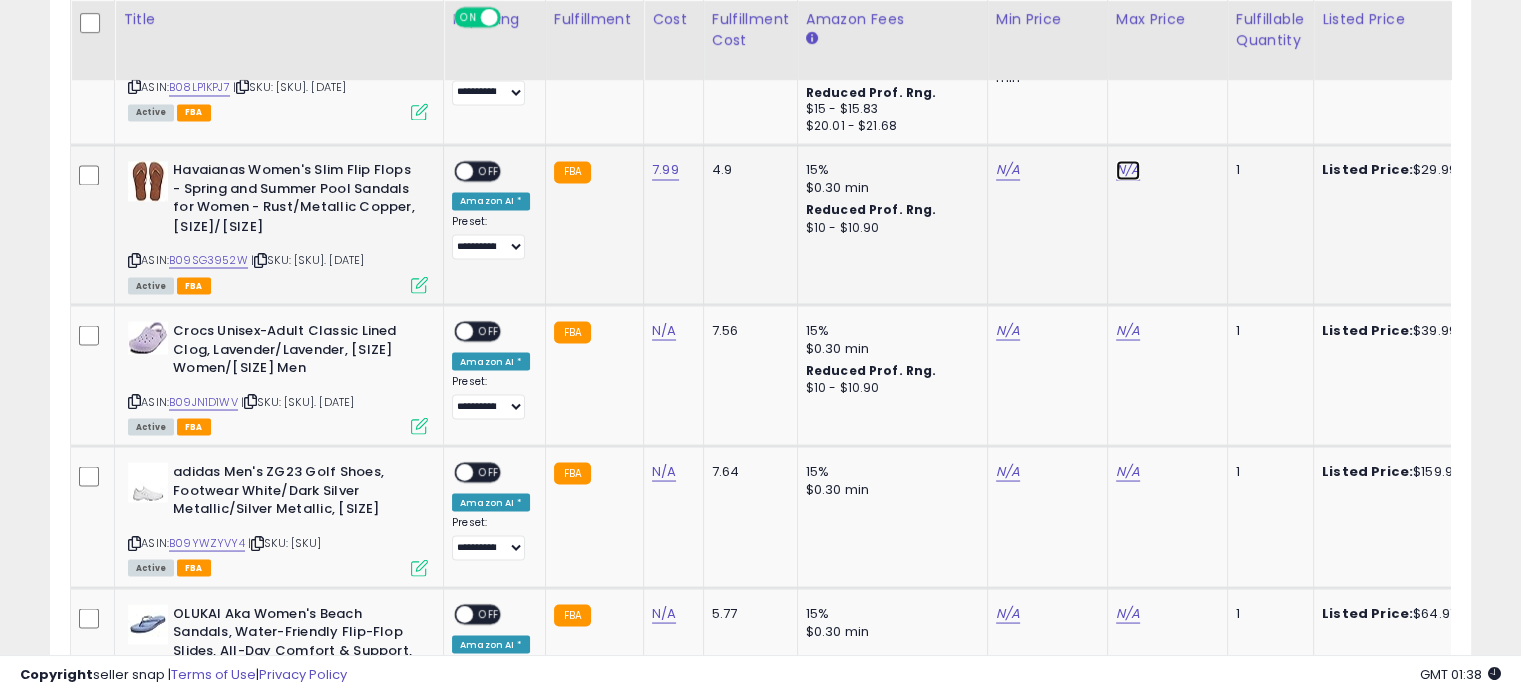 click on "N/A" at bounding box center [1128, 170] 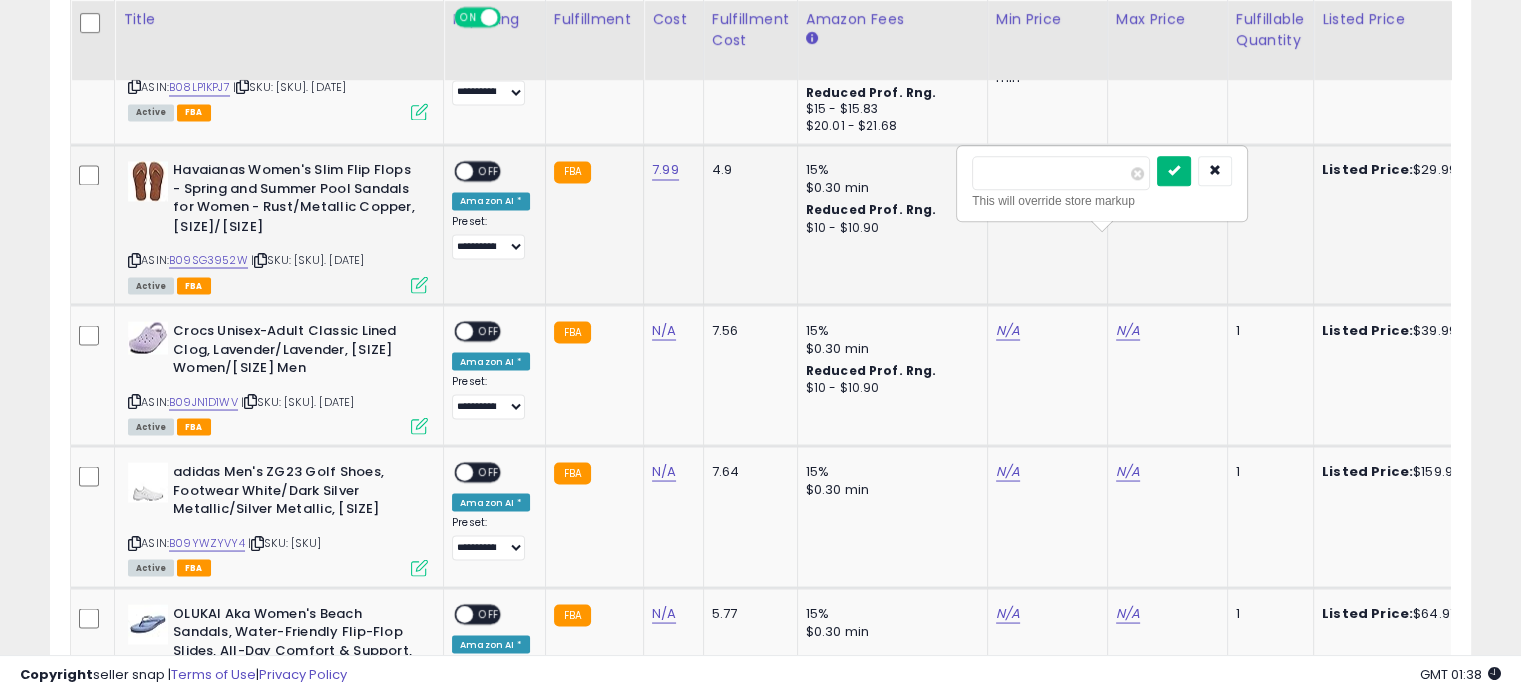 type on "*****" 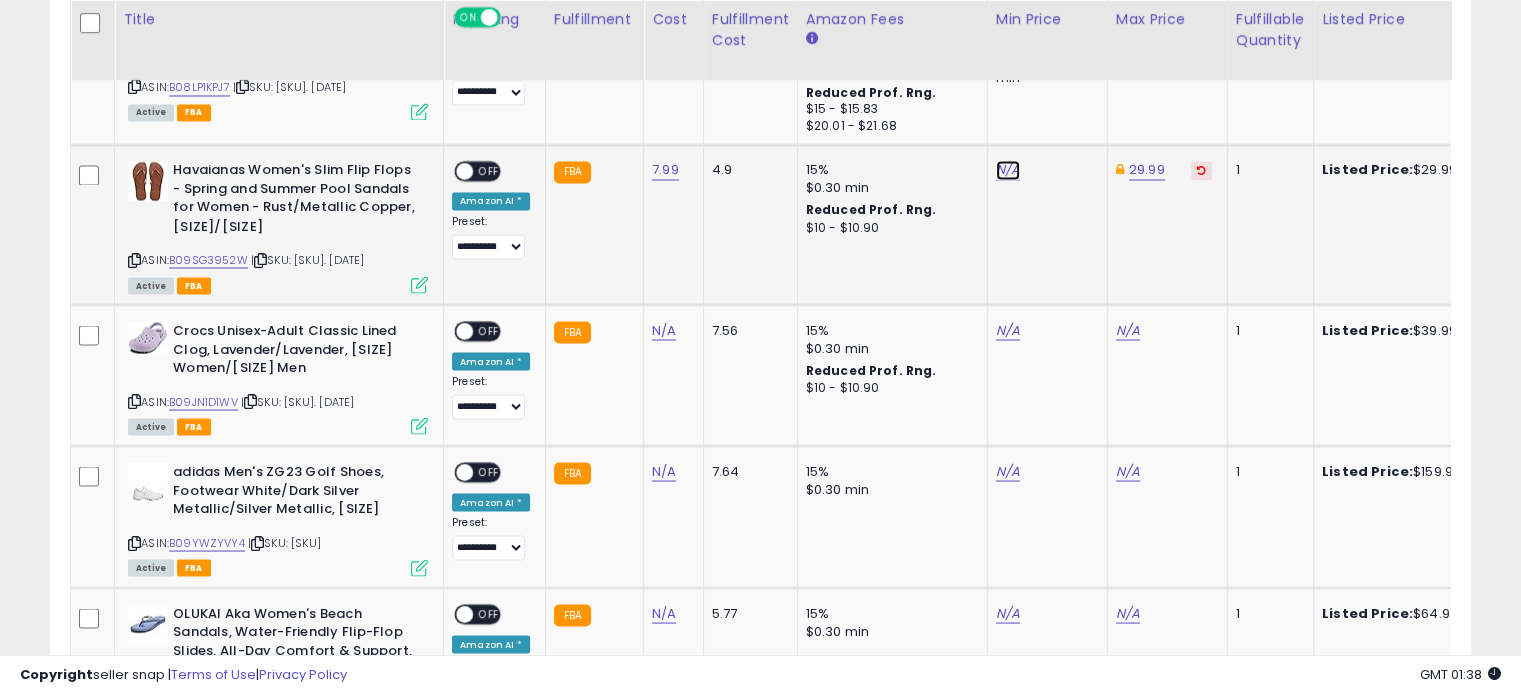 click on "N/A" at bounding box center (1008, 170) 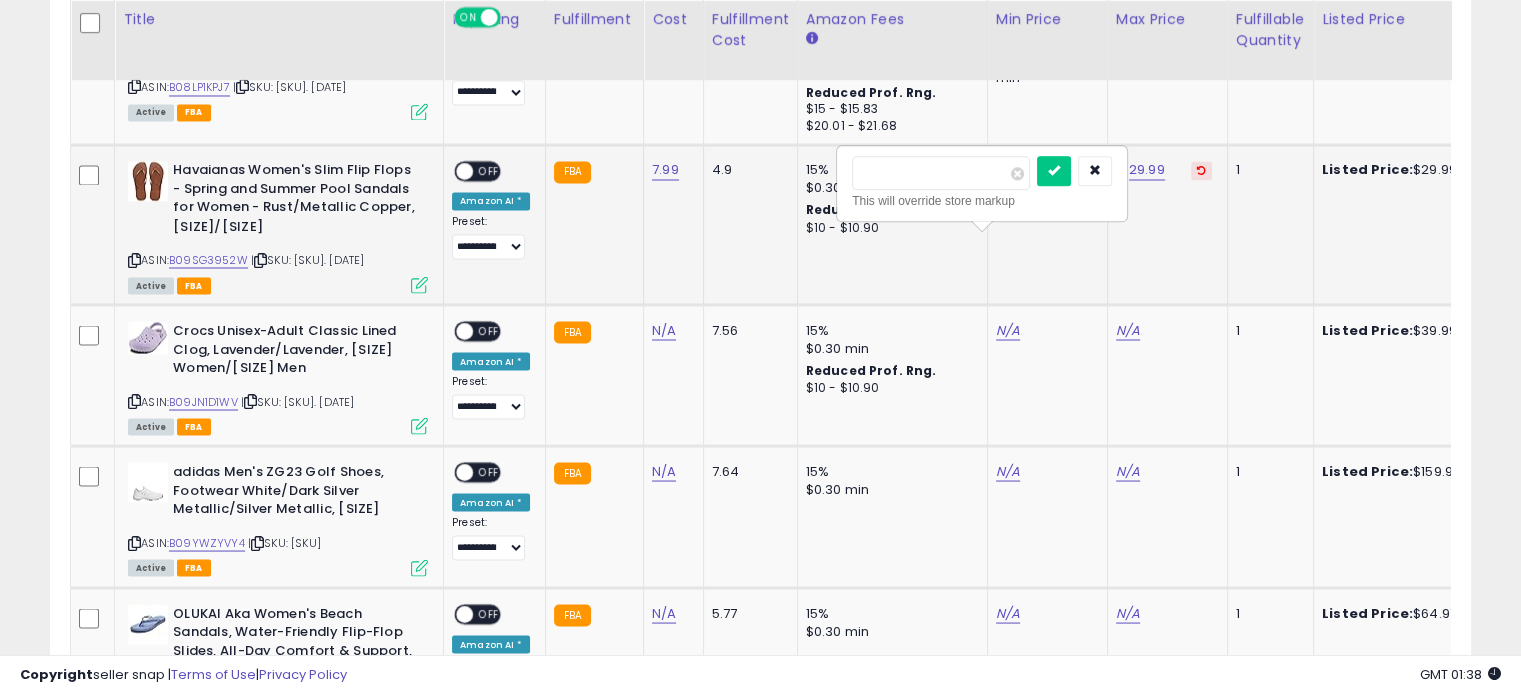 type on "*****" 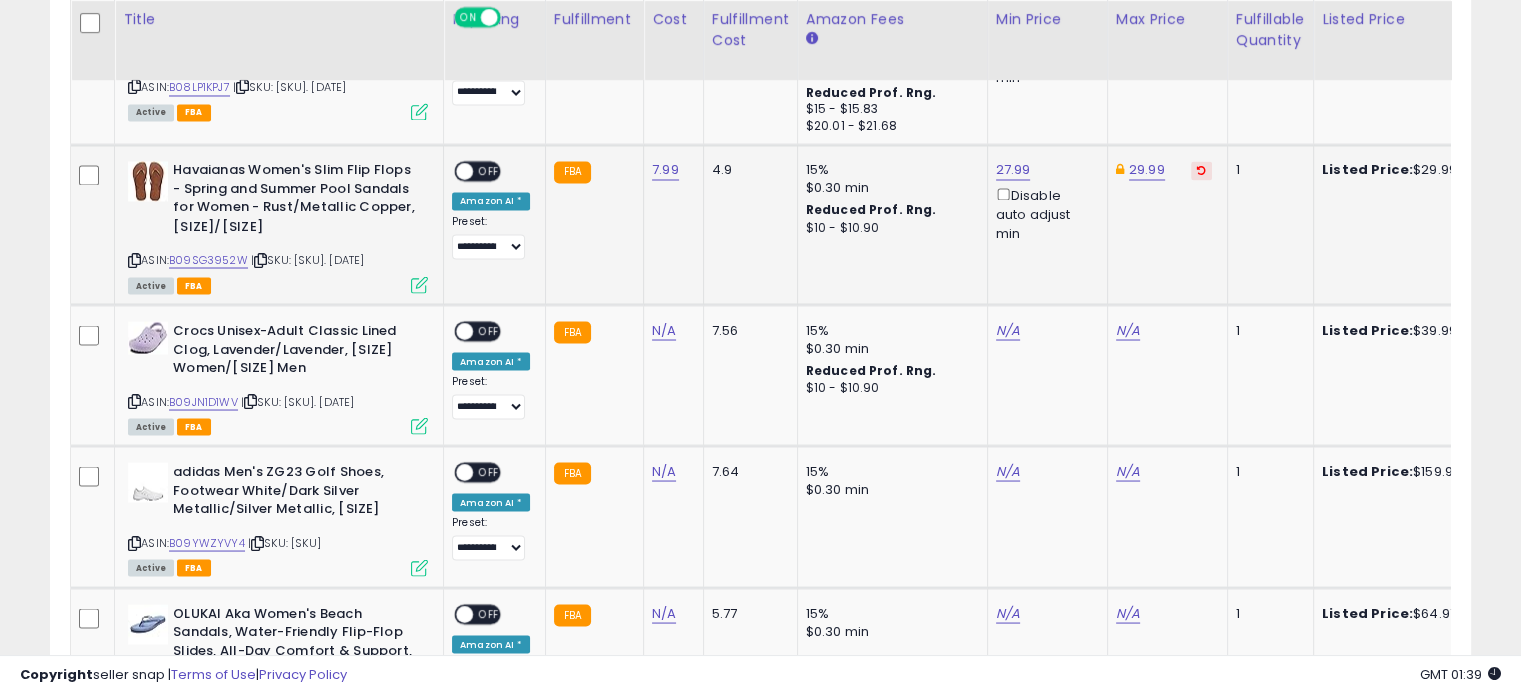 click on "OFF" at bounding box center [489, 171] 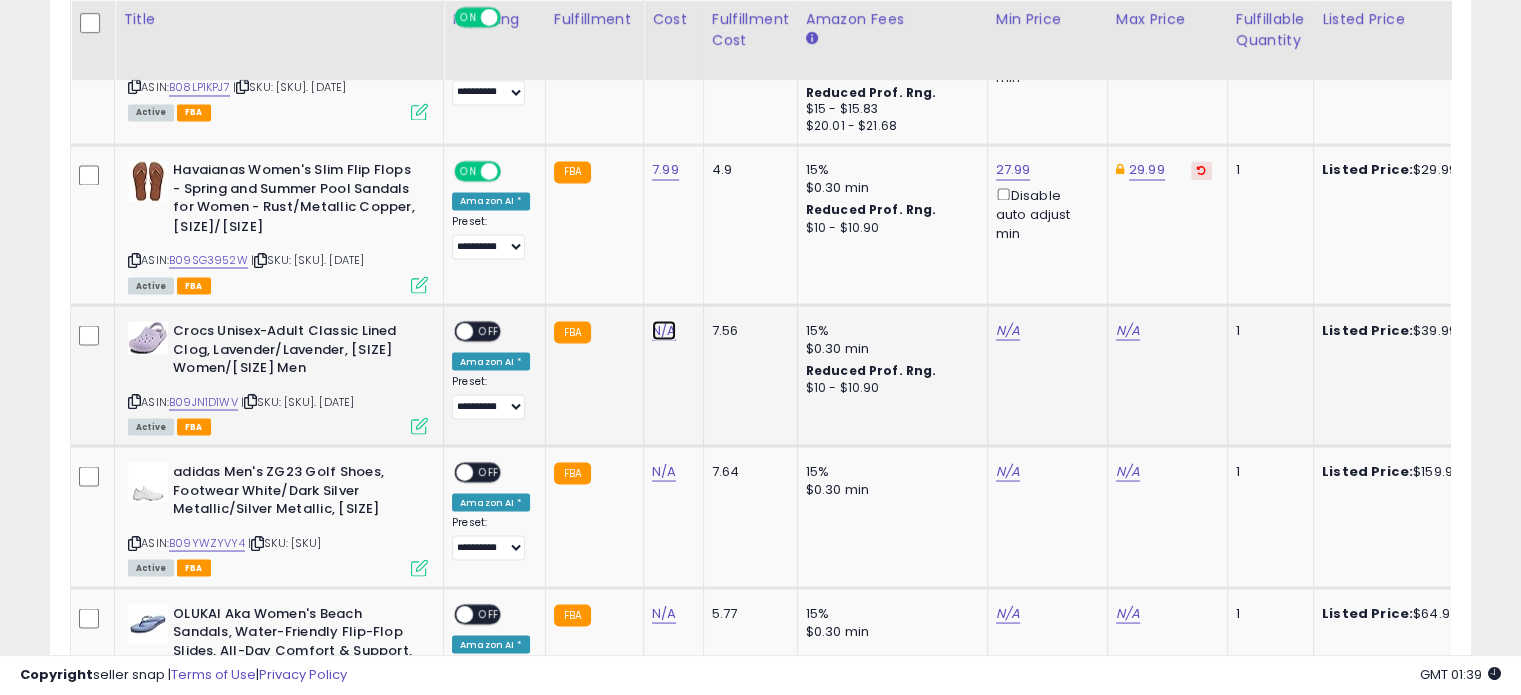 click on "N/A" at bounding box center [664, 330] 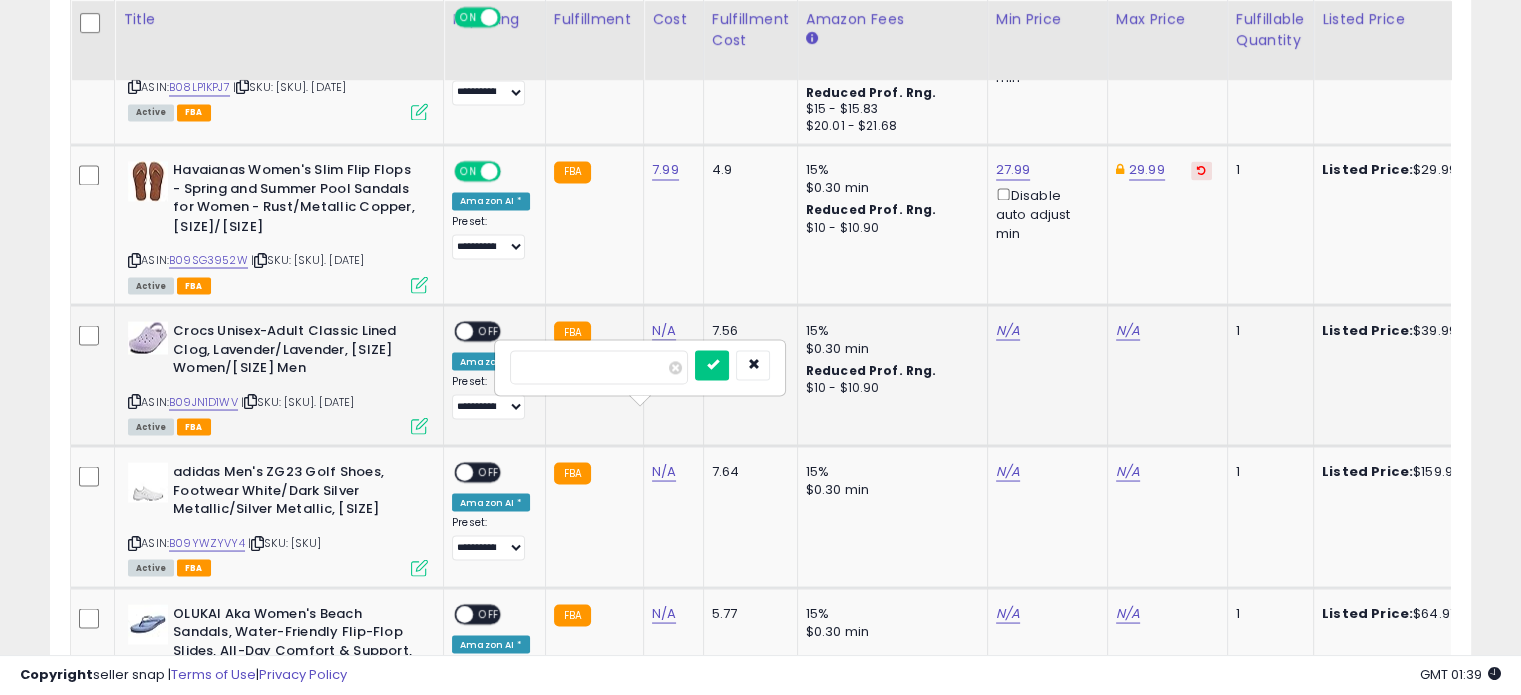 type on "*****" 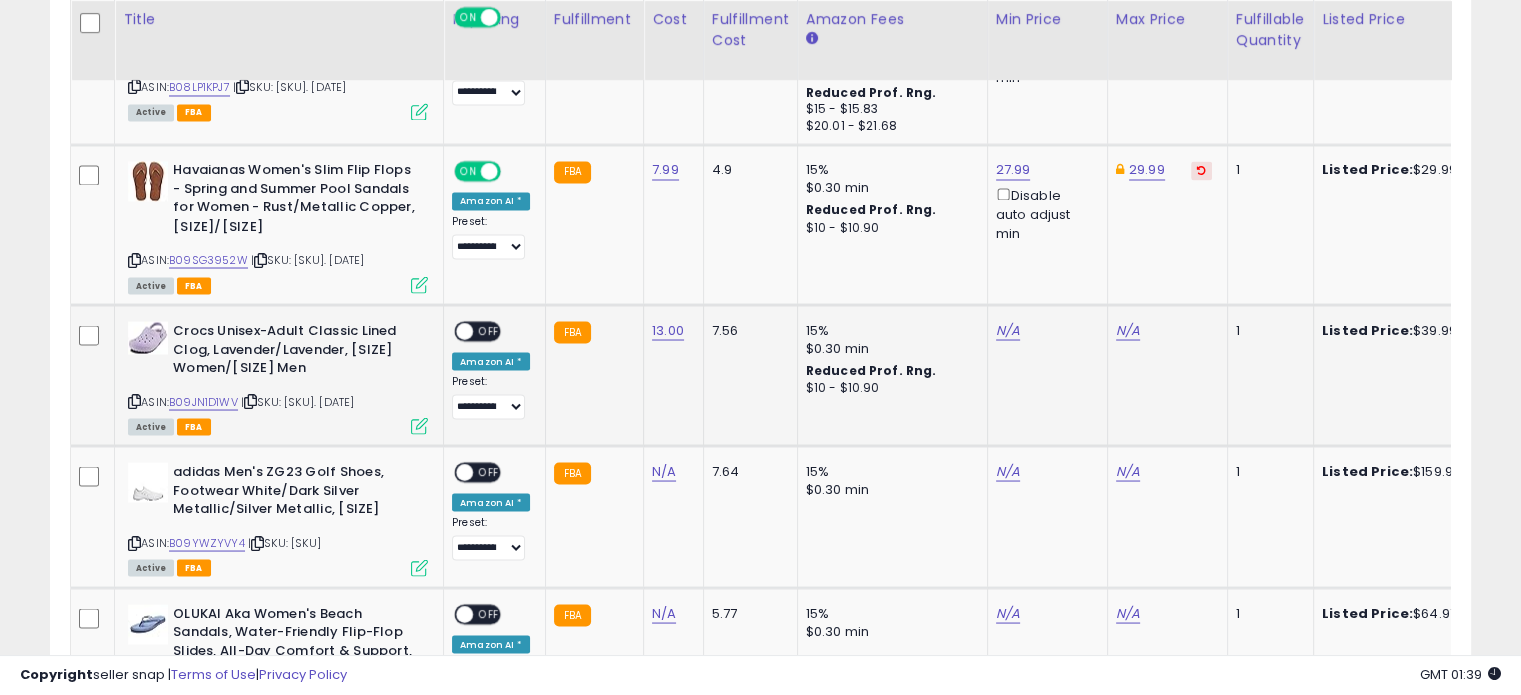 click on "N/A" 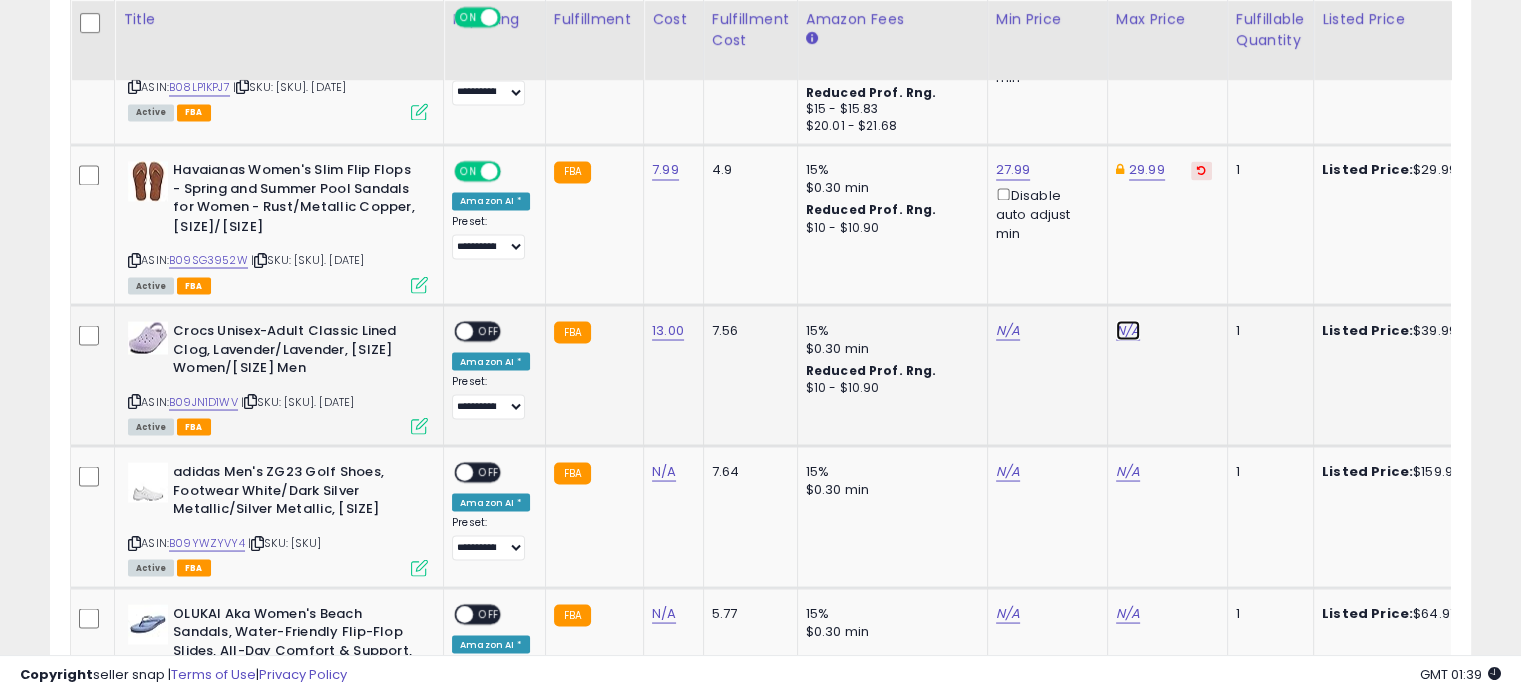 click on "N/A" at bounding box center [1128, 330] 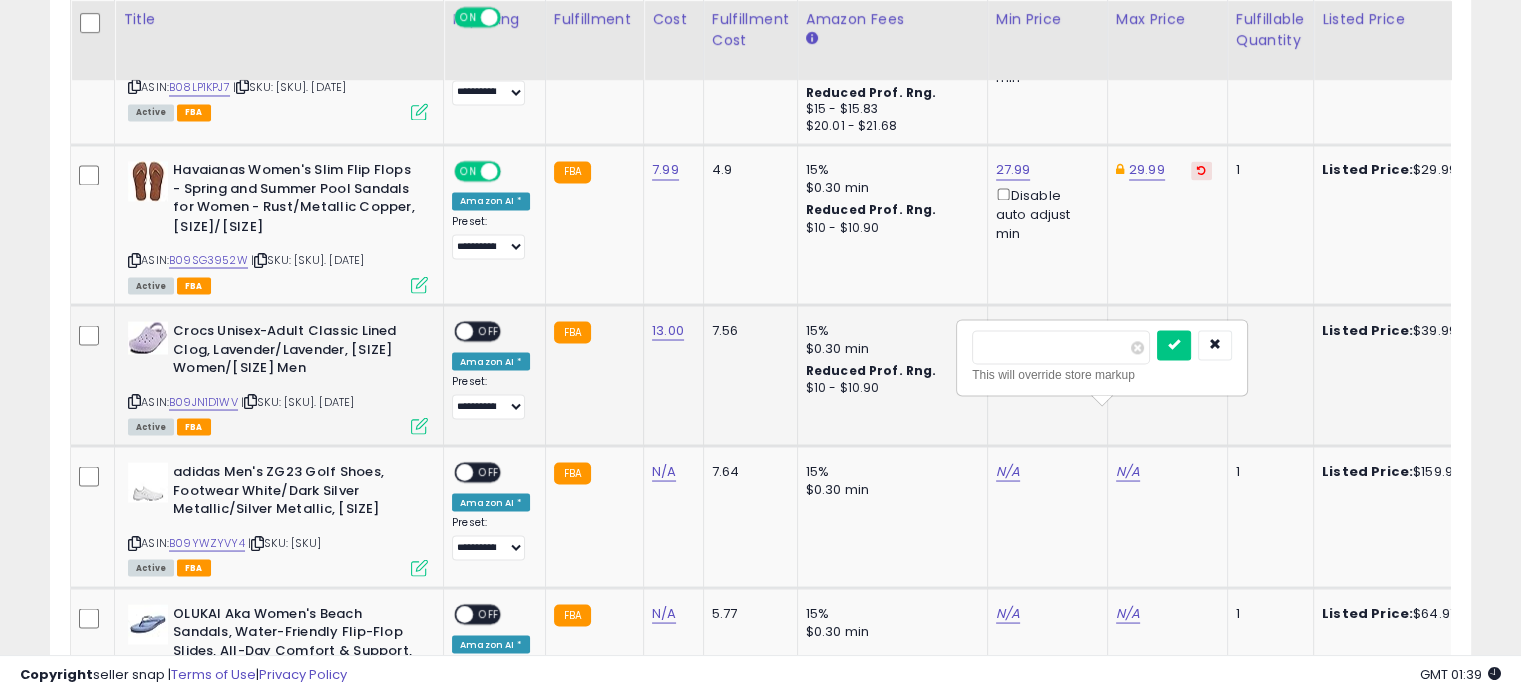 type on "*****" 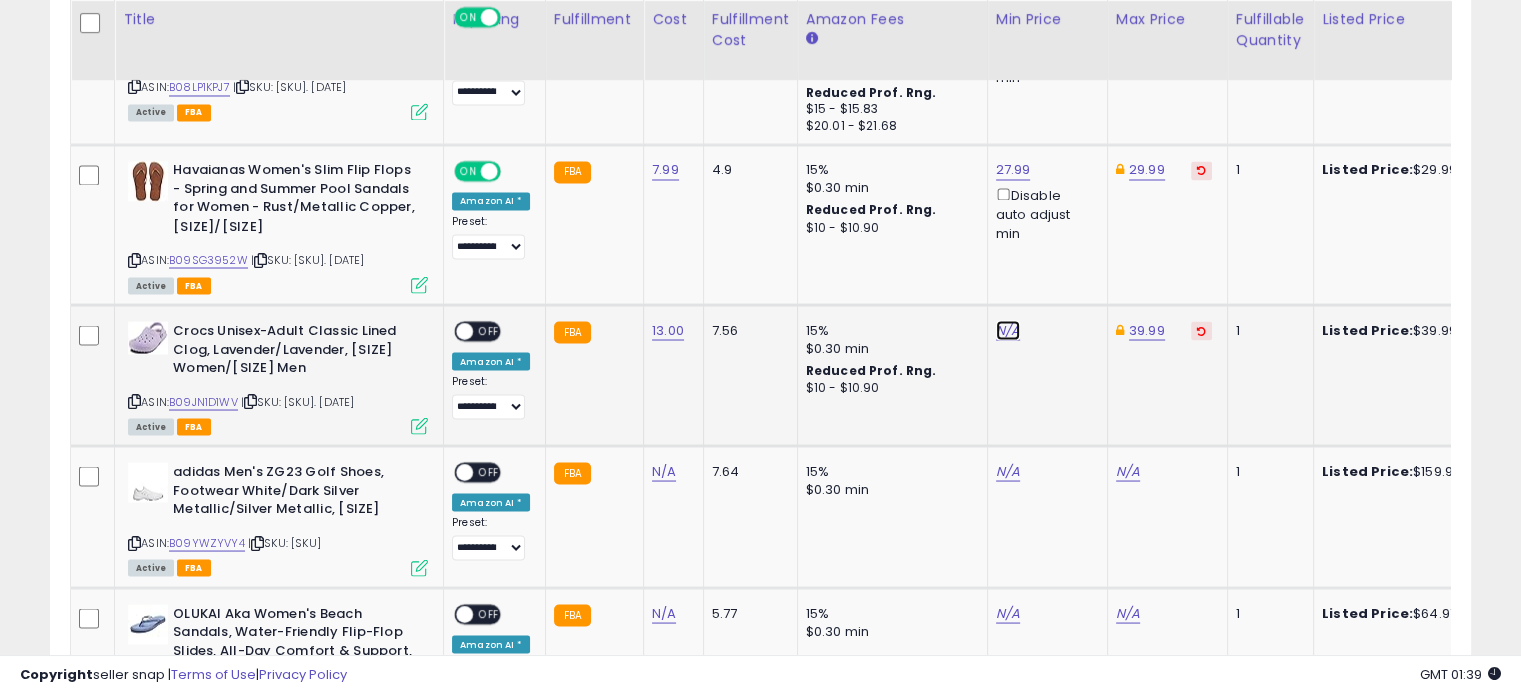 click on "N/A" at bounding box center (1008, 330) 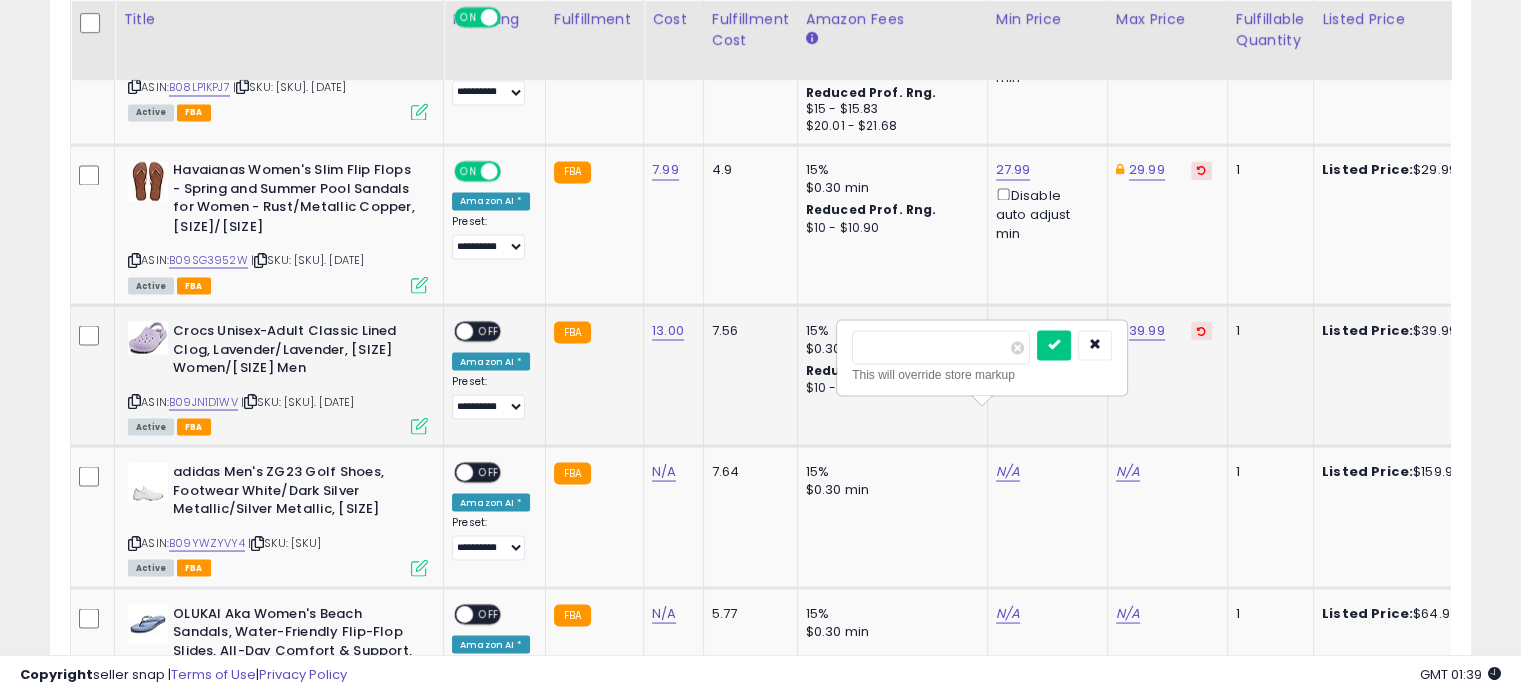 type on "*****" 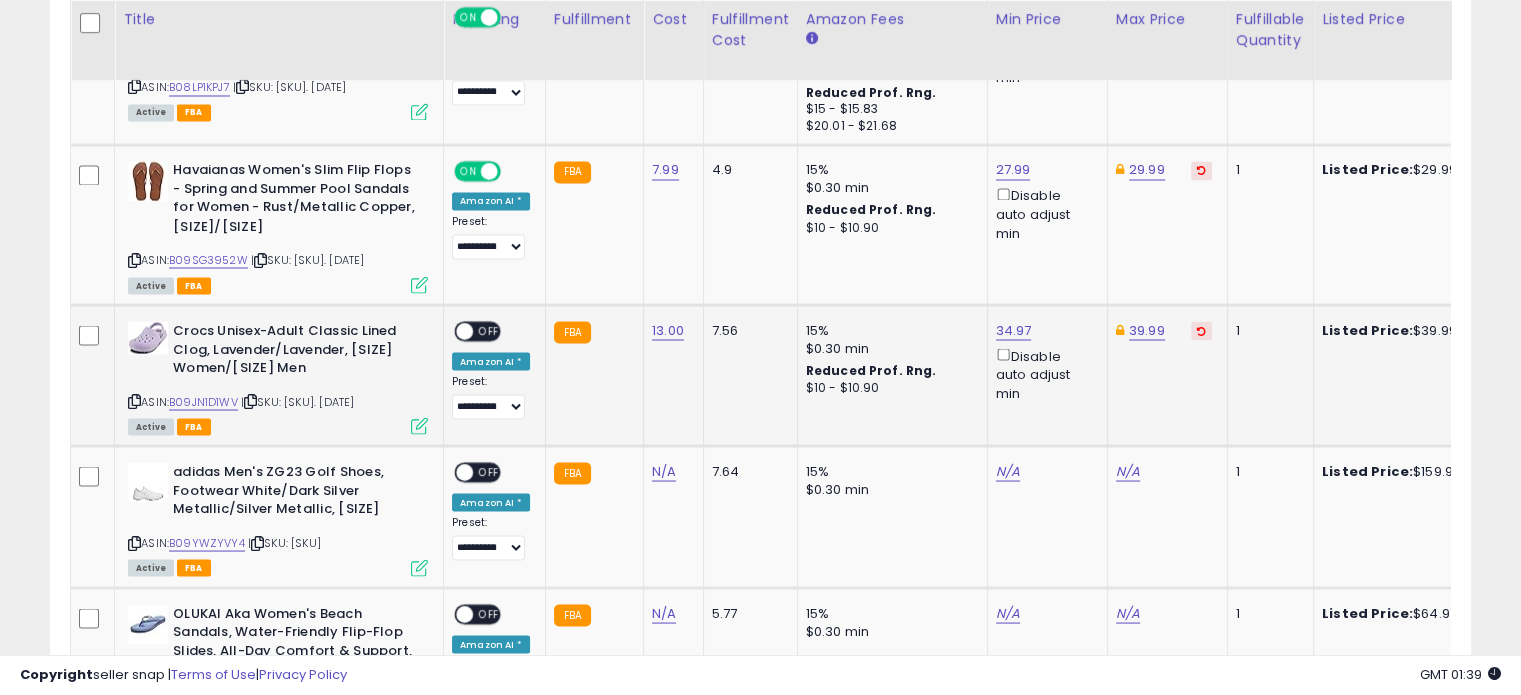 click on "OFF" at bounding box center (489, 331) 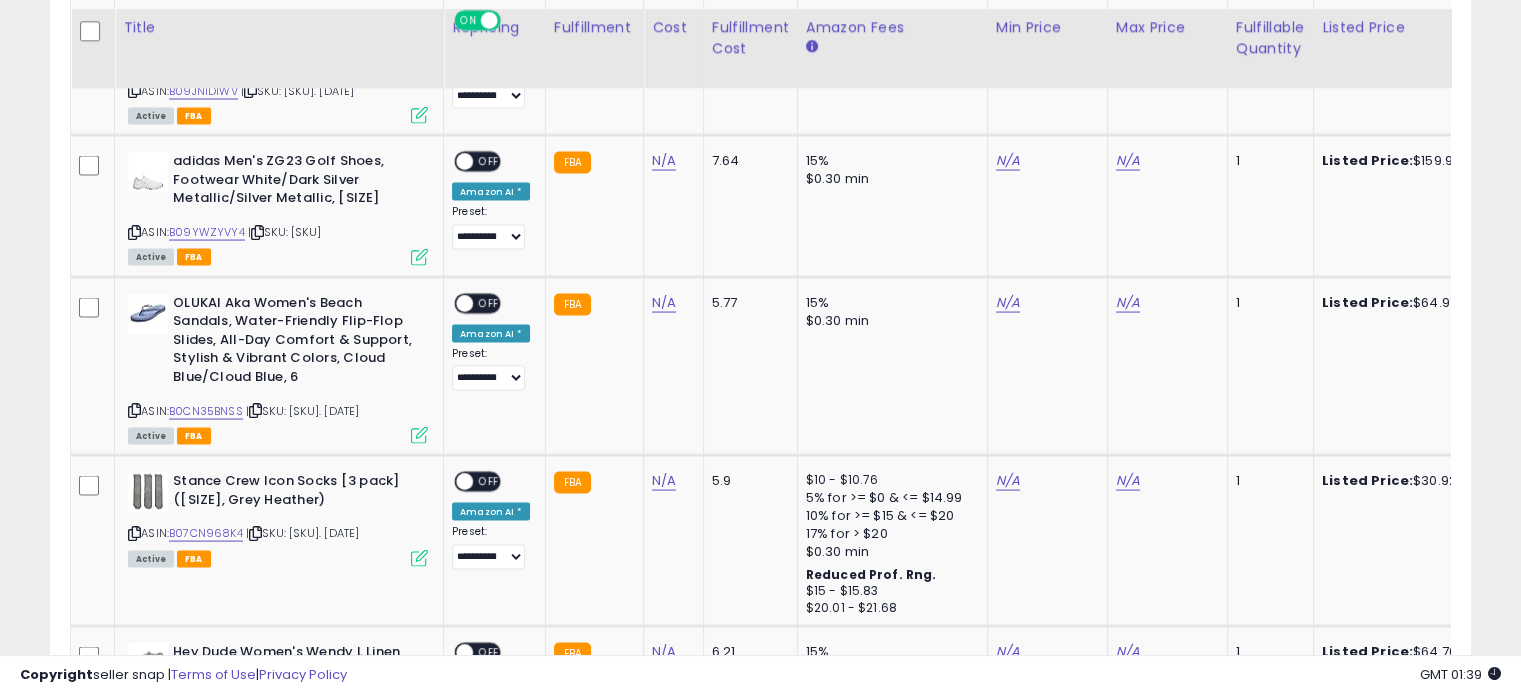 scroll, scrollTop: 3904, scrollLeft: 0, axis: vertical 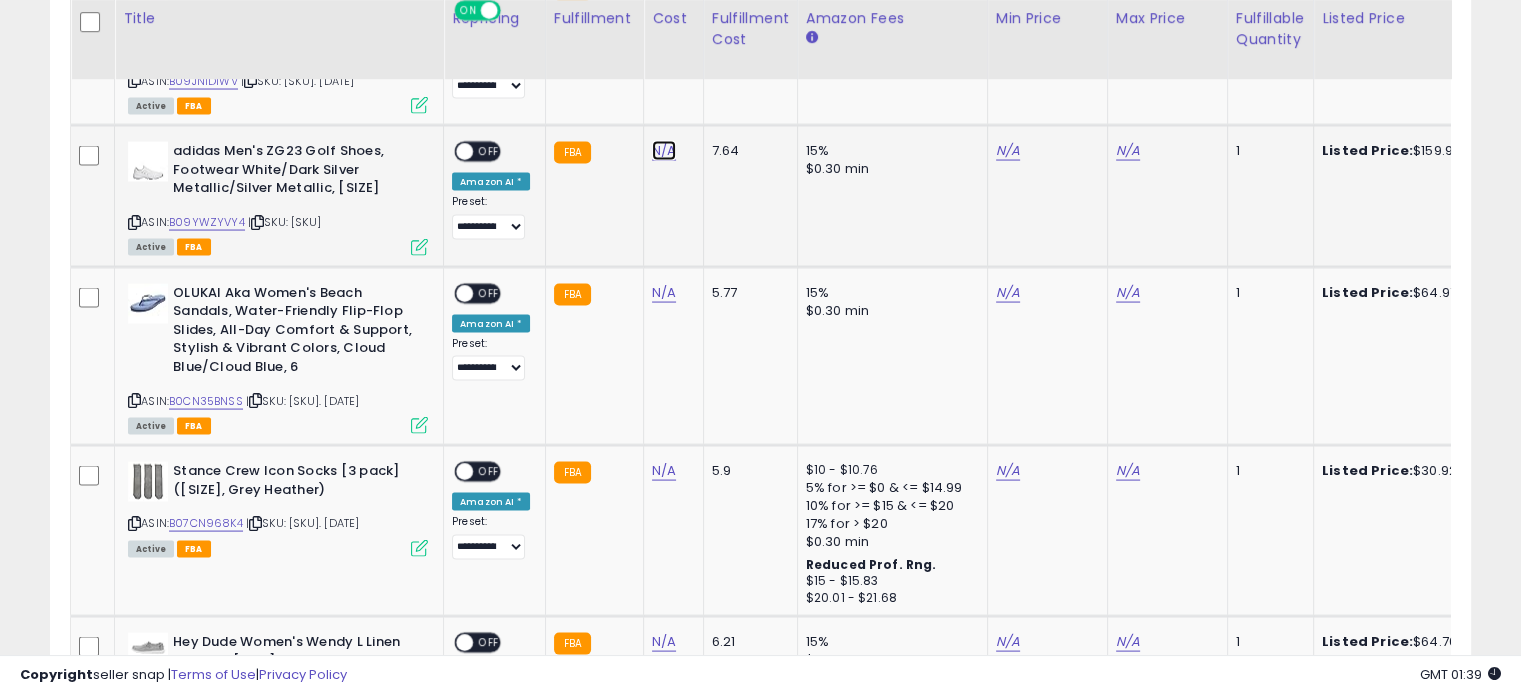 click on "N/A" at bounding box center [664, 151] 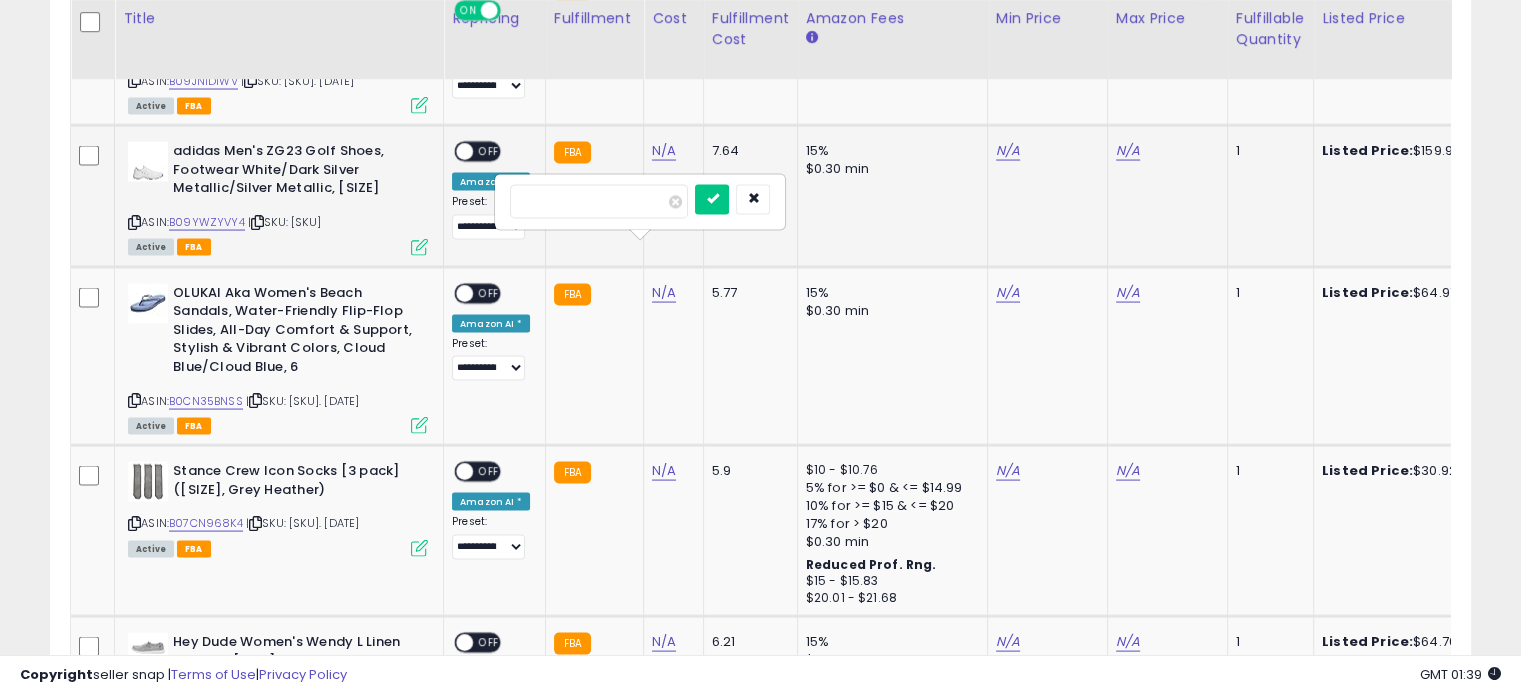 type on "*****" 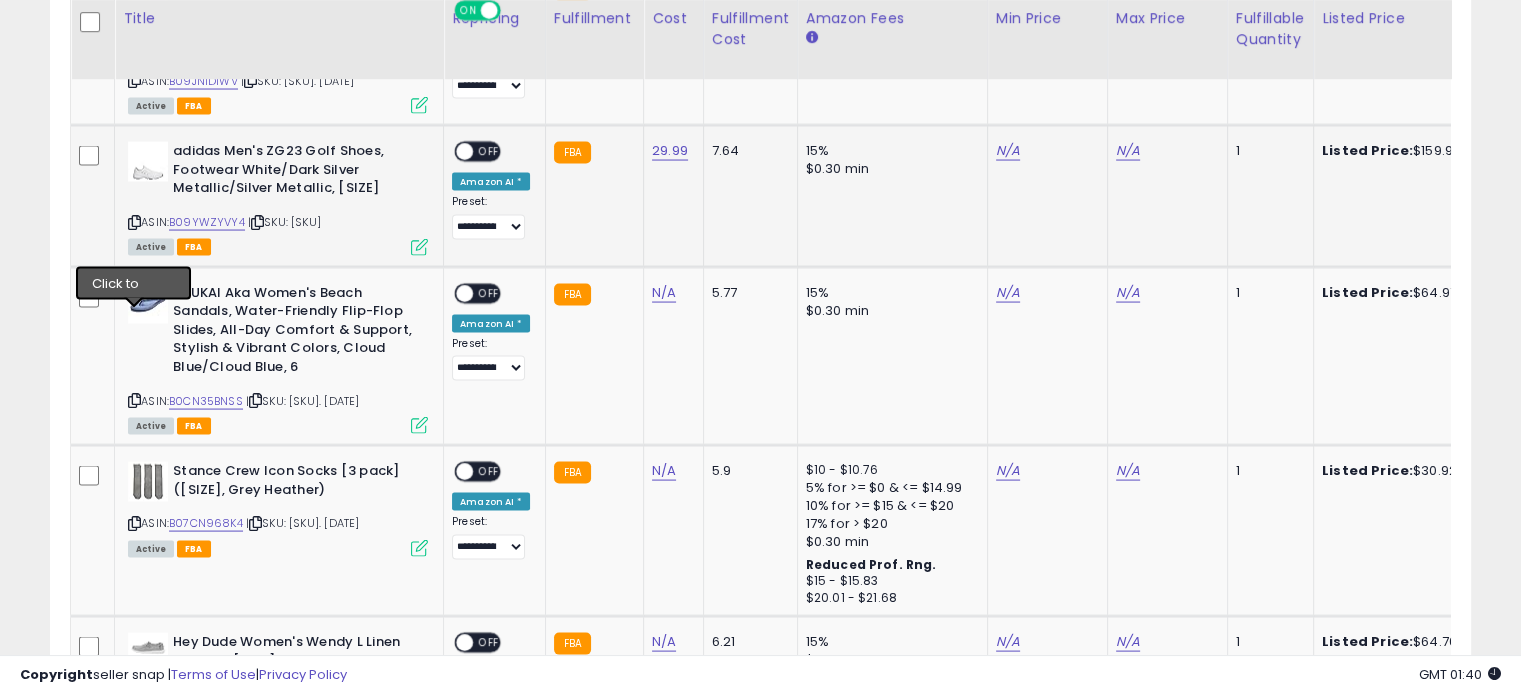 click at bounding box center (134, 222) 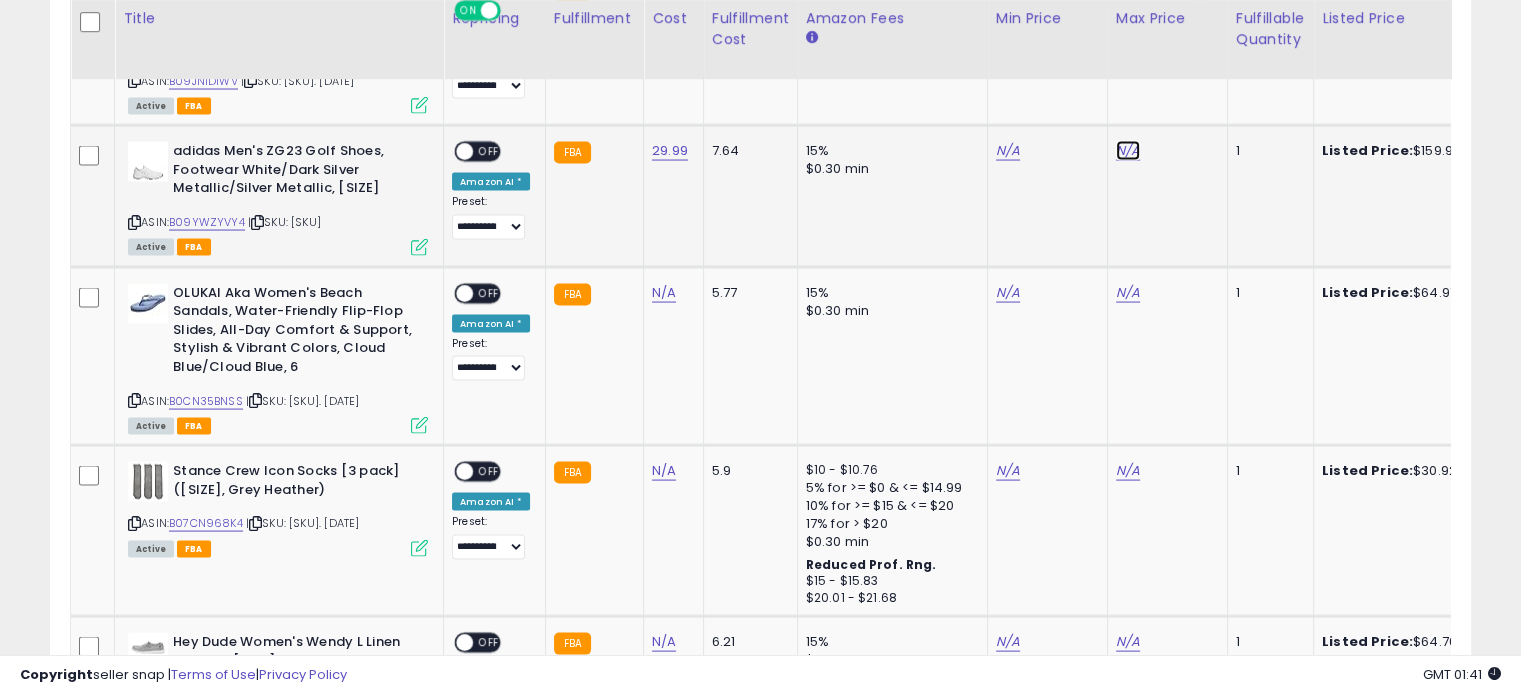 click on "N/A" at bounding box center (1128, 151) 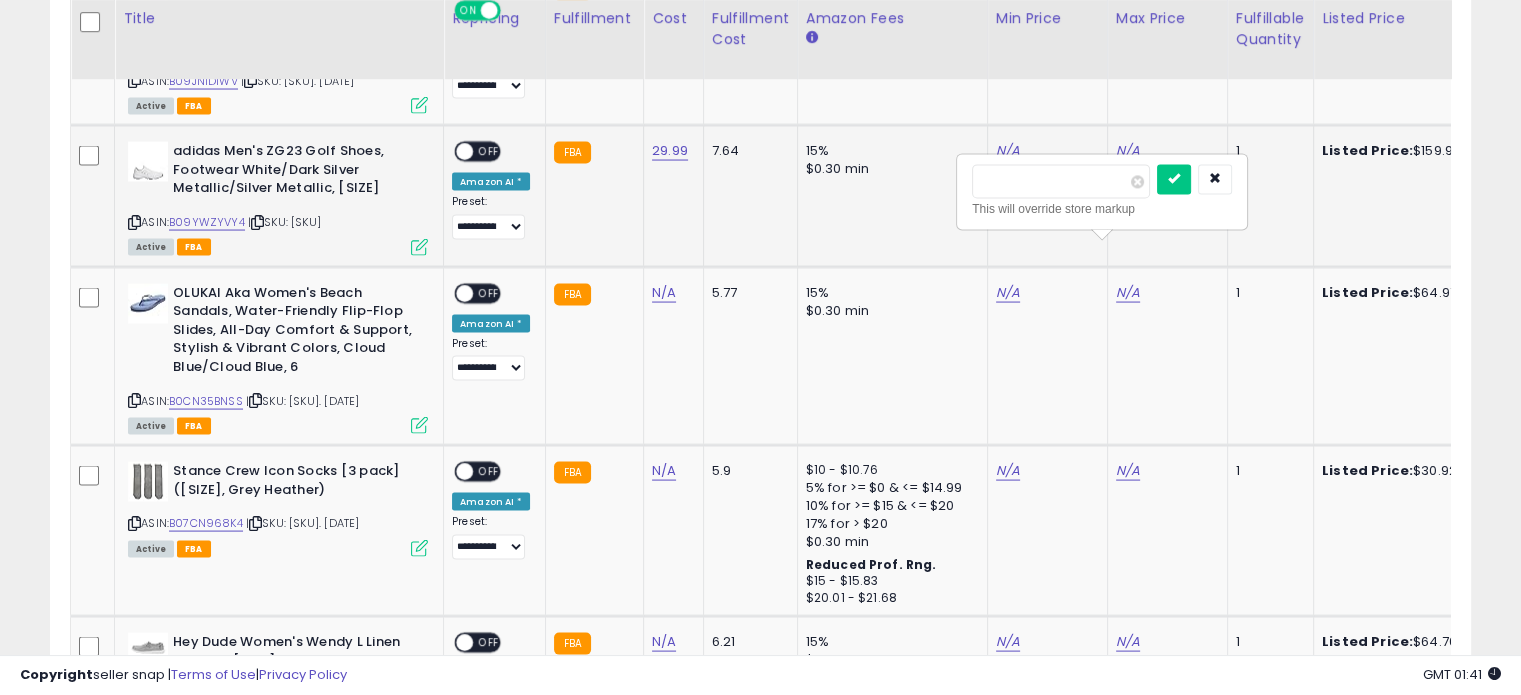 type on "*****" 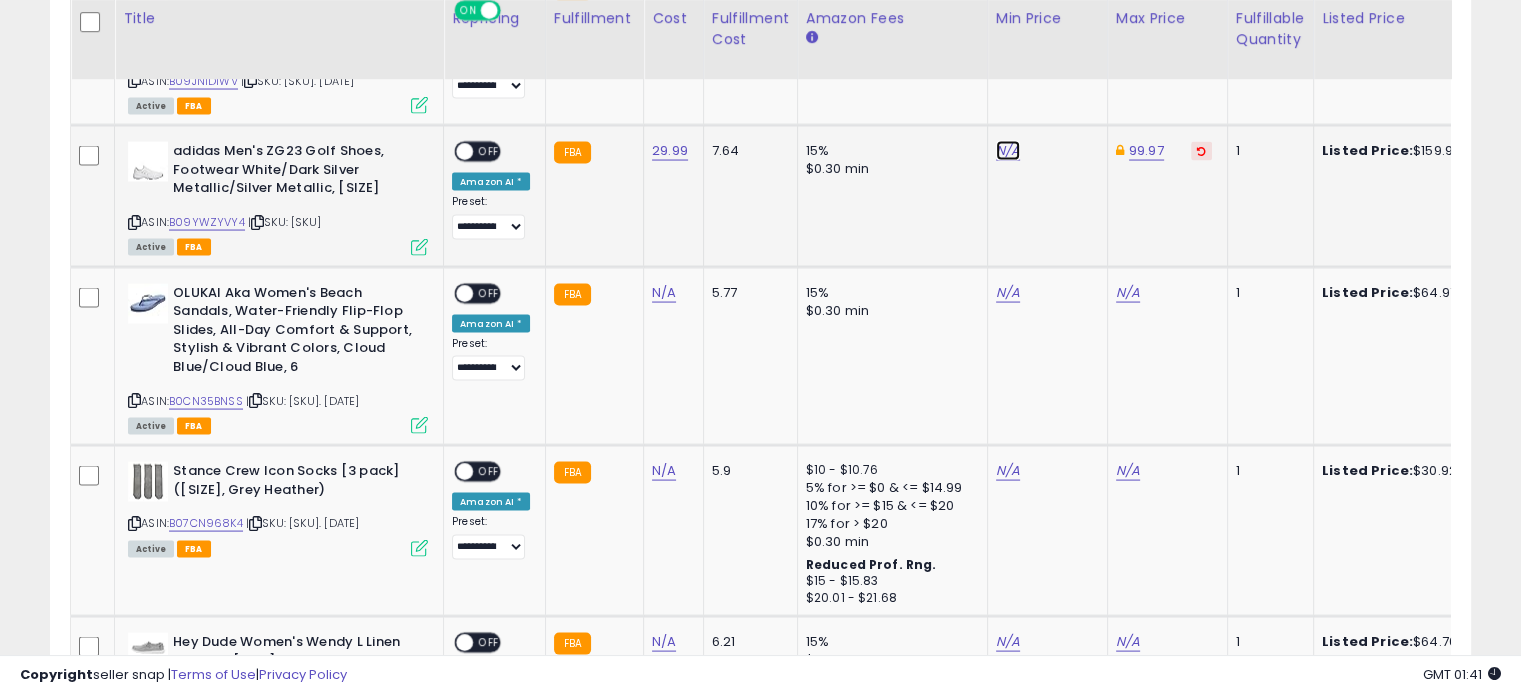 click on "N/A" at bounding box center (1008, 151) 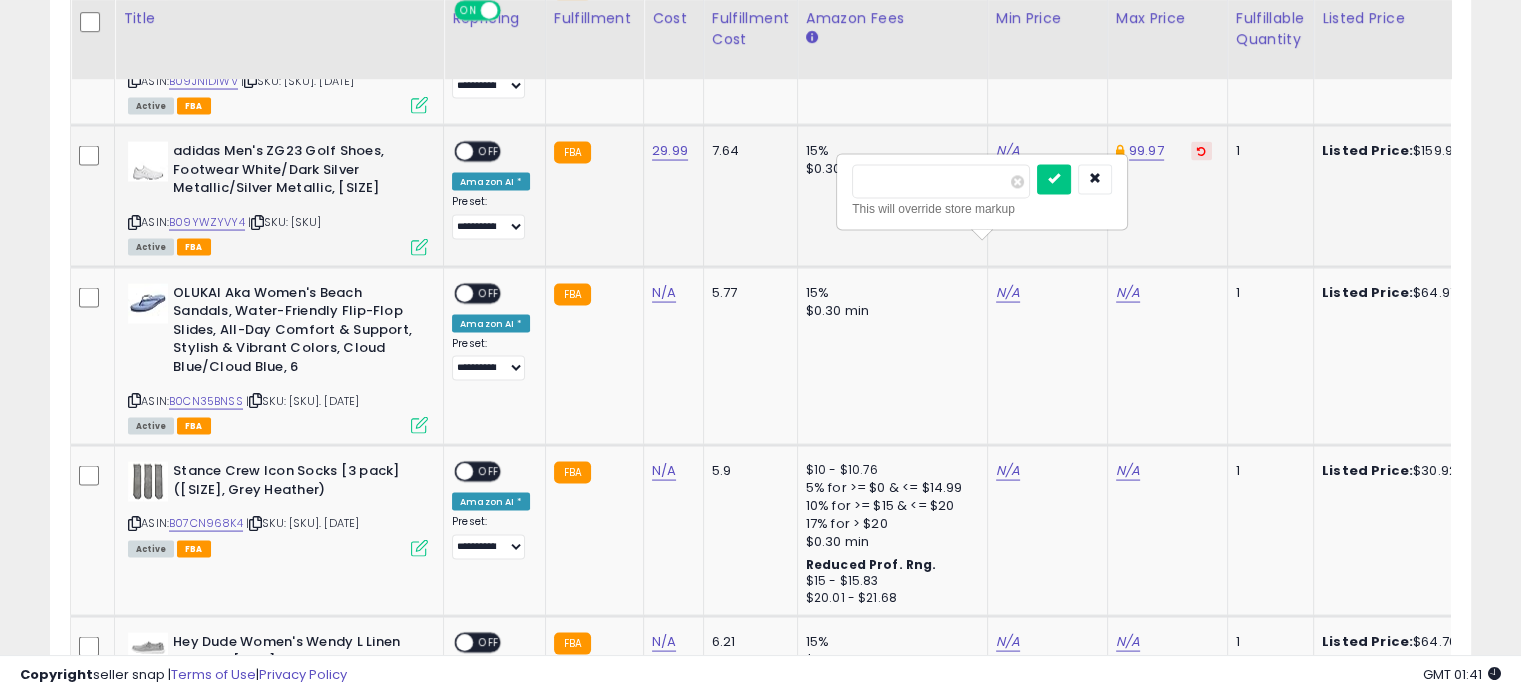 type on "*****" 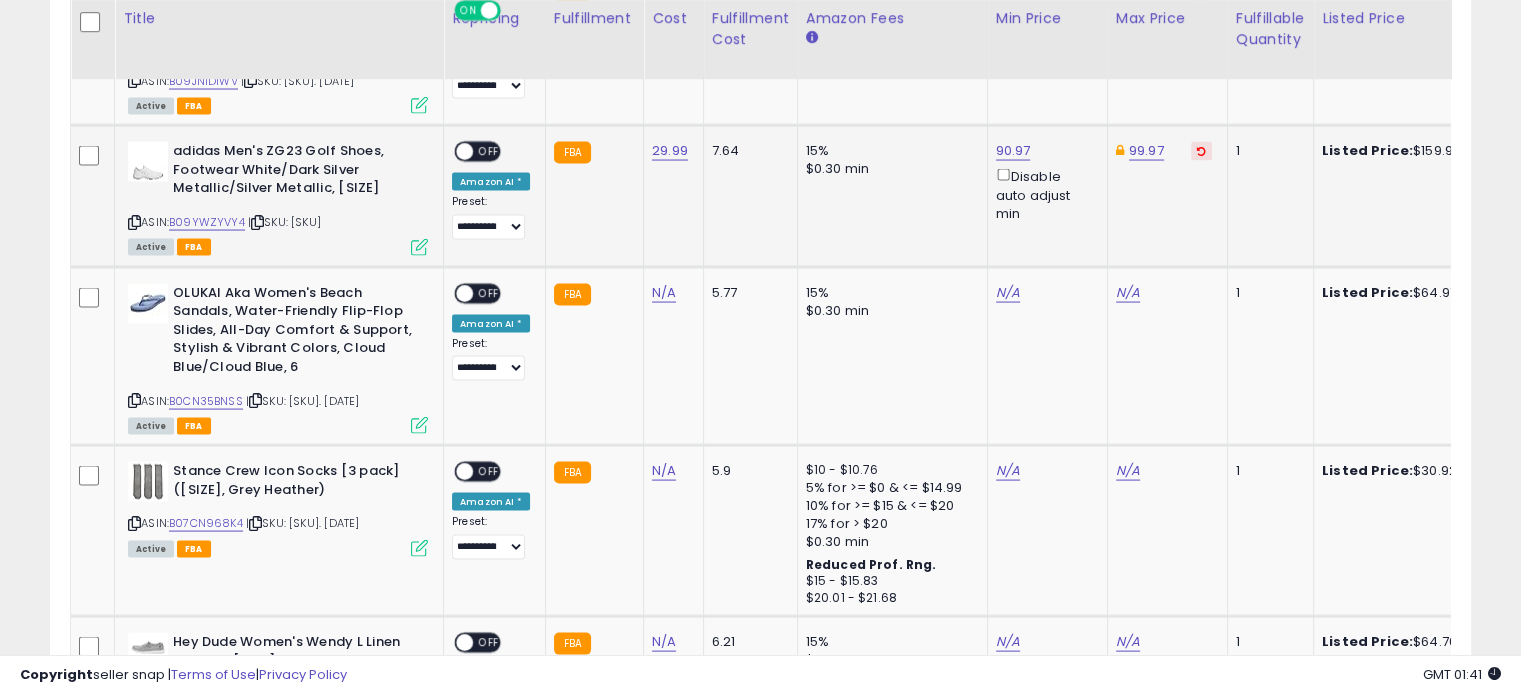 click on "OFF" at bounding box center (489, 152) 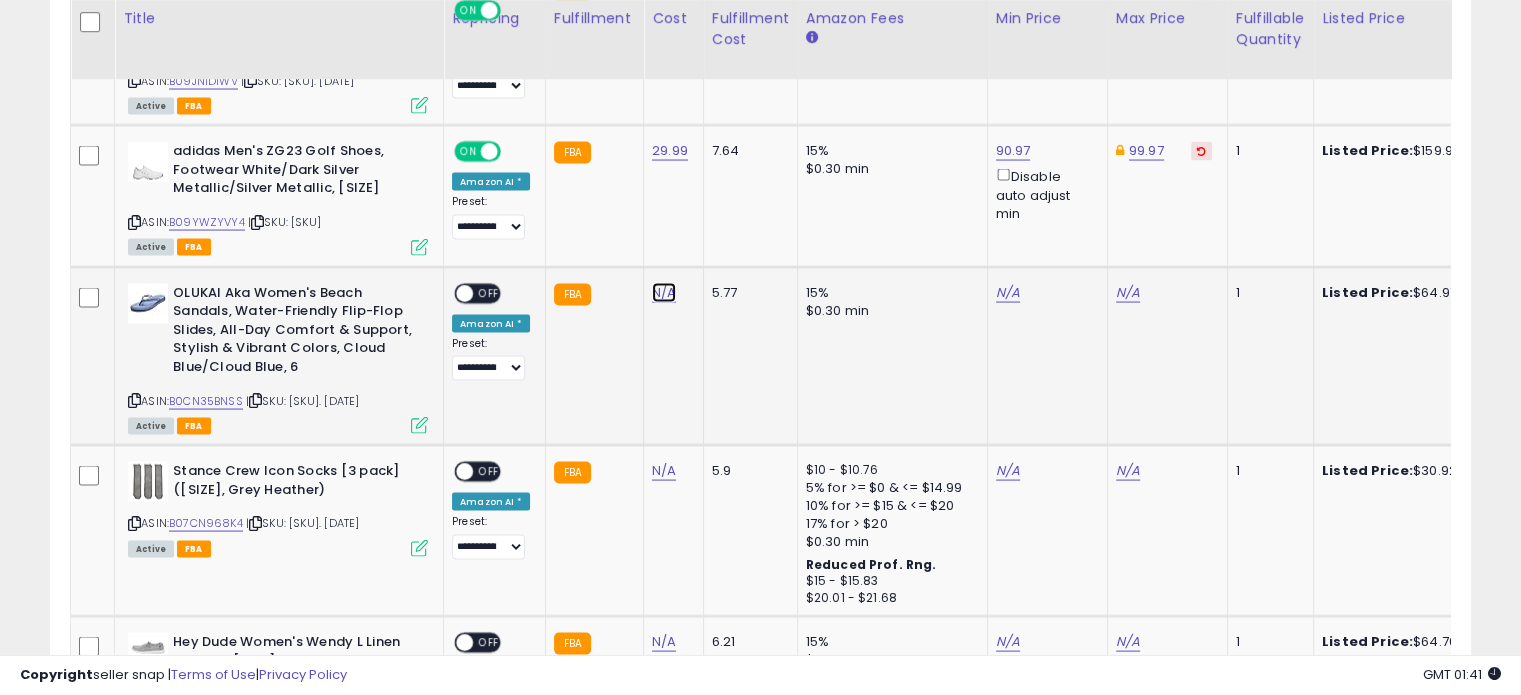 click on "N/A" at bounding box center (664, 293) 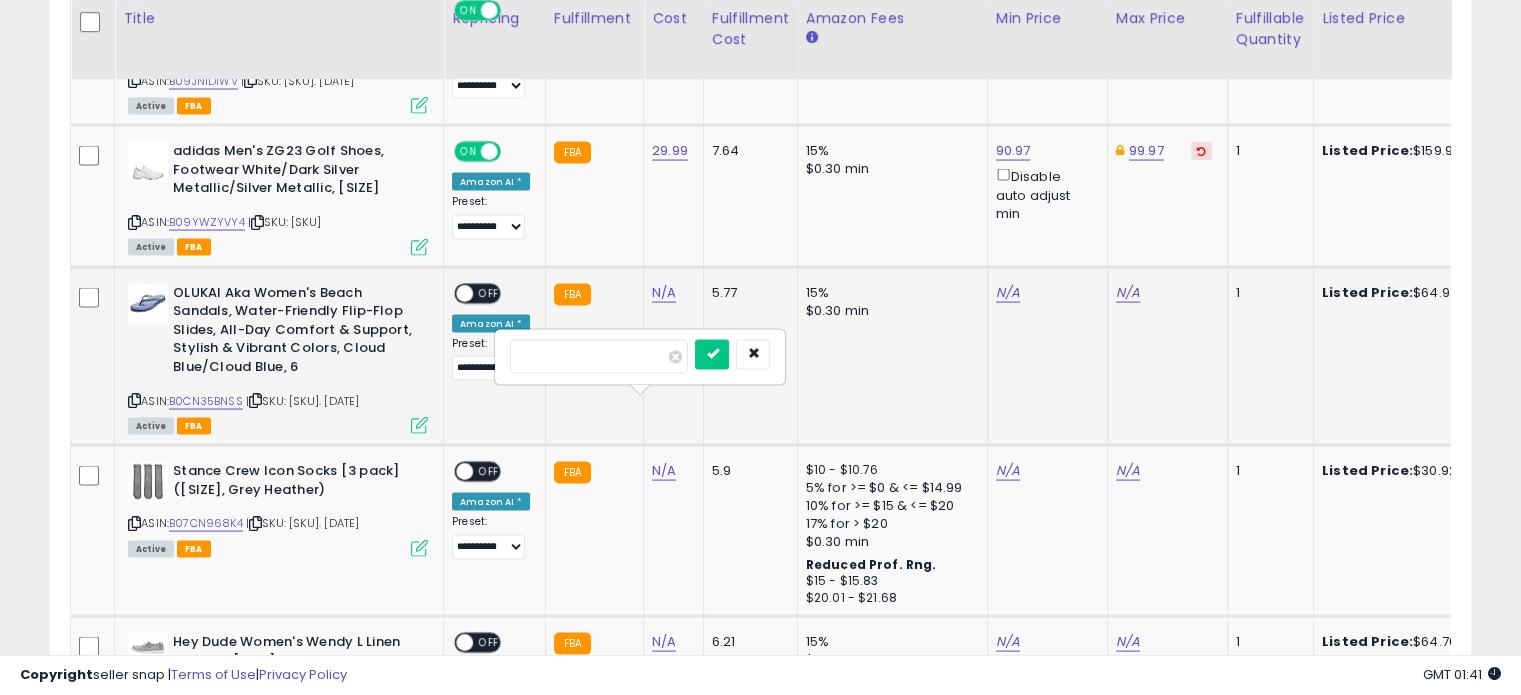 type on "*****" 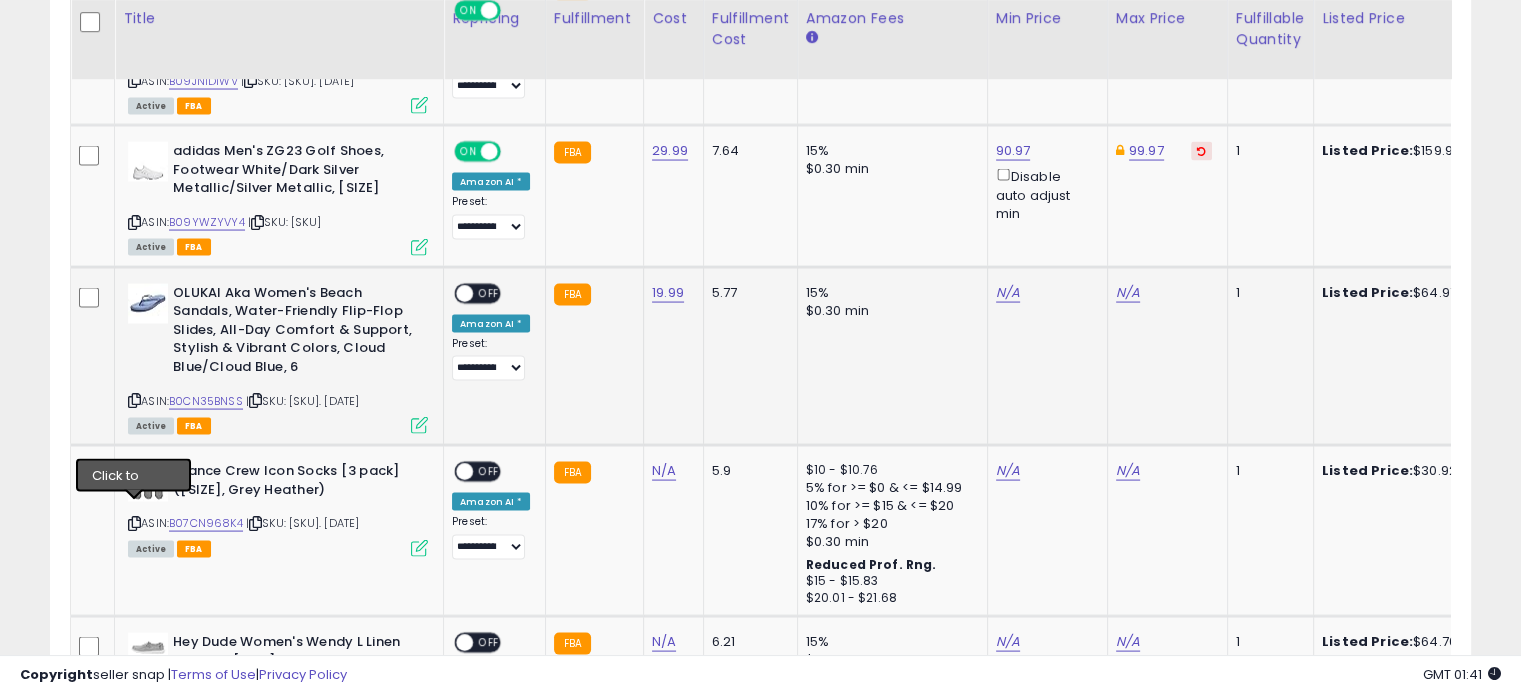 click at bounding box center [134, 400] 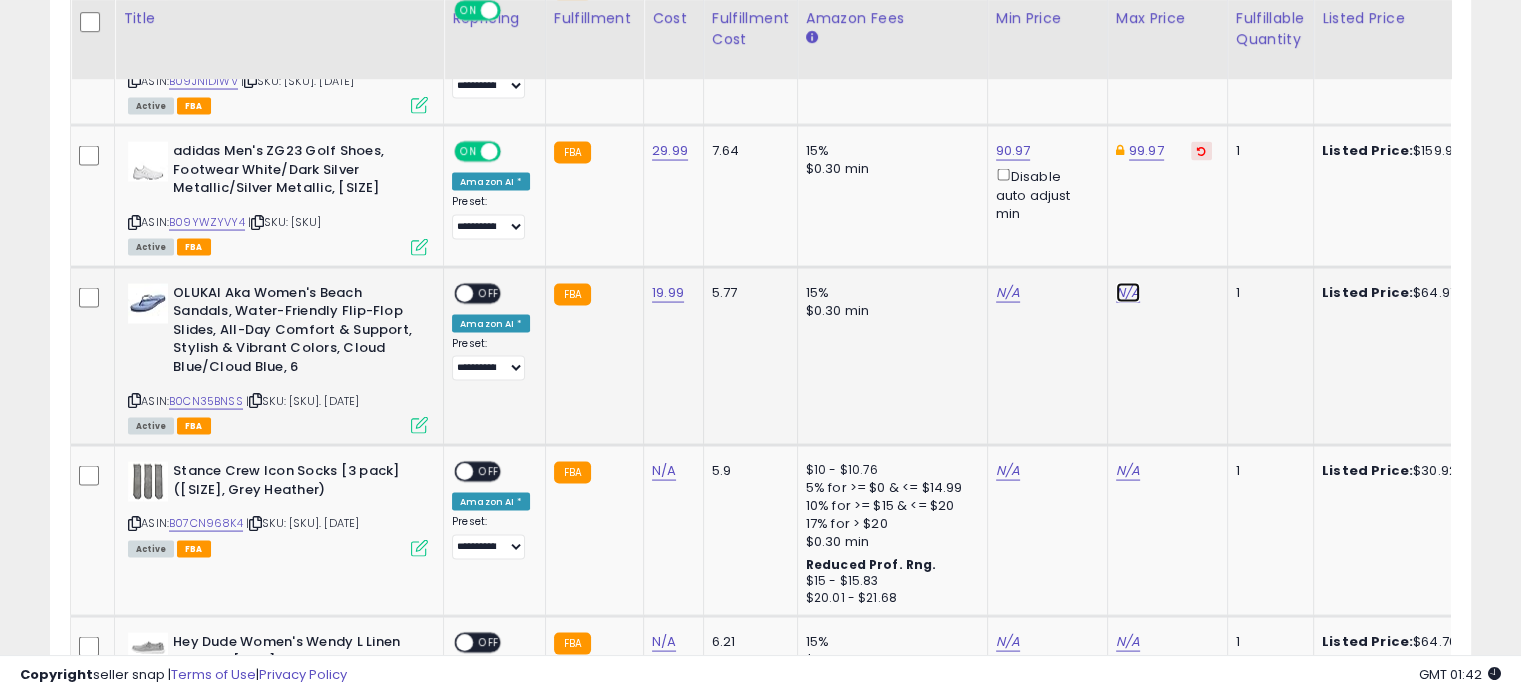 click on "N/A" at bounding box center [1128, 293] 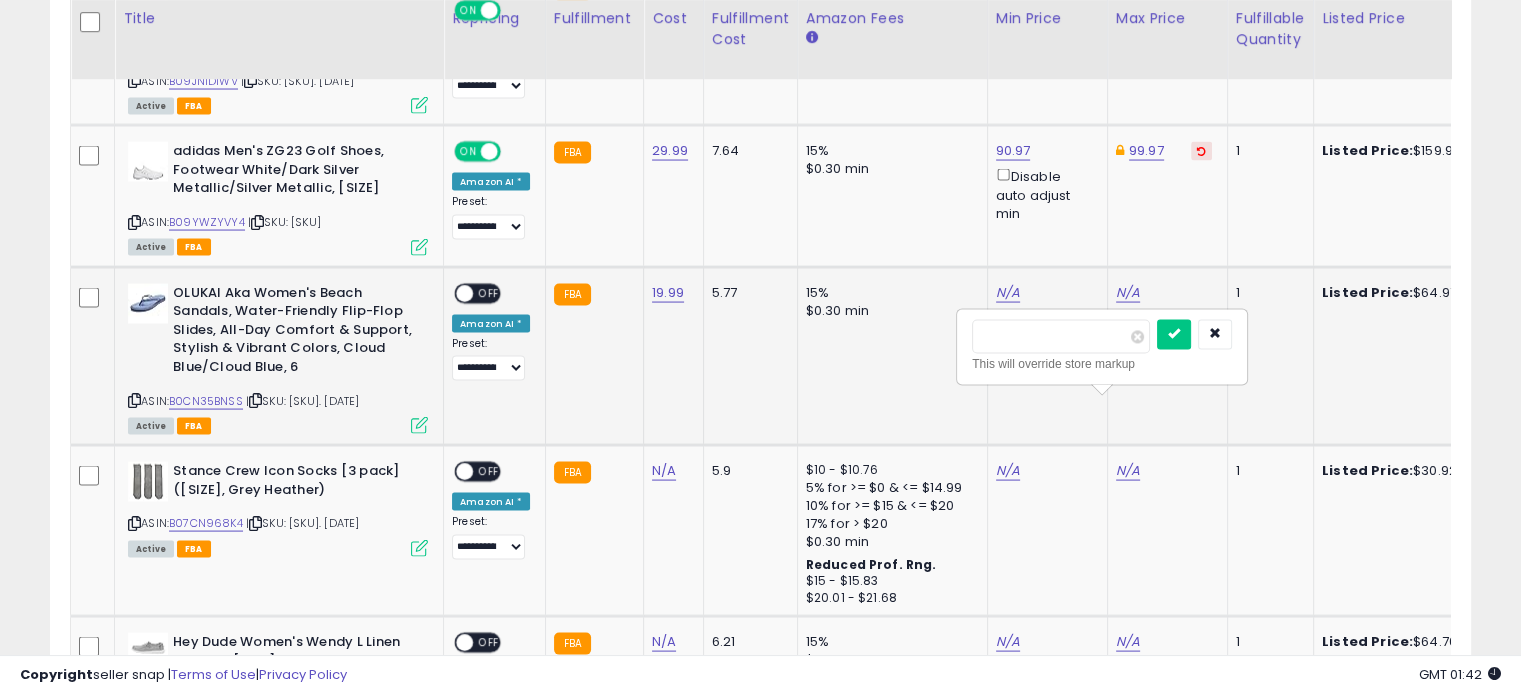 type on "*****" 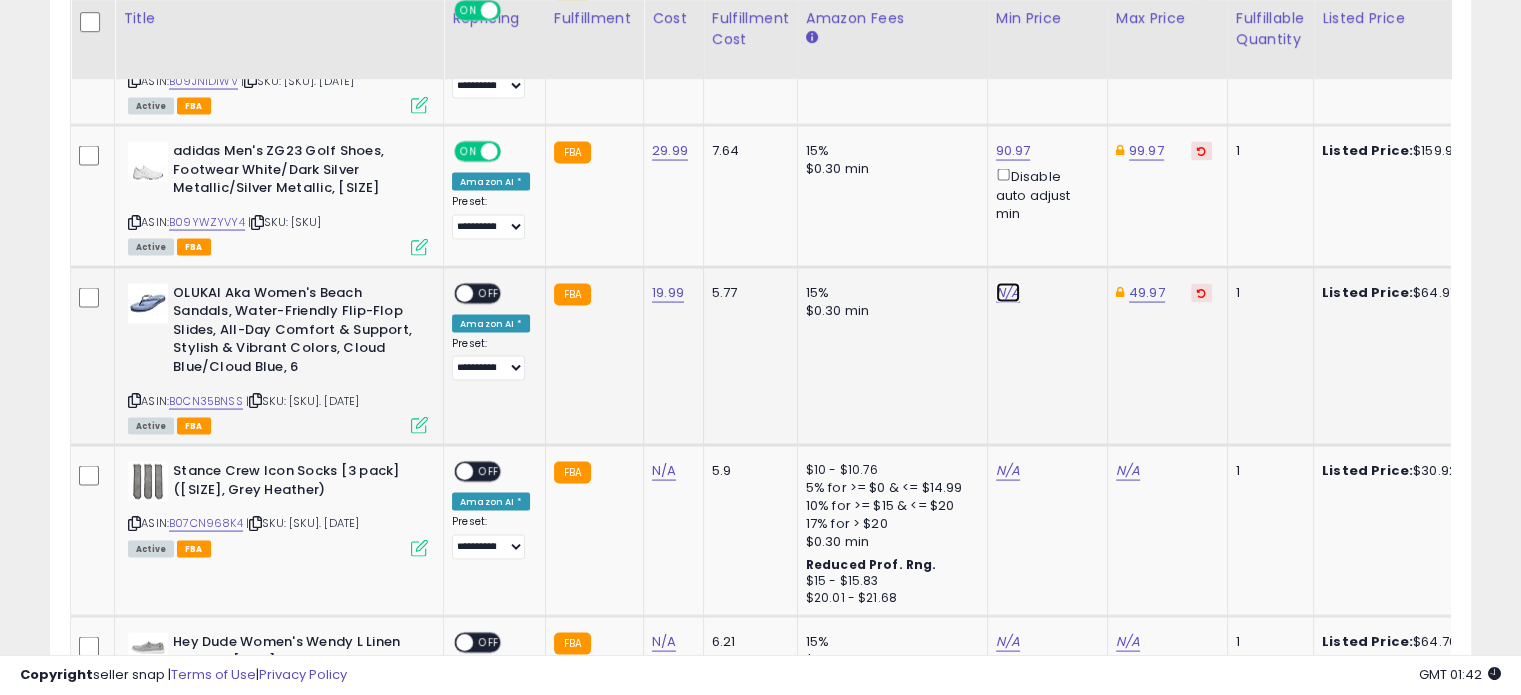 click on "N/A" at bounding box center [1008, 293] 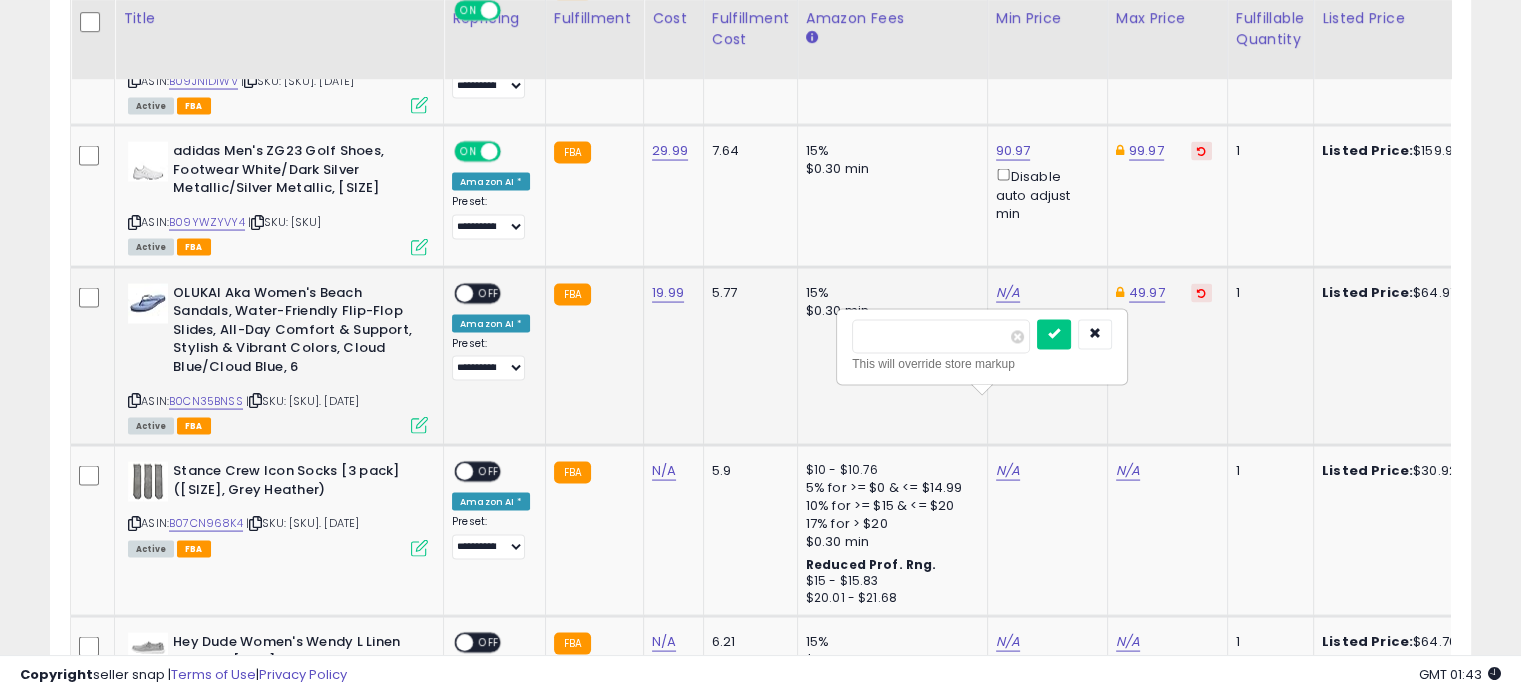 type on "*****" 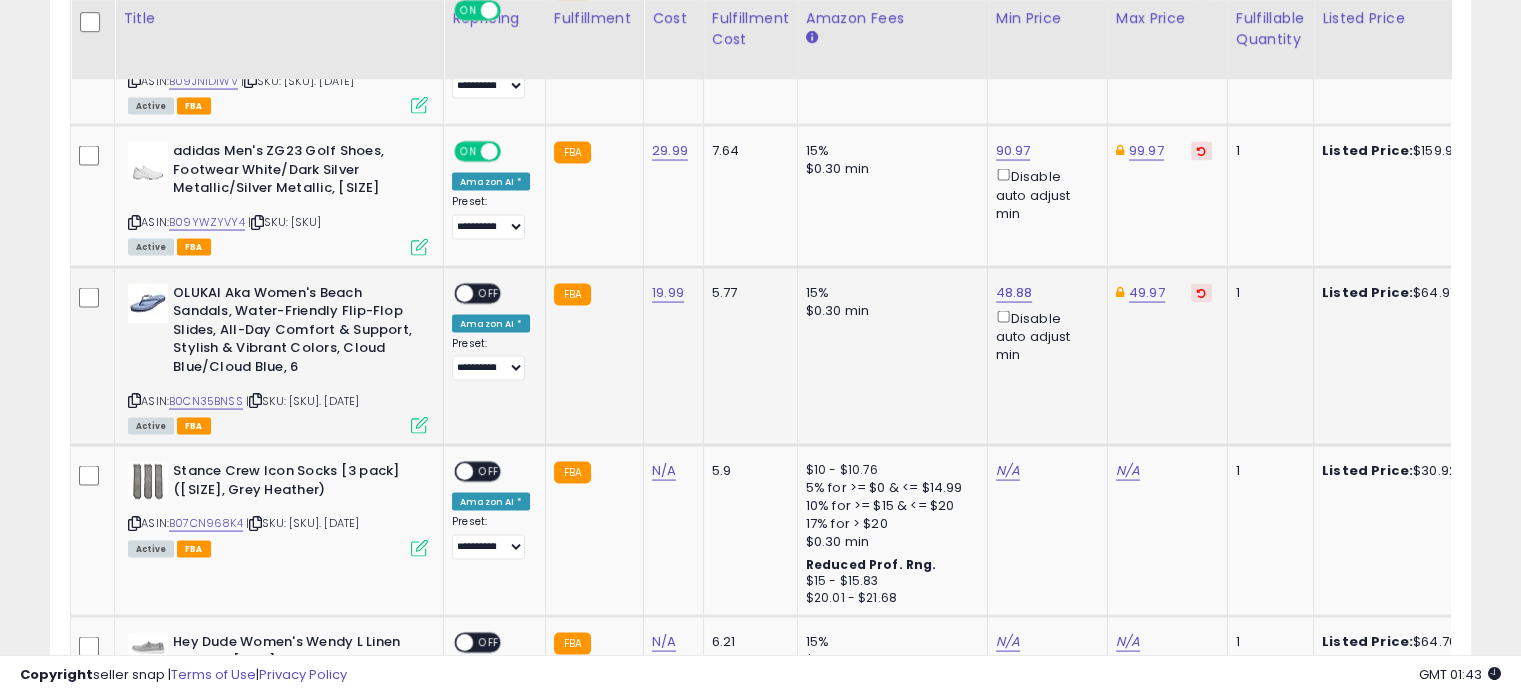 click on "OFF" at bounding box center [489, 293] 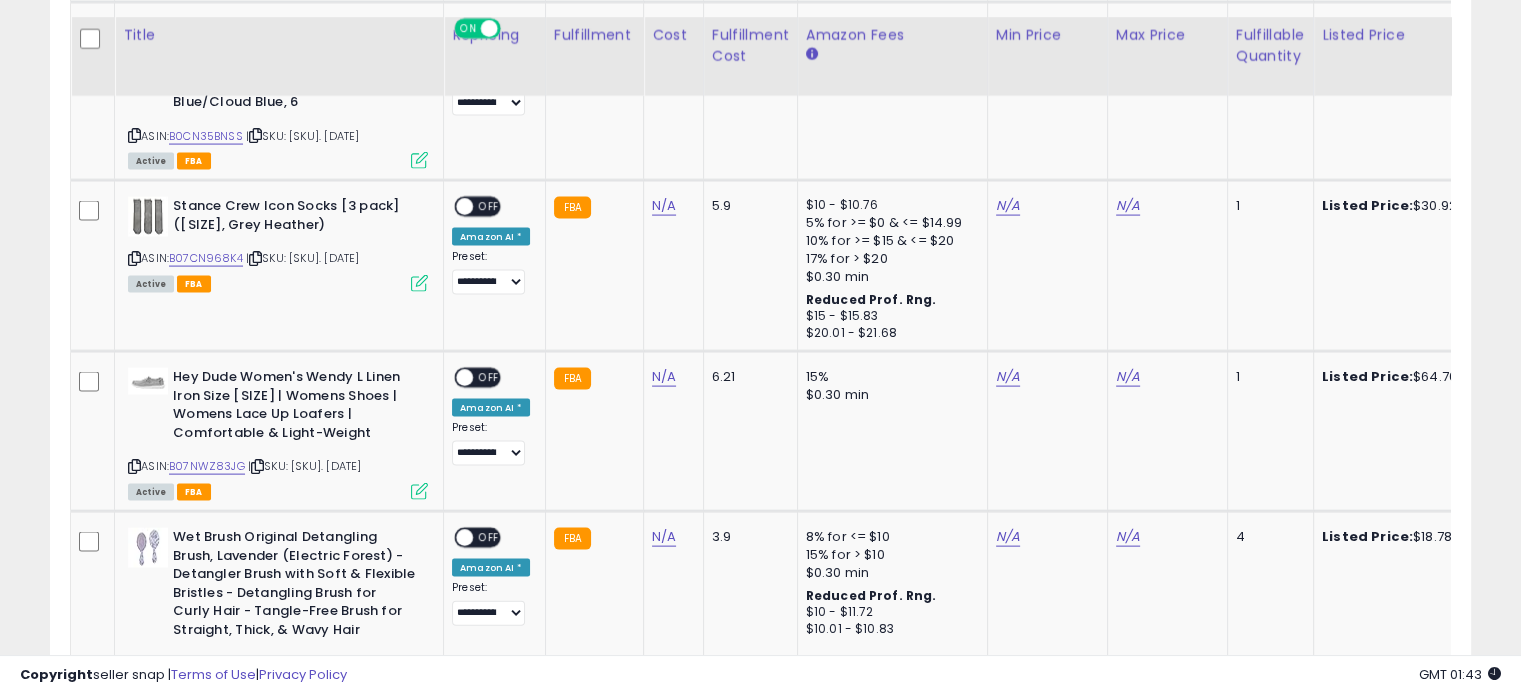 scroll, scrollTop: 4224, scrollLeft: 0, axis: vertical 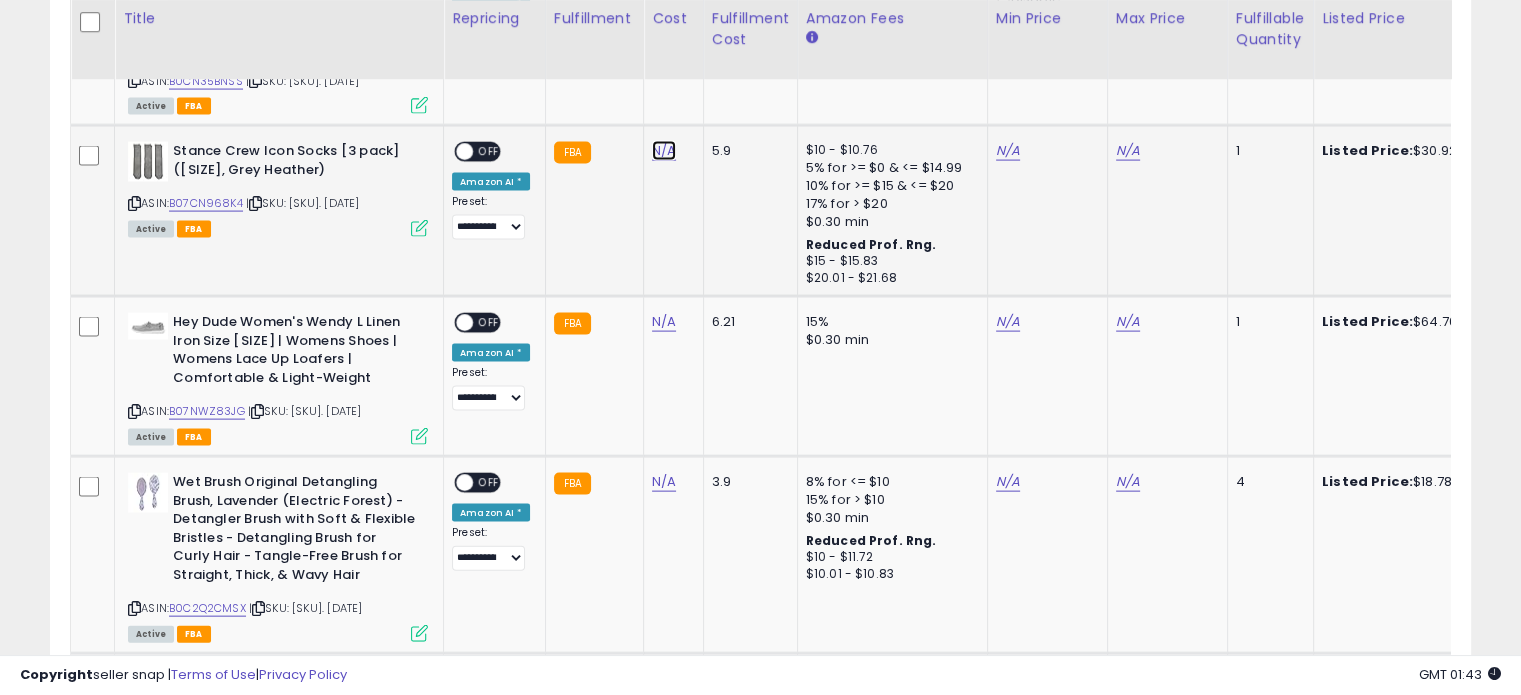 click on "N/A" at bounding box center [664, 151] 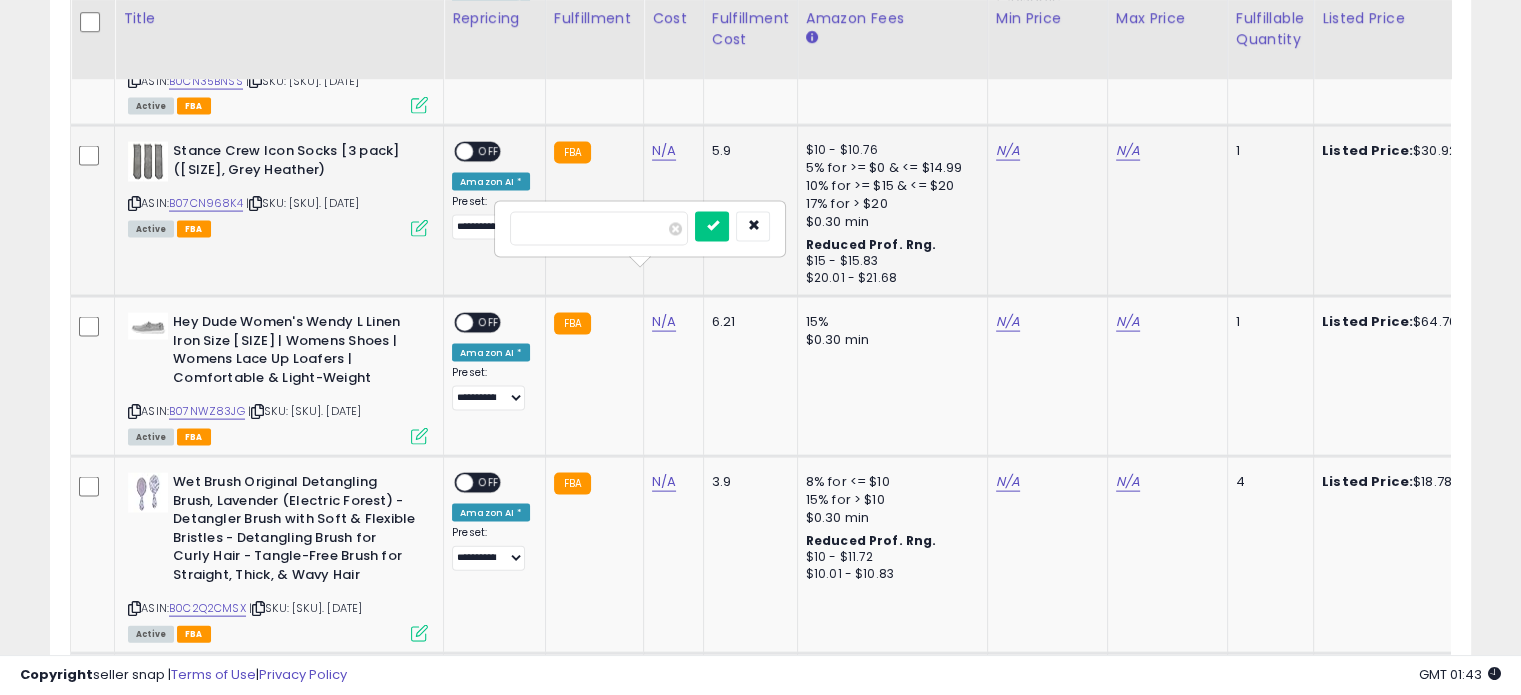 type on "*****" 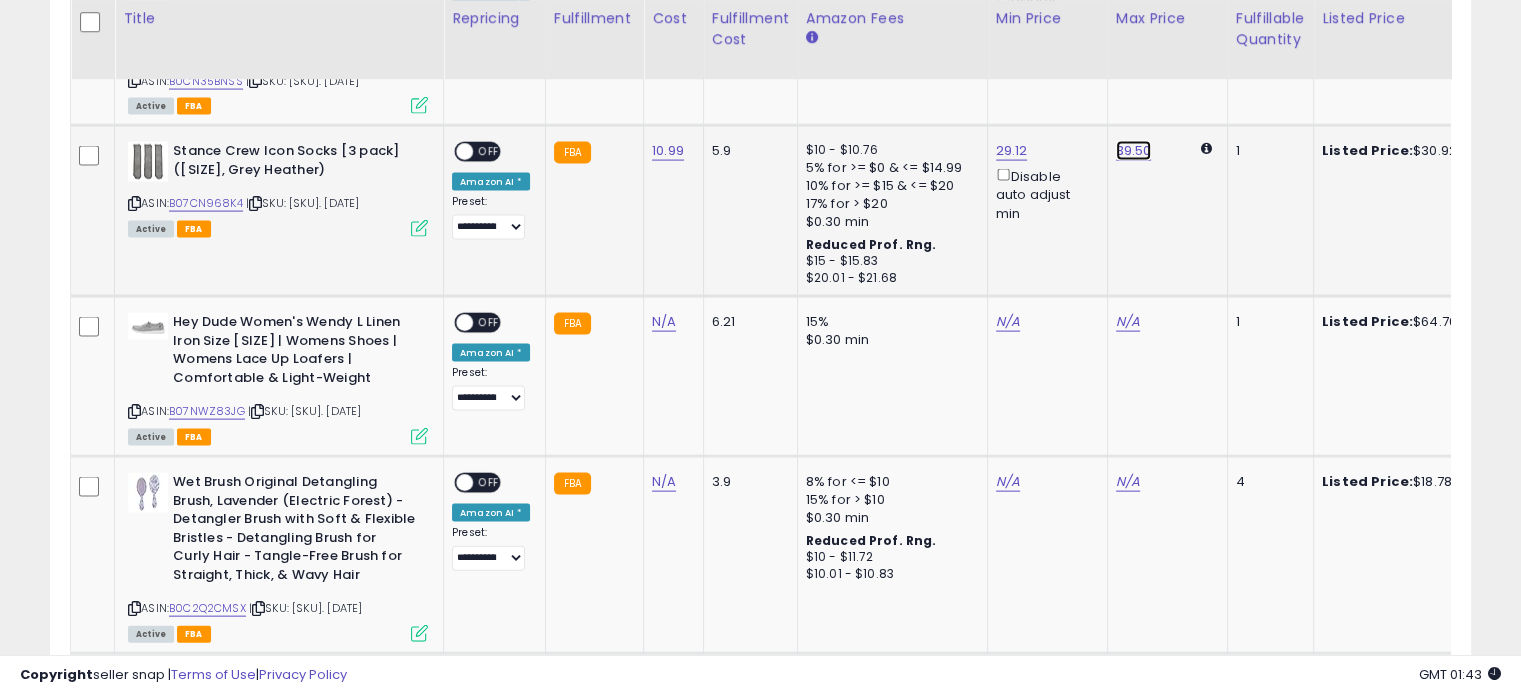 click on "39.50" at bounding box center [1134, 151] 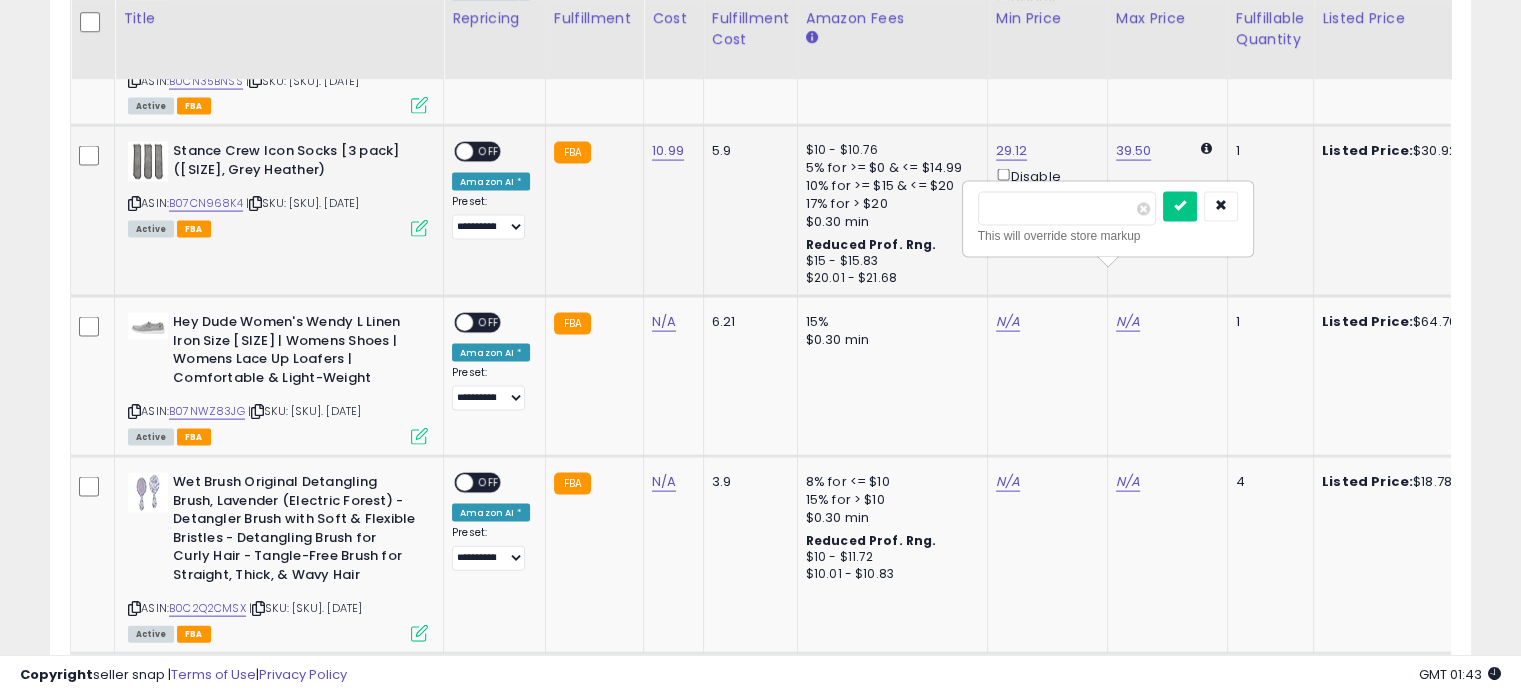 type on "*****" 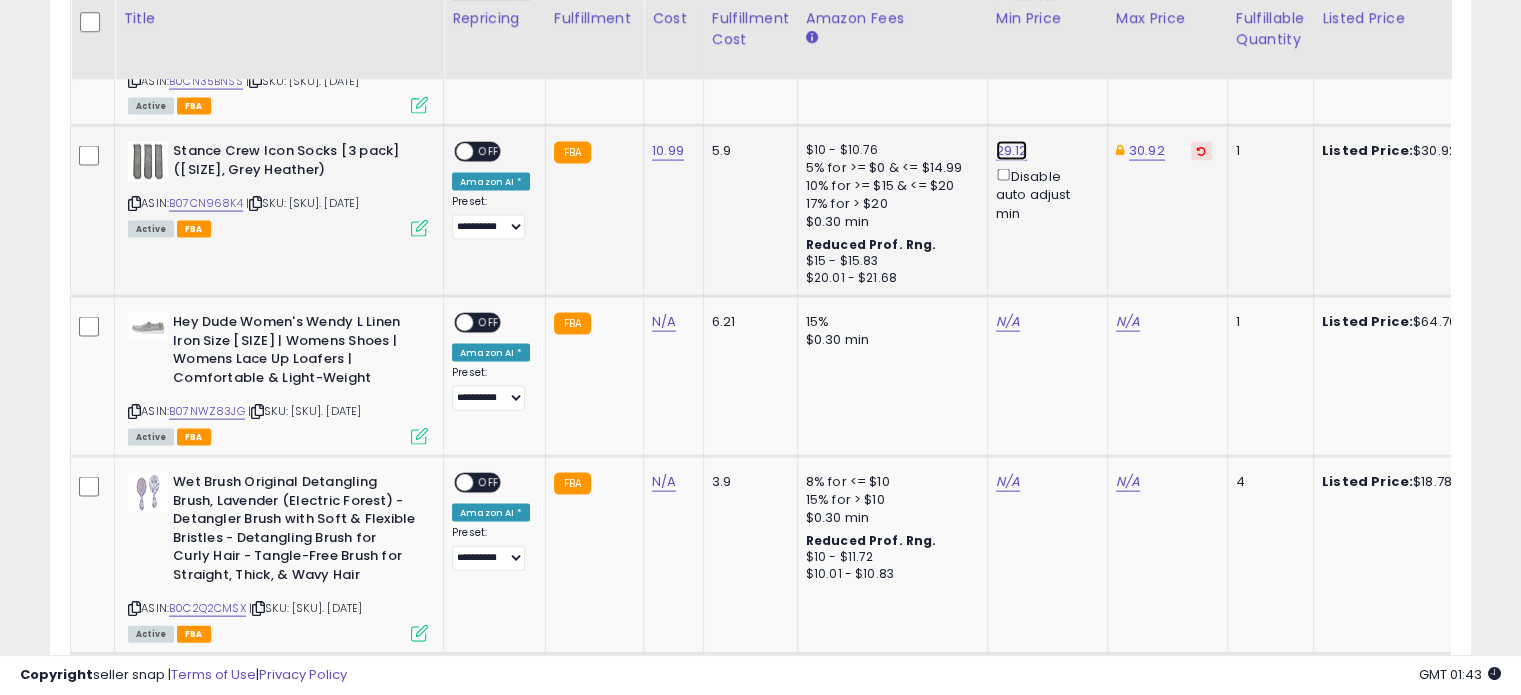 click on "29.12" at bounding box center [1014, -3150] 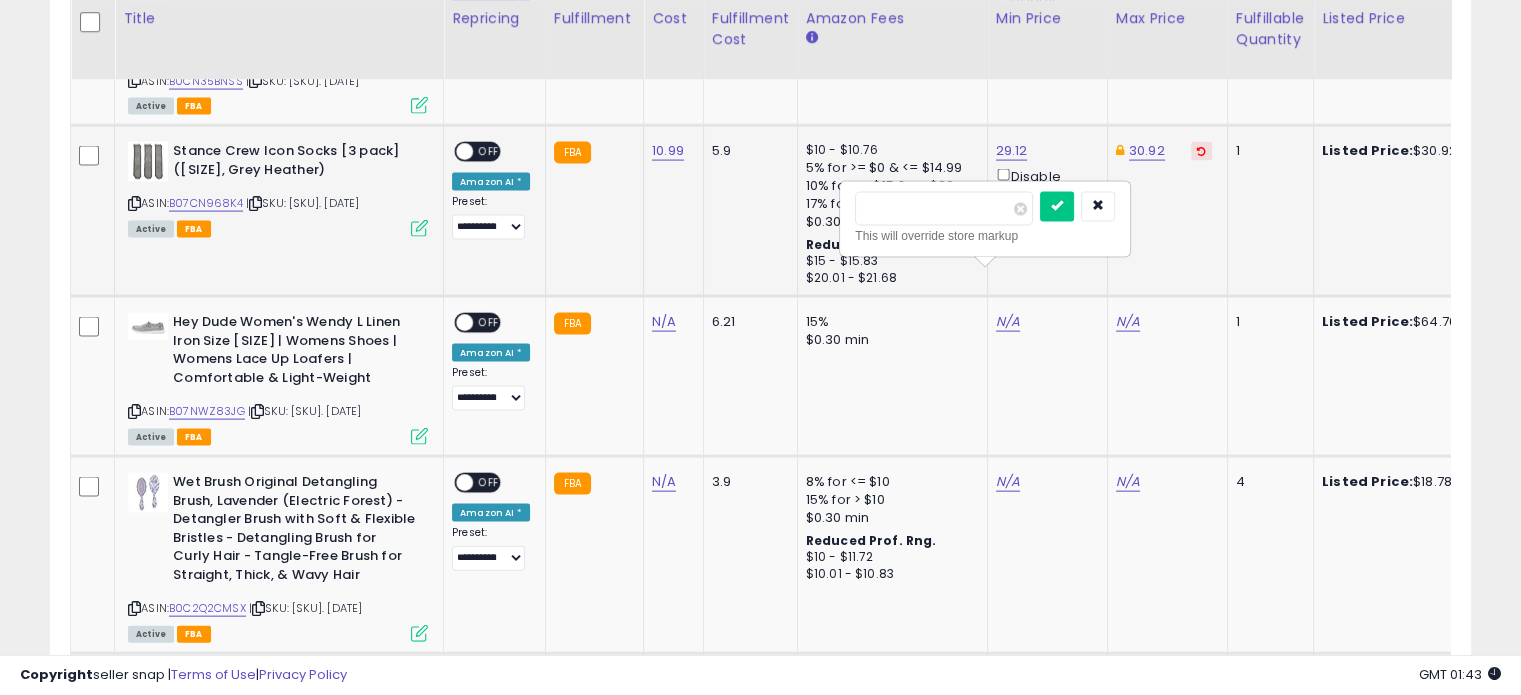 type on "*****" 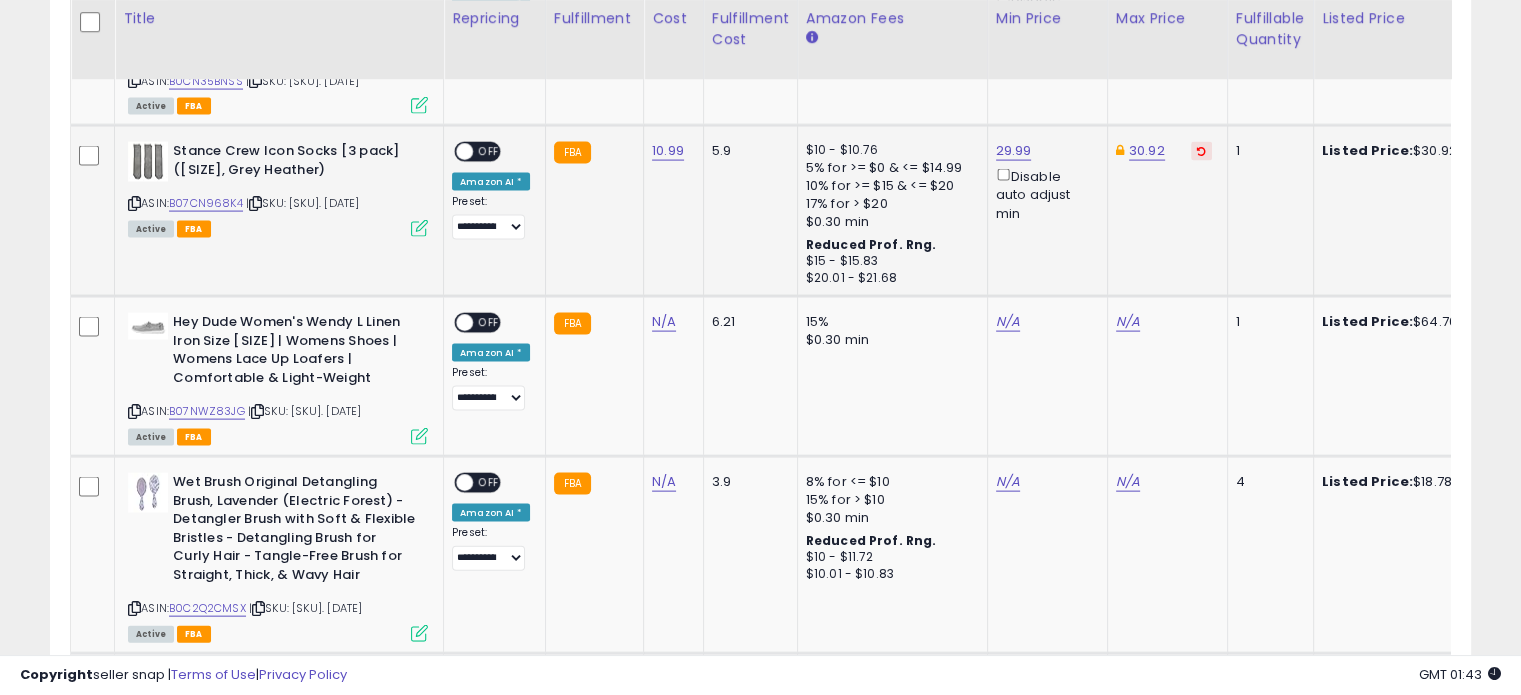 click on "OFF" at bounding box center [489, 152] 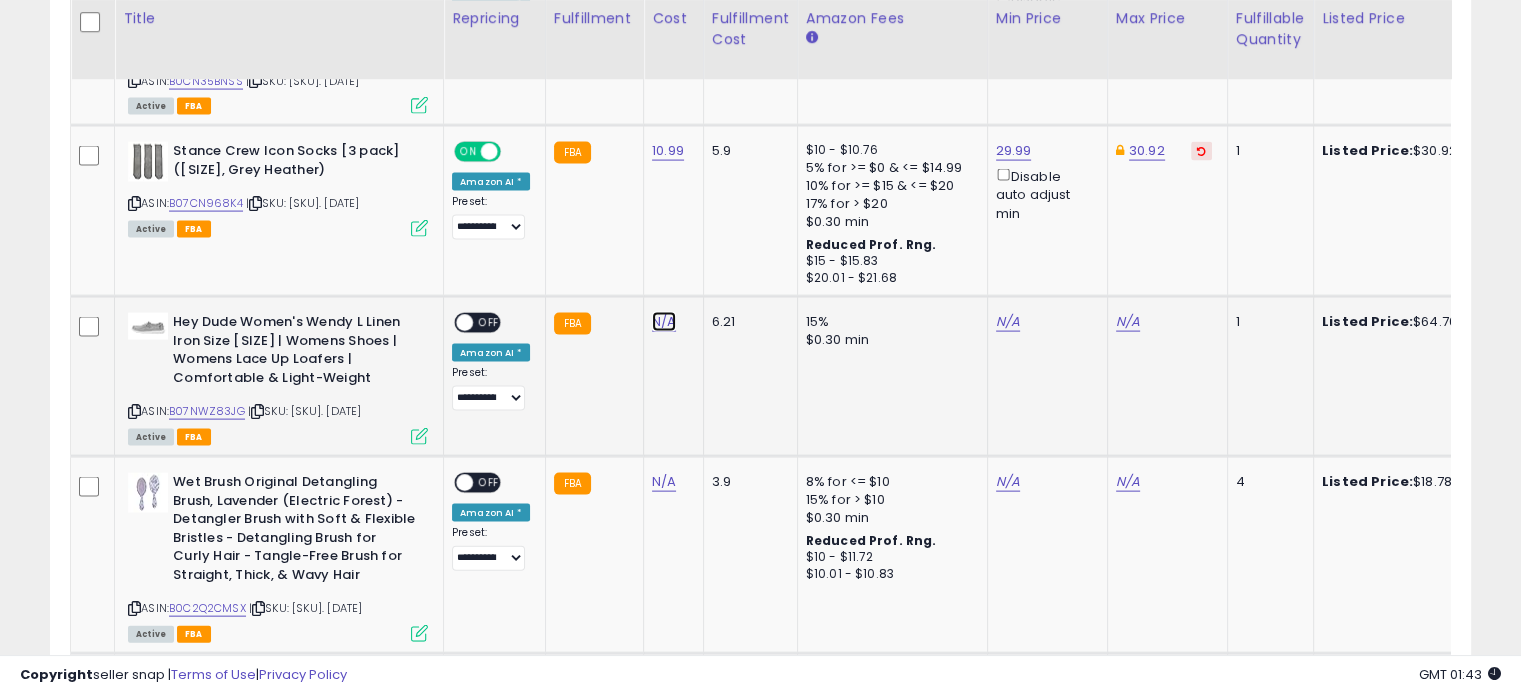 click on "N/A" at bounding box center [664, 322] 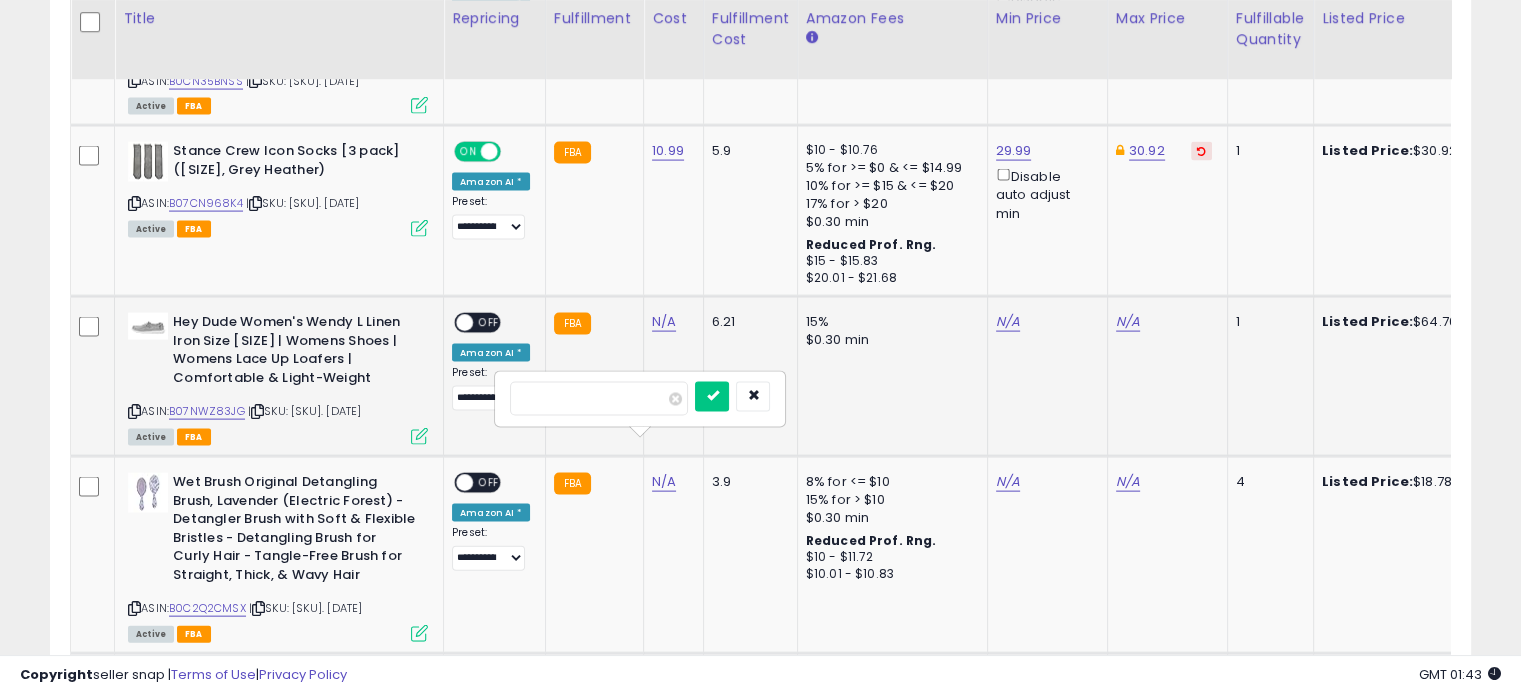 type on "*****" 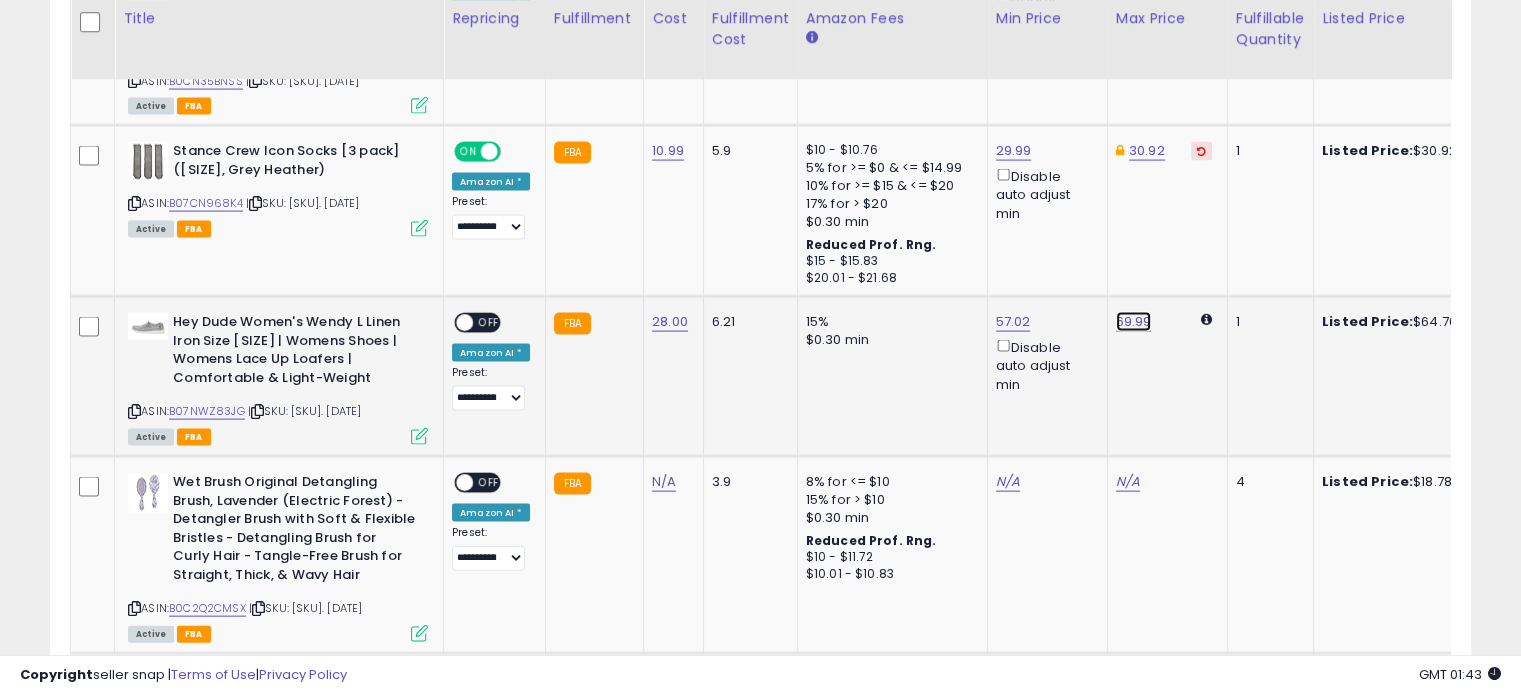 click on "69.99" at bounding box center (1134, 322) 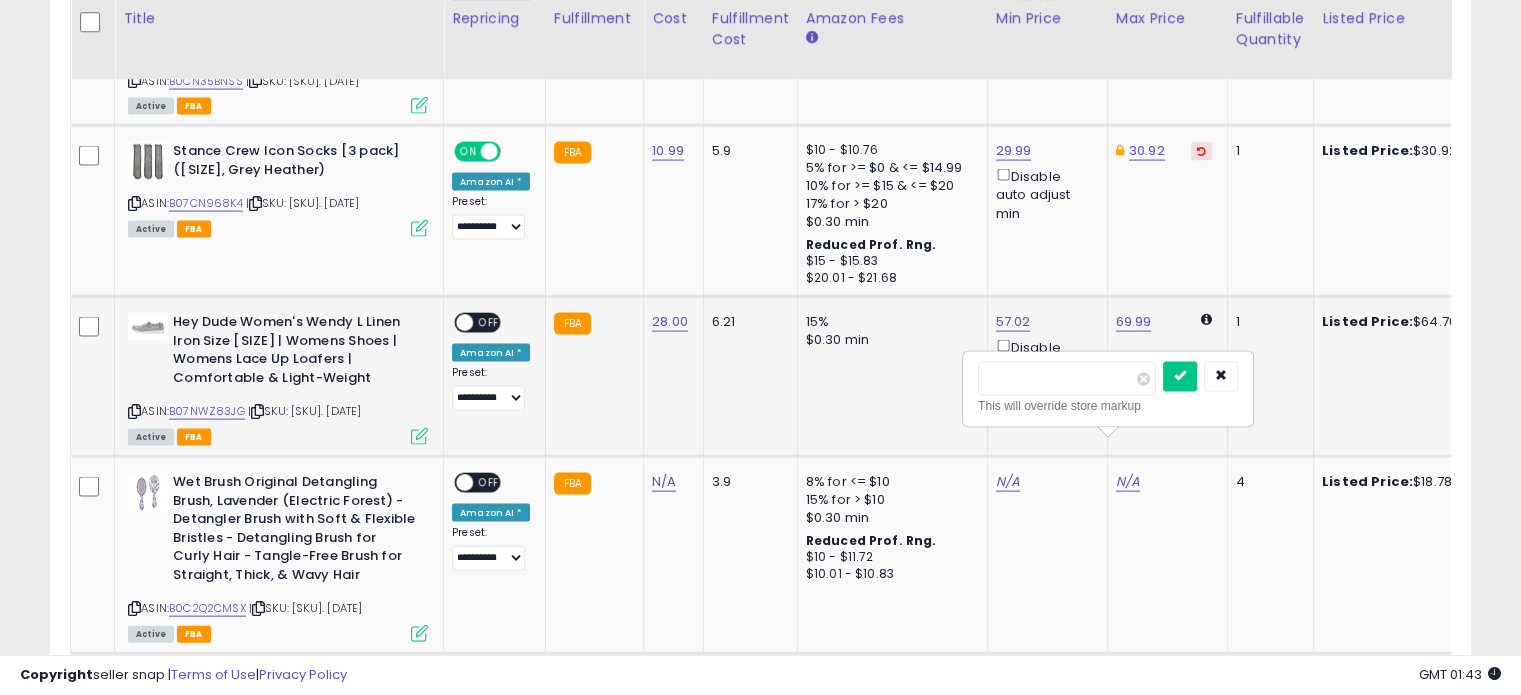 type on "*****" 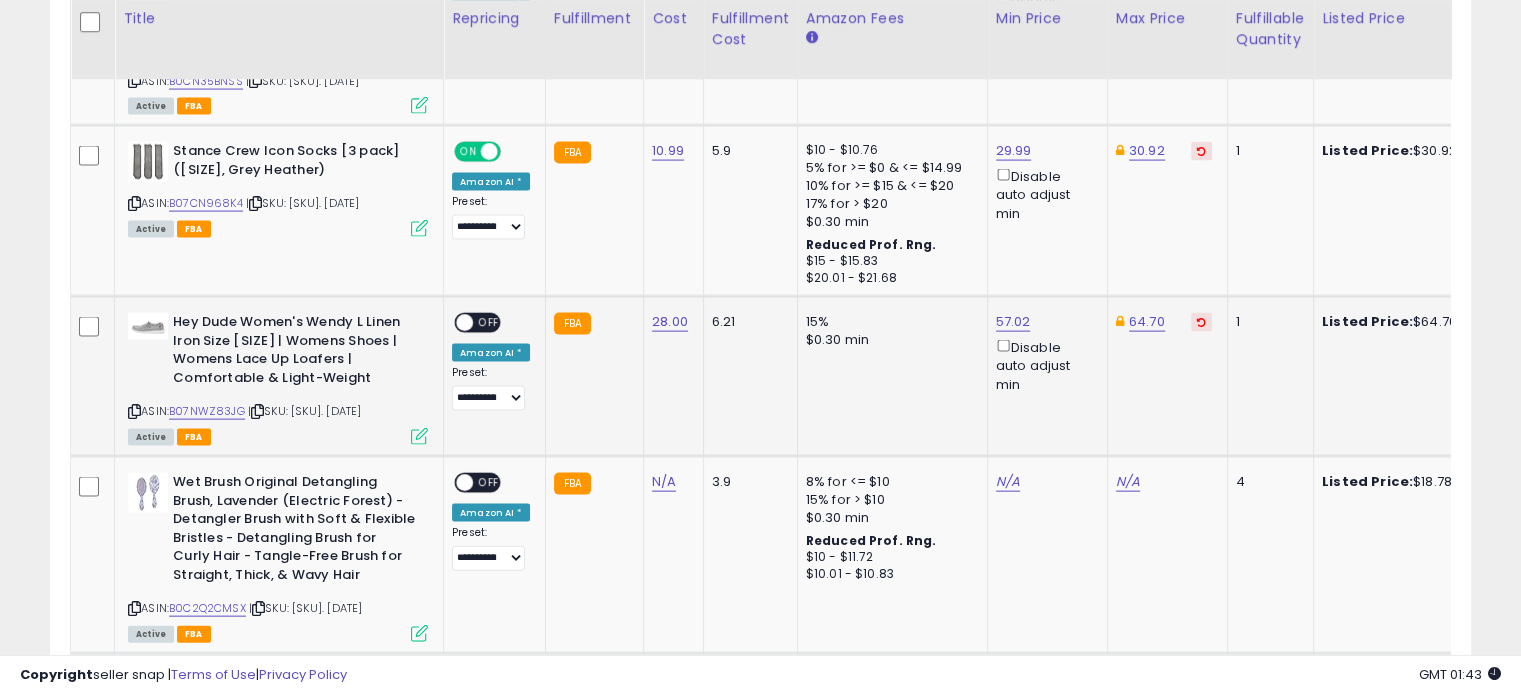 click on "[NUMBER] Disable auto adjust min" 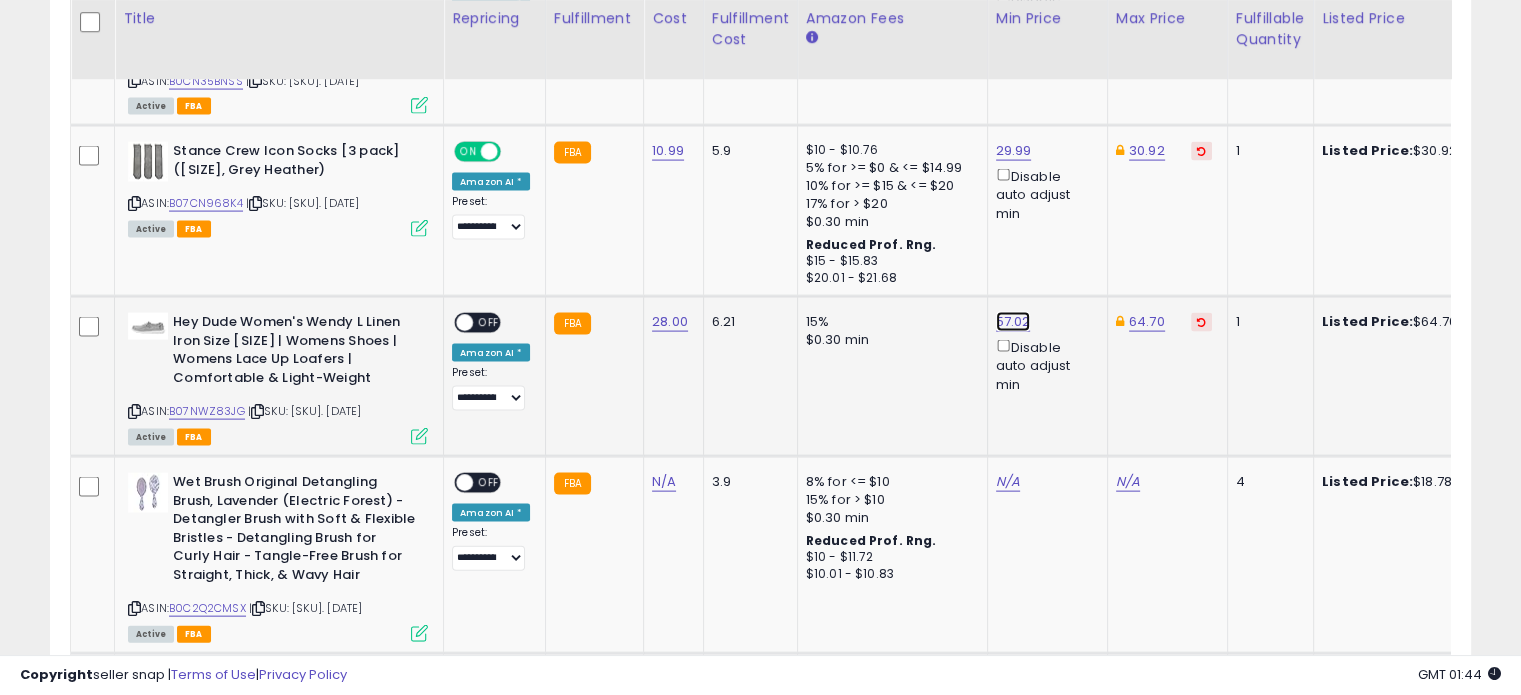 click on "57.02" at bounding box center [1014, -3150] 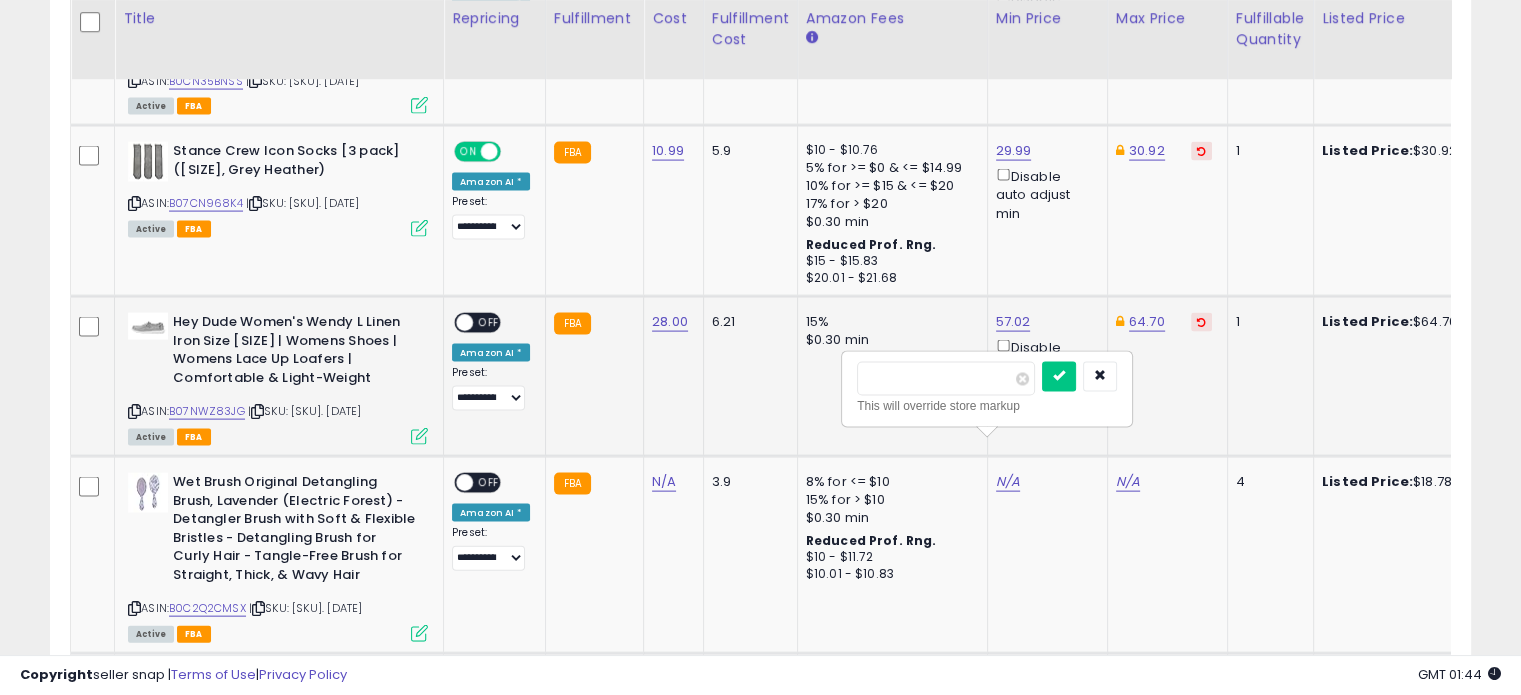 type on "*" 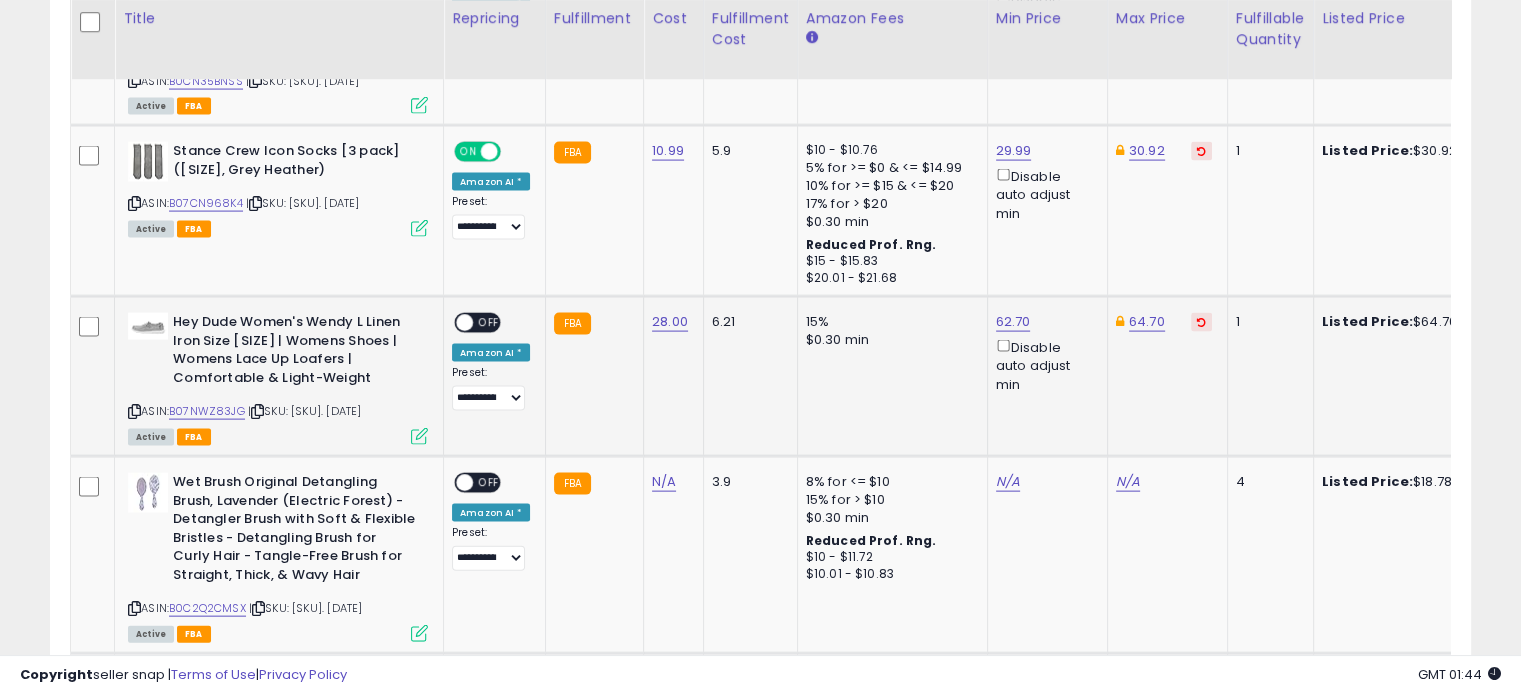 click on "OFF" at bounding box center (489, 323) 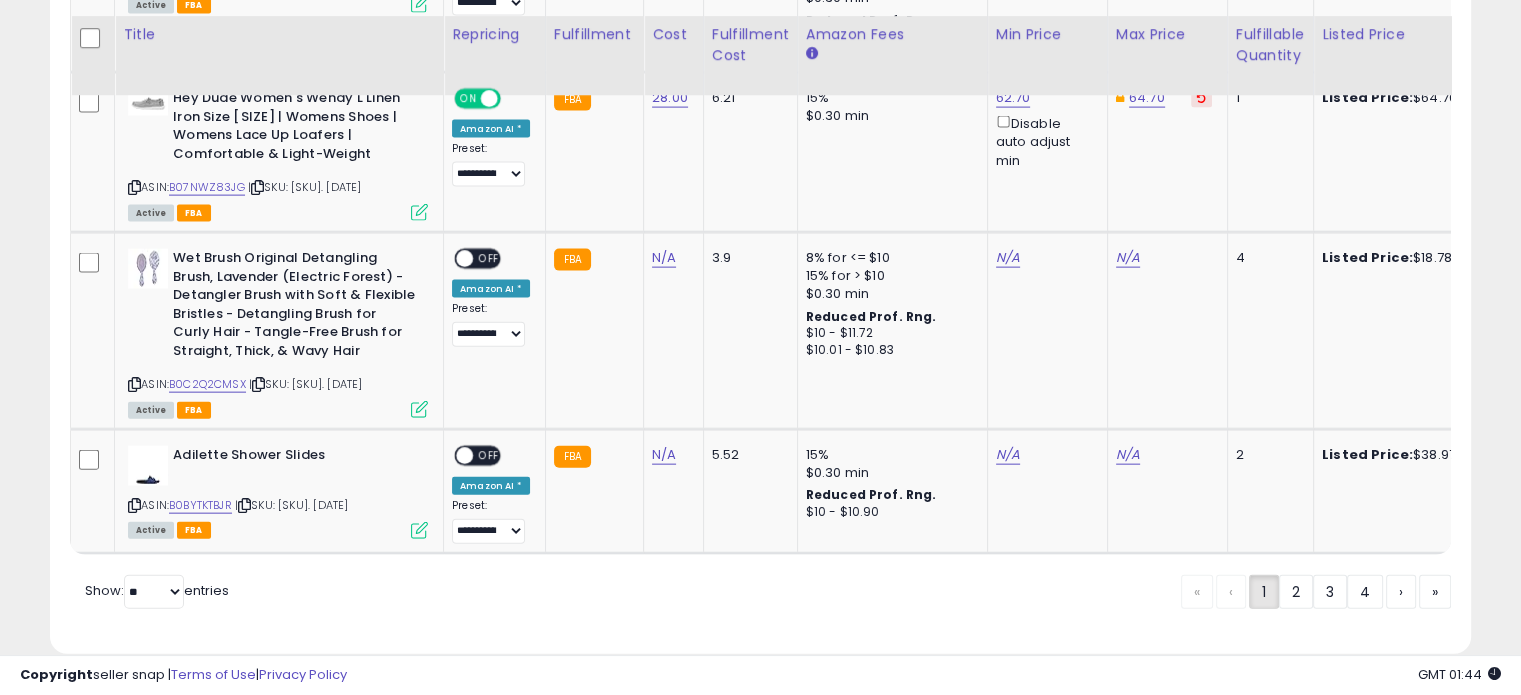 scroll, scrollTop: 4464, scrollLeft: 0, axis: vertical 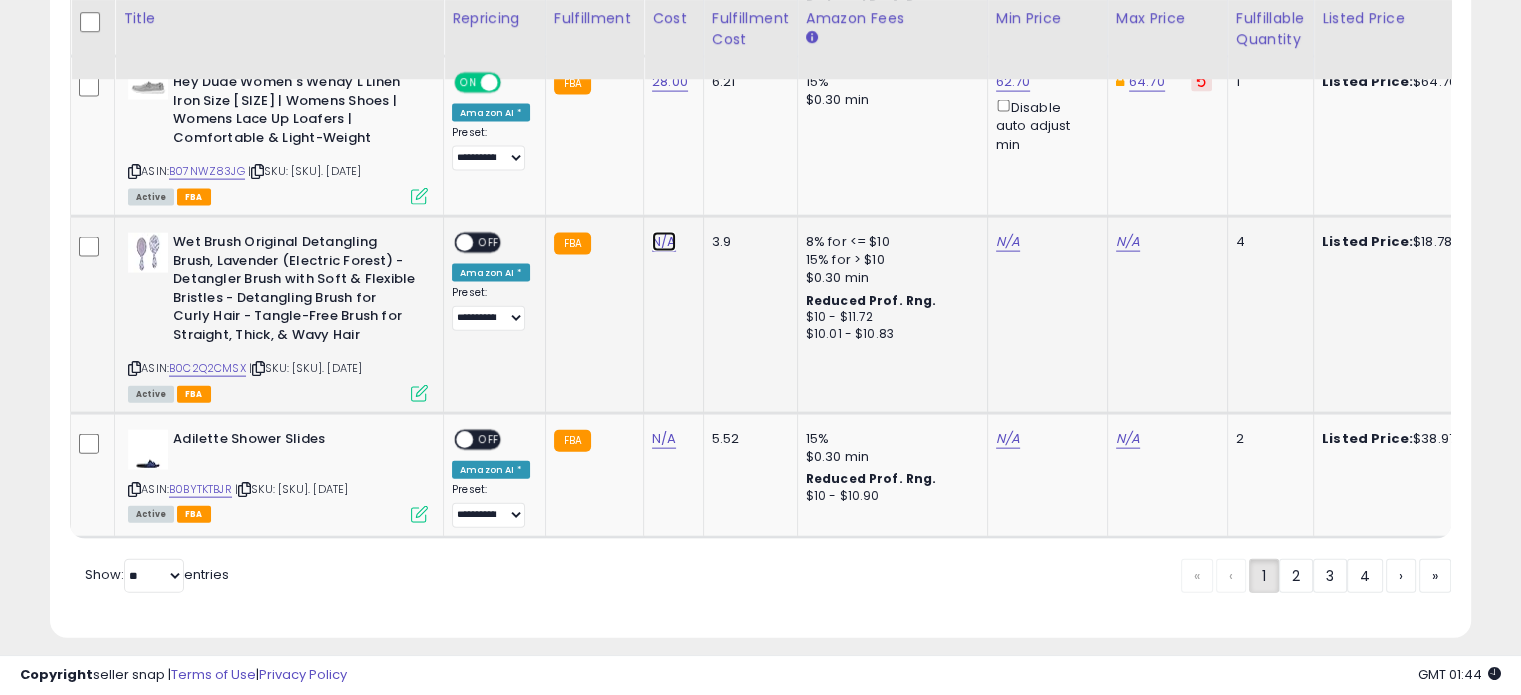 click on "N/A" at bounding box center (664, 242) 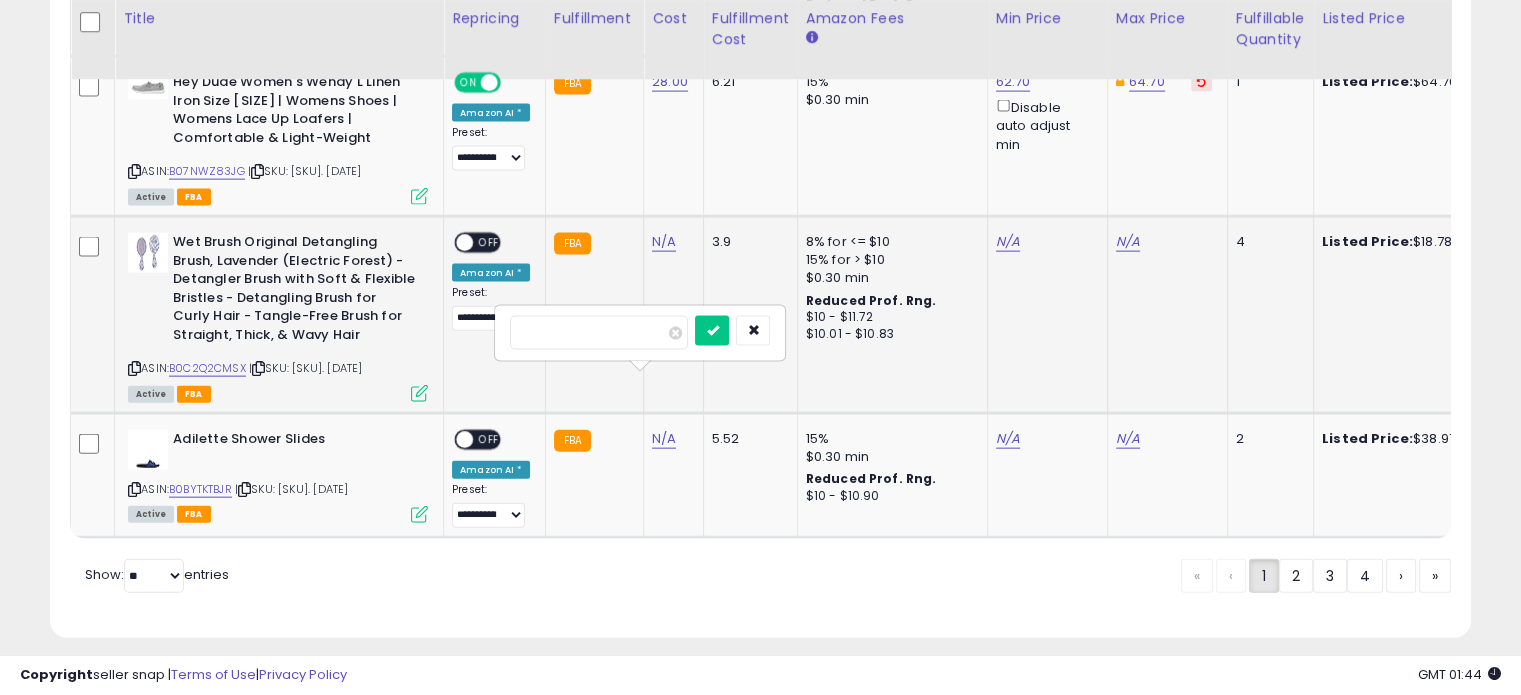 type on "****" 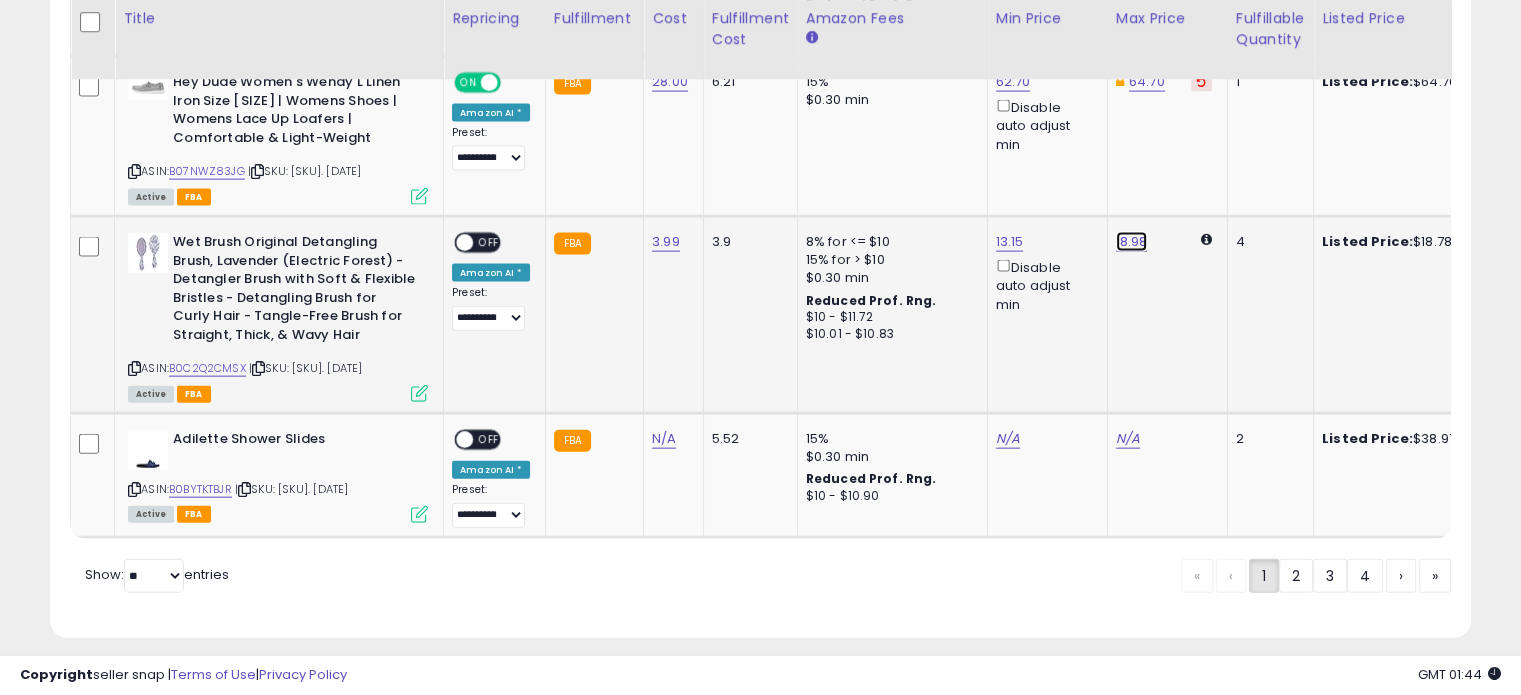 click on "18.98" at bounding box center (1132, 242) 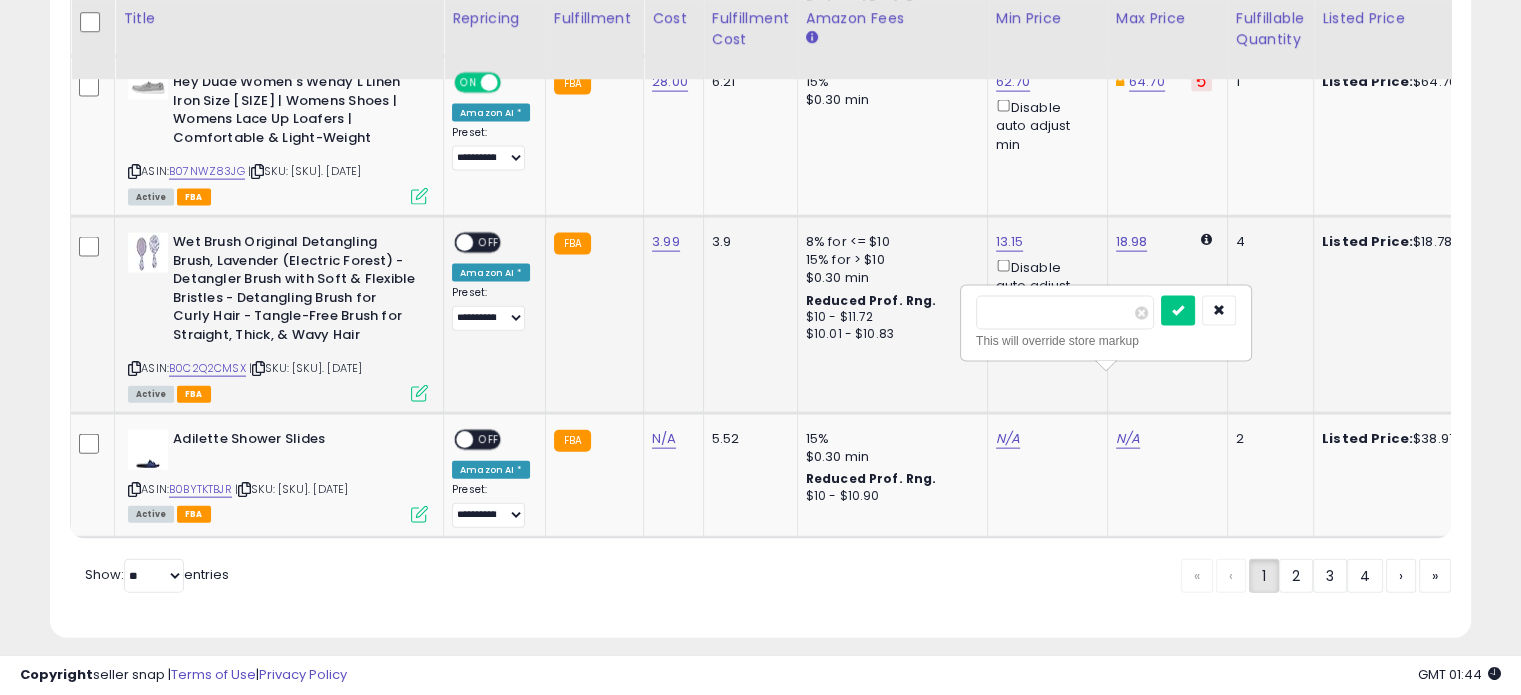 type on "*" 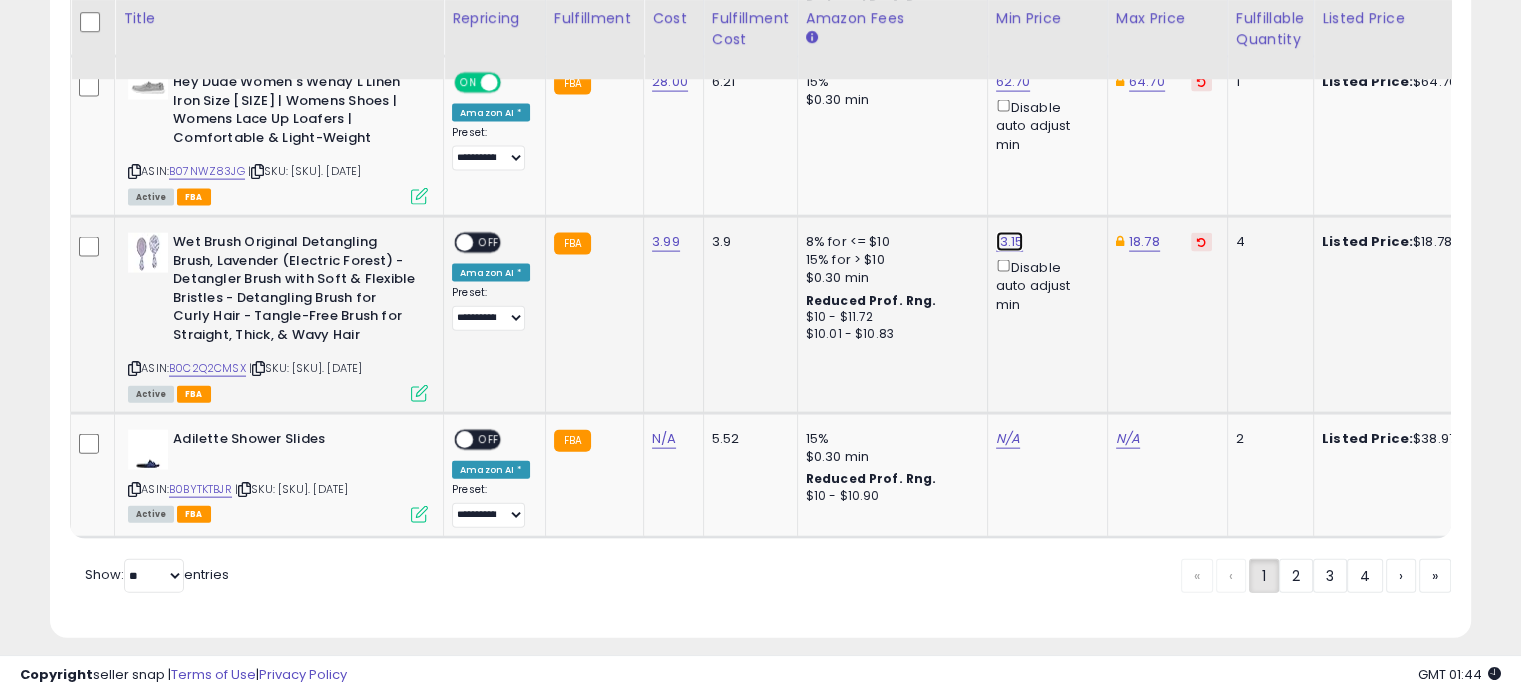 click on "13.15" at bounding box center [1014, -3390] 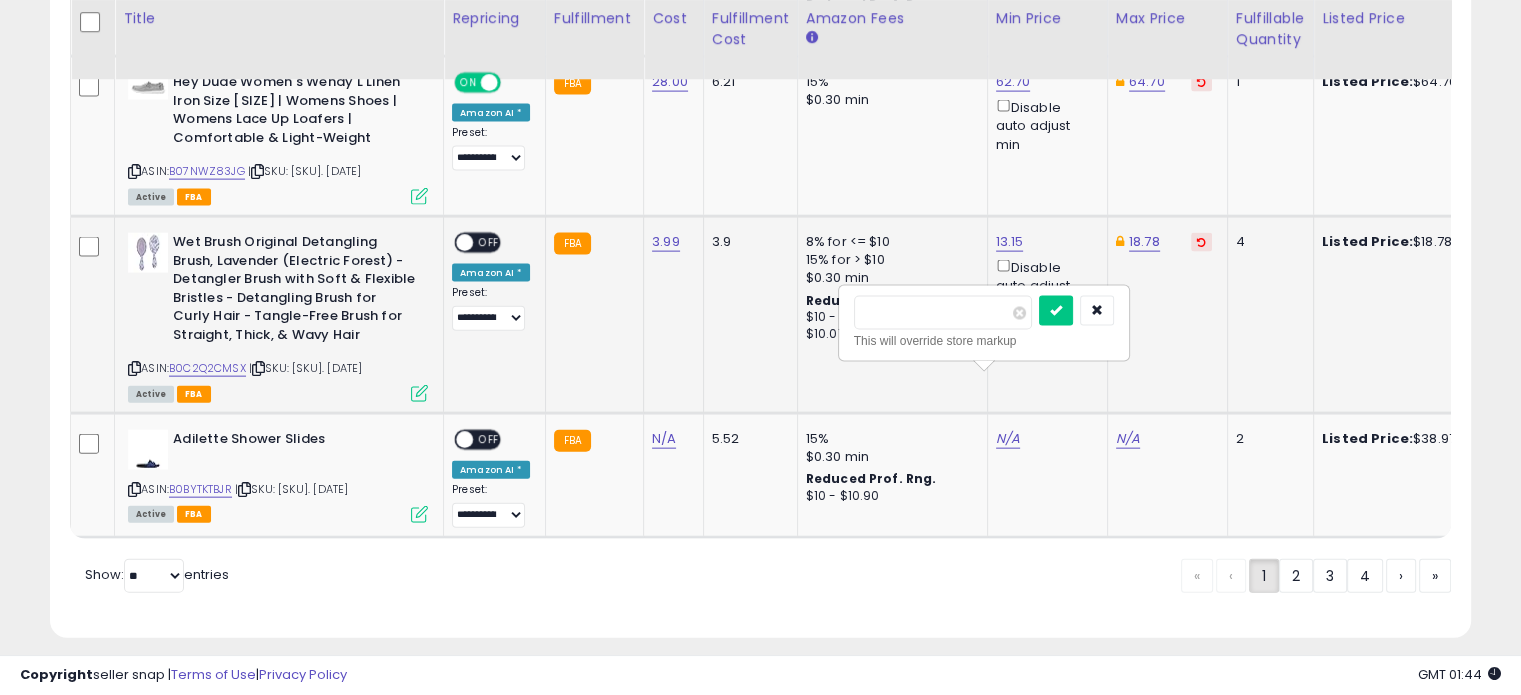 type on "*" 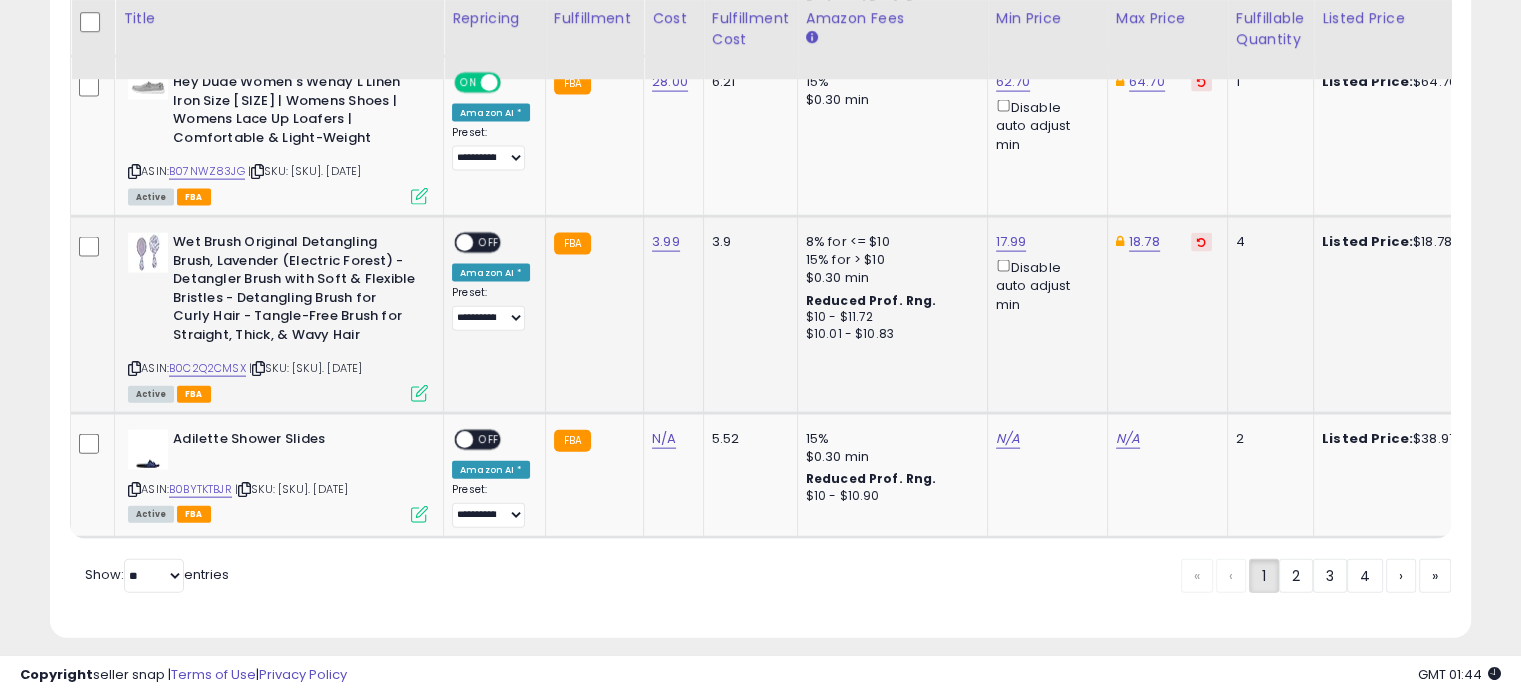 click on "OFF" at bounding box center (489, 243) 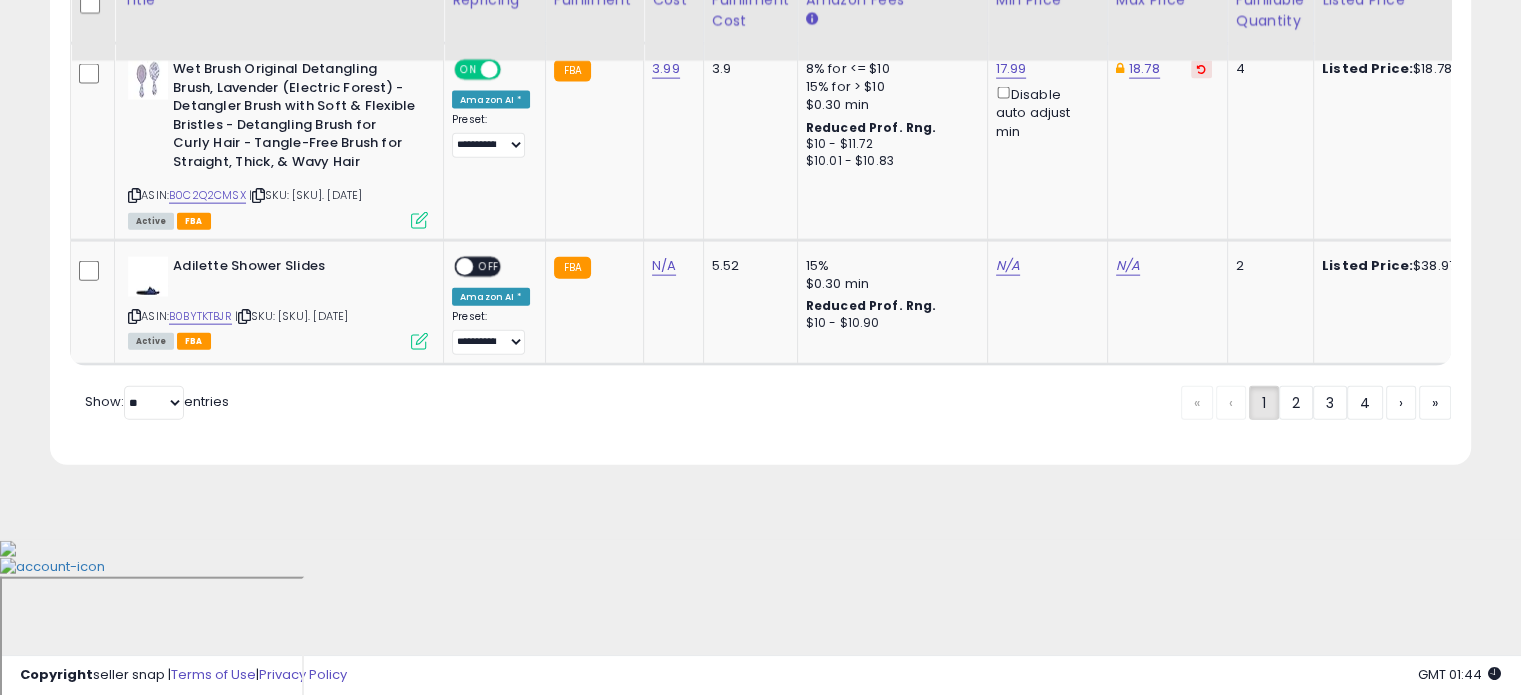 scroll, scrollTop: 4658, scrollLeft: 0, axis: vertical 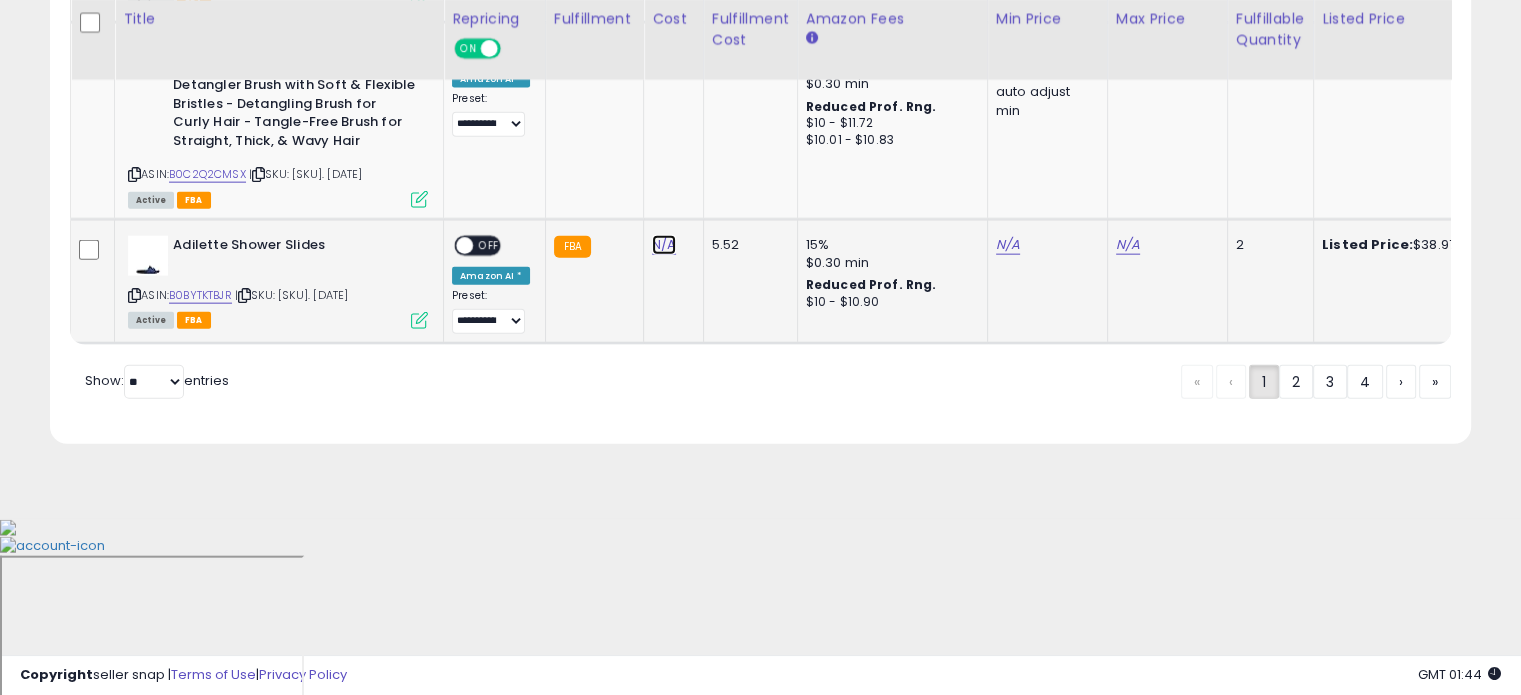 click on "N/A" at bounding box center (664, 245) 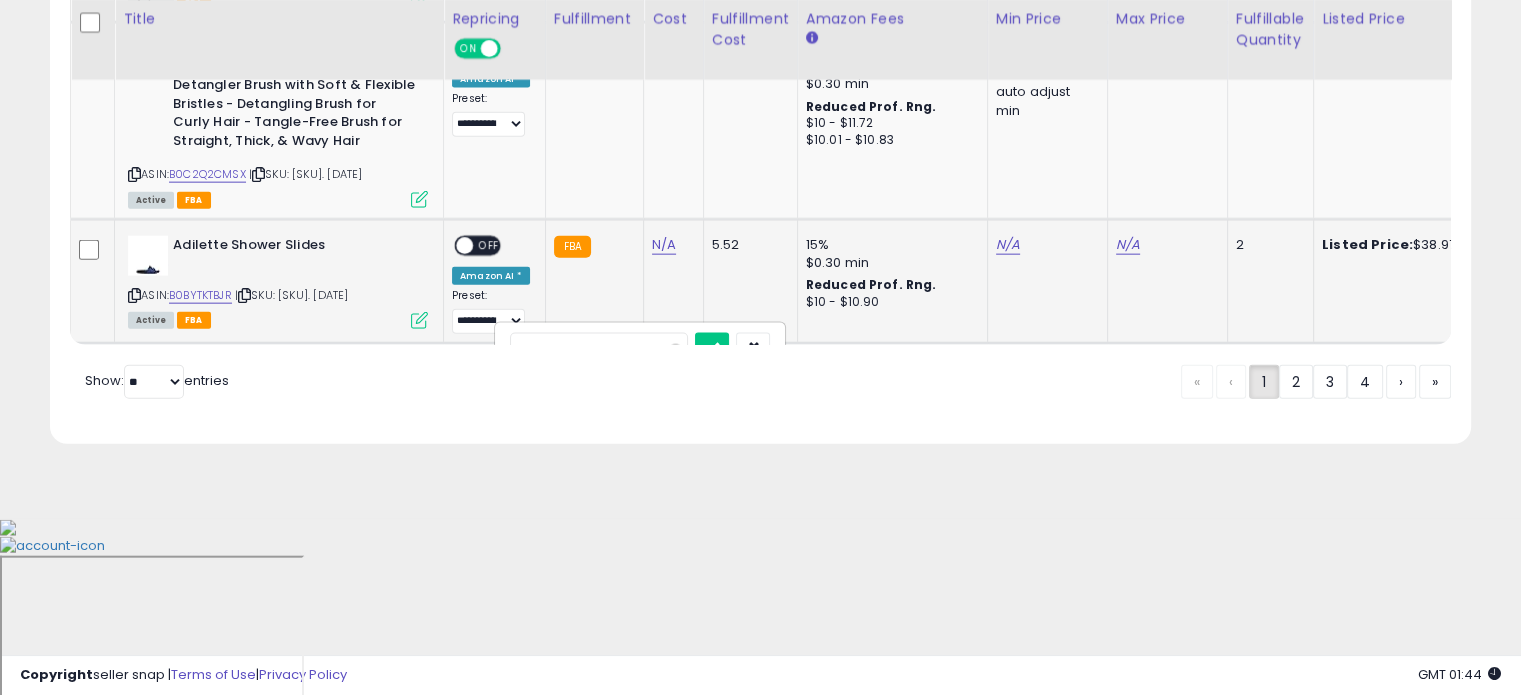 type on "*" 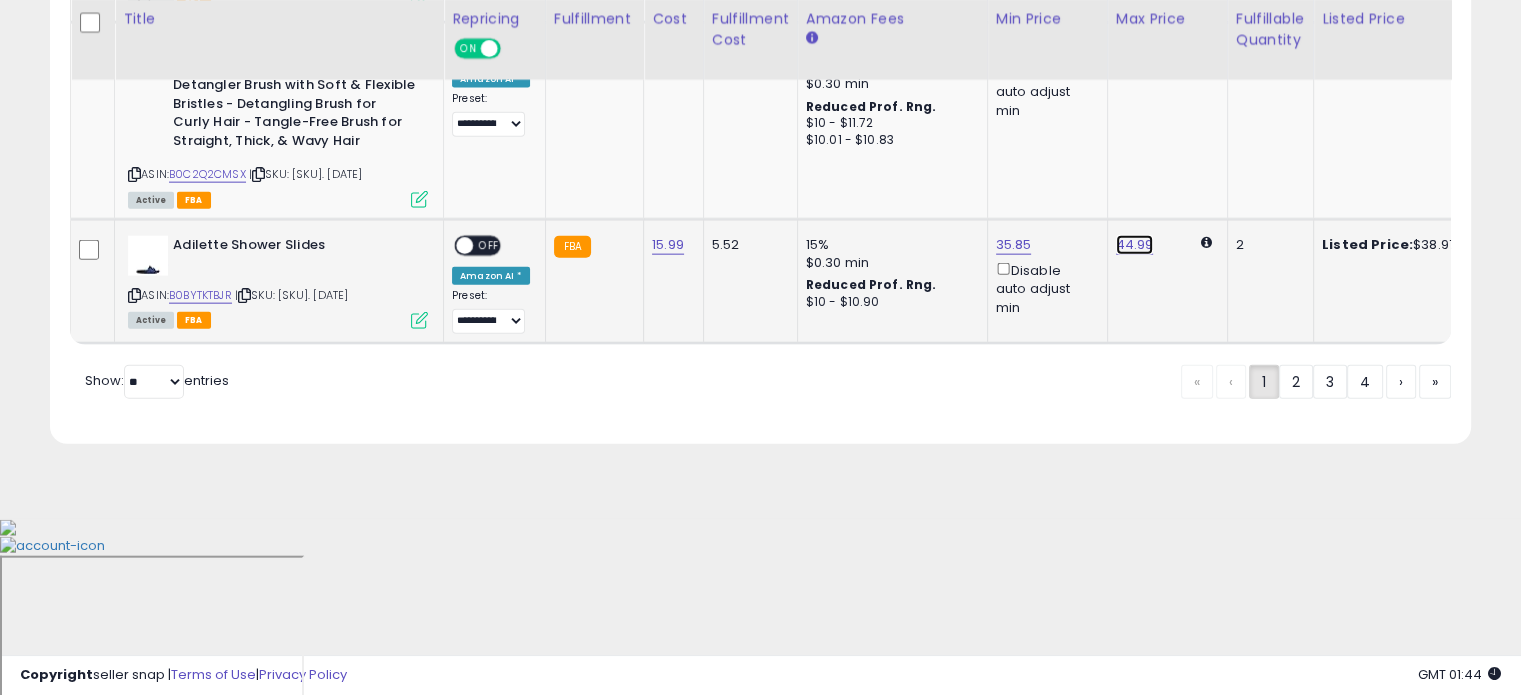 click on "44.99" at bounding box center [1135, 245] 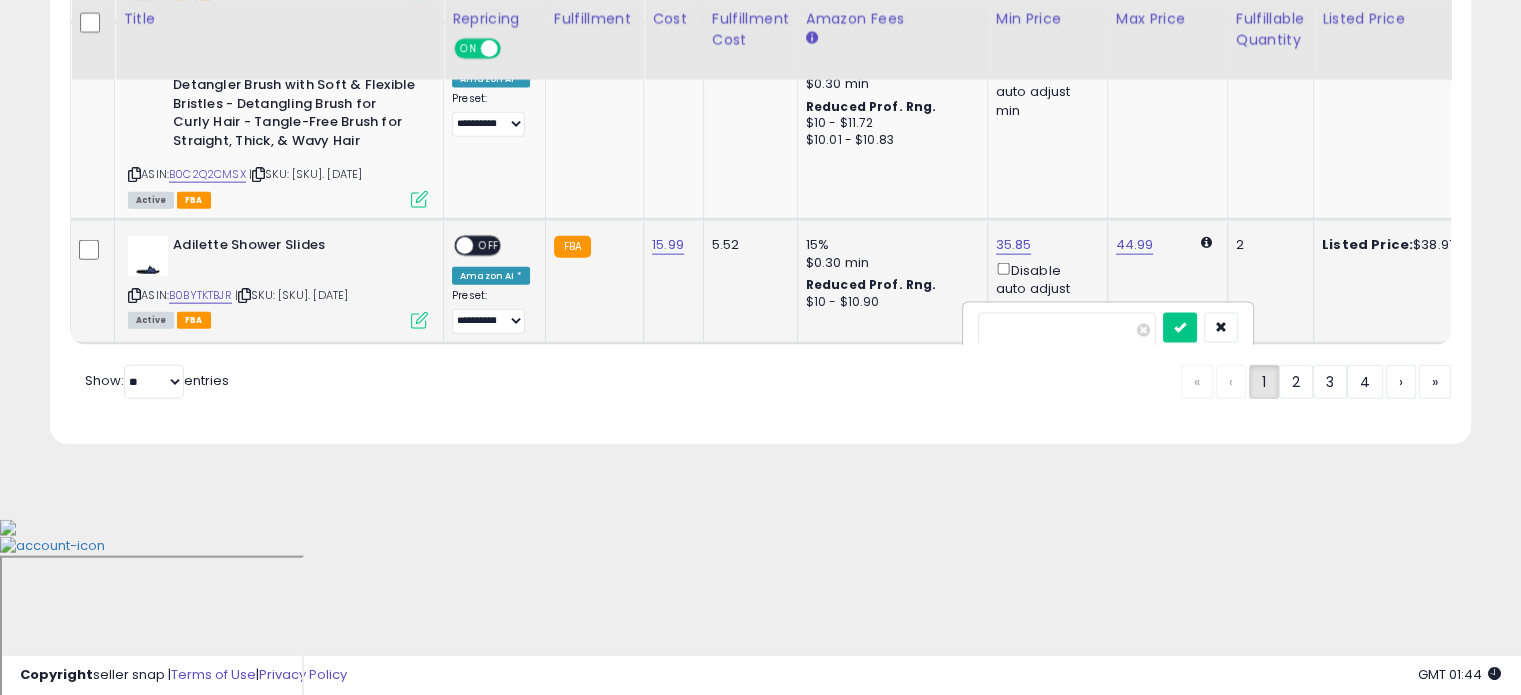 type on "*" 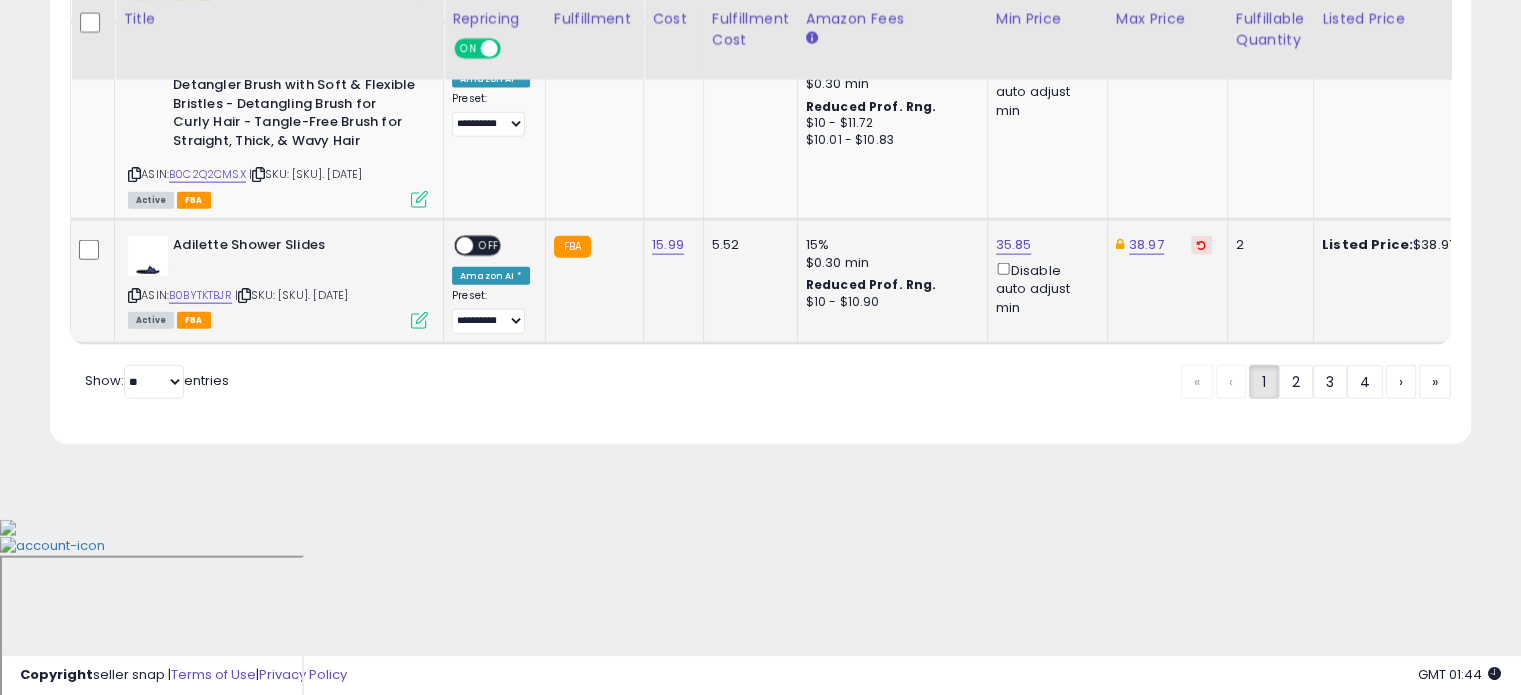 click on "OFF" at bounding box center [489, 246] 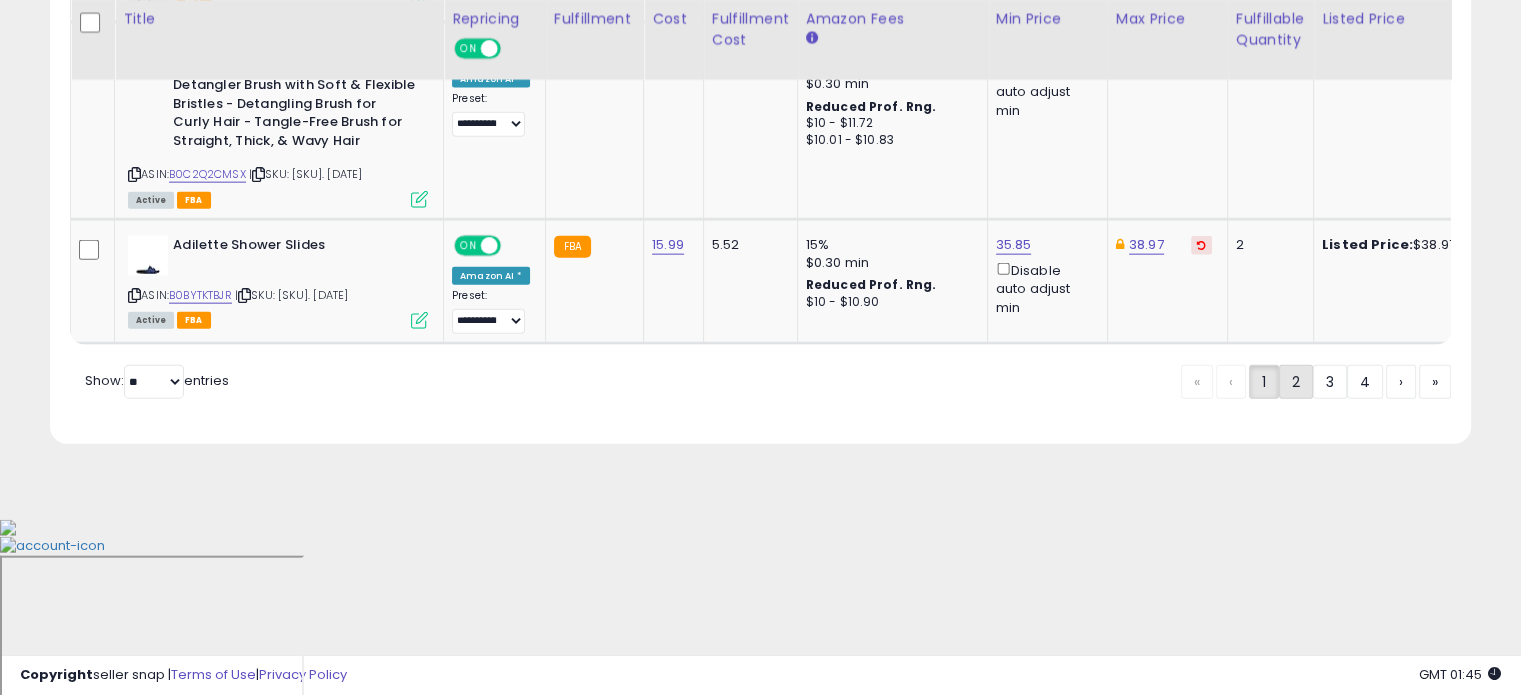 click on "2" 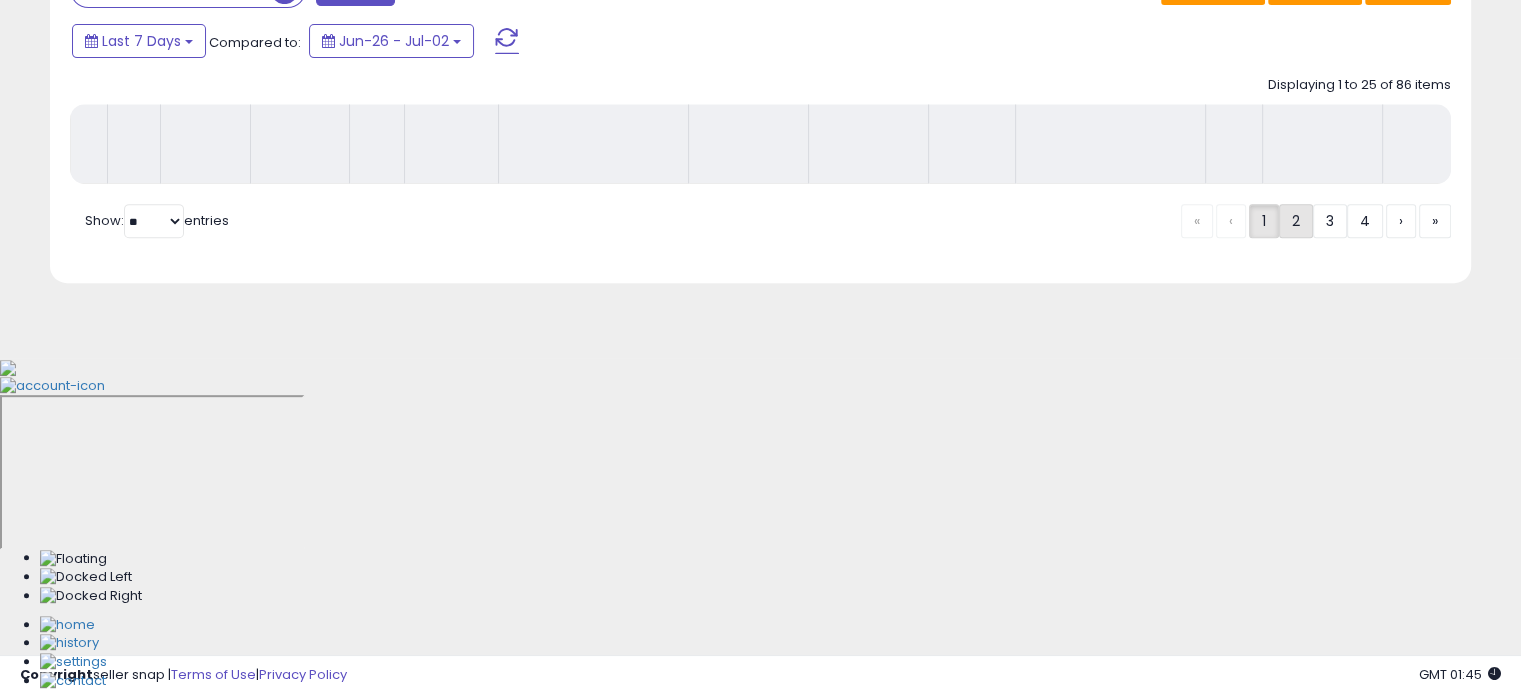 scroll, scrollTop: 544, scrollLeft: 0, axis: vertical 